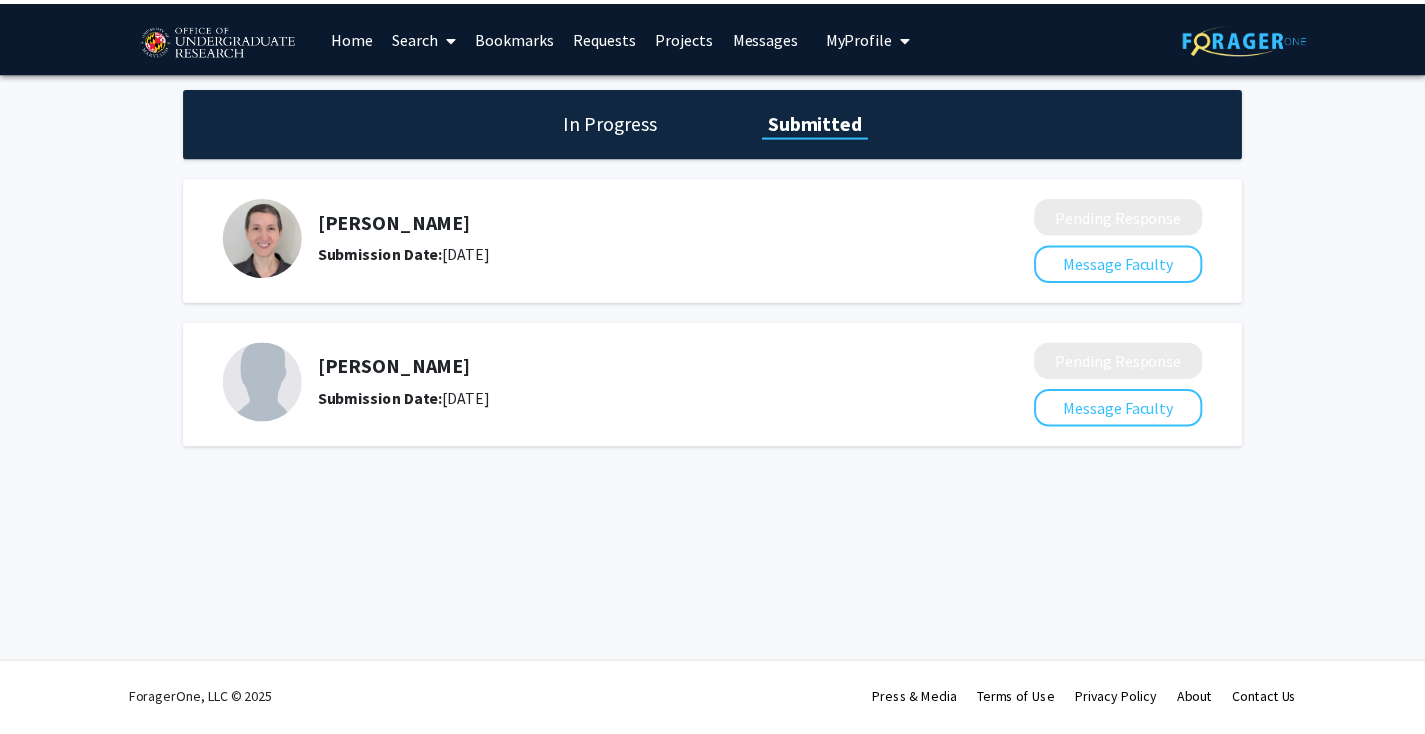scroll, scrollTop: 0, scrollLeft: 0, axis: both 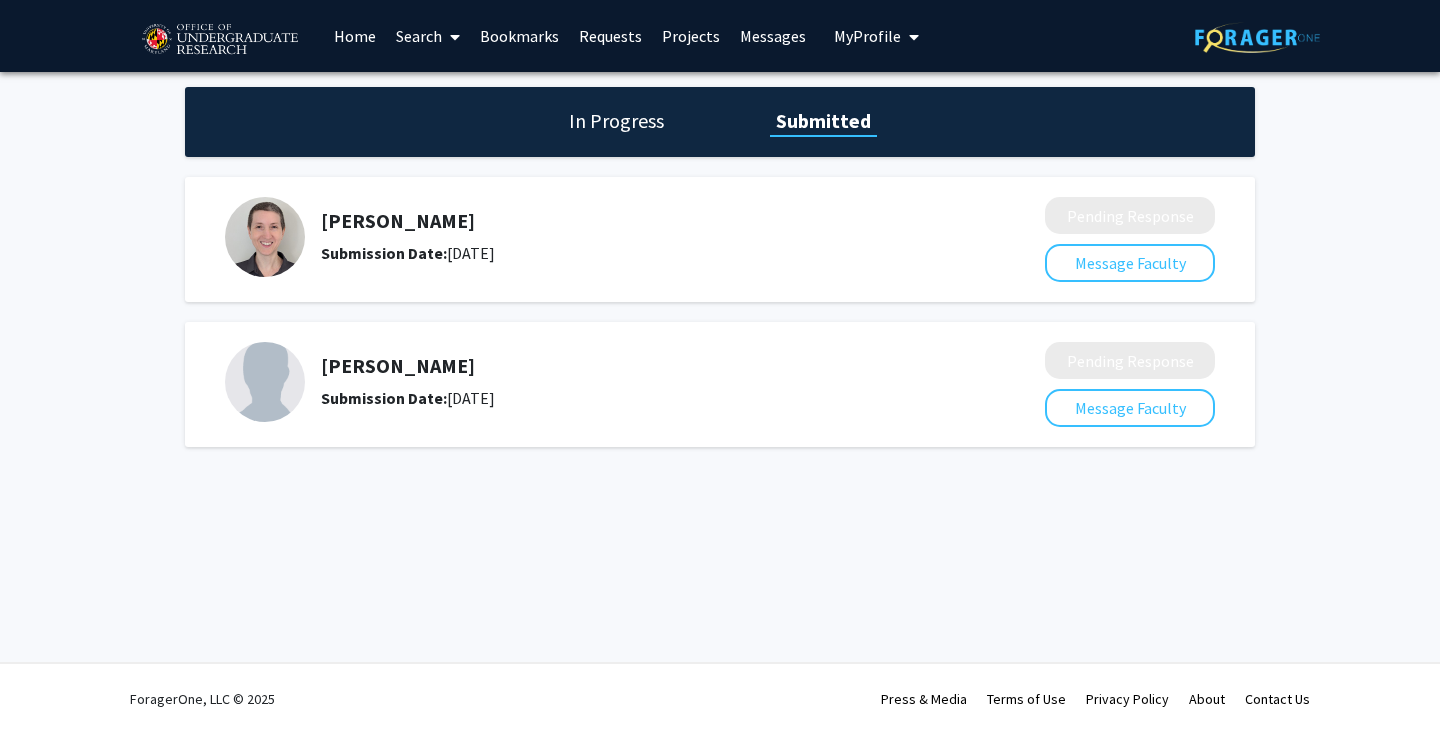 click on "Skip navigation  Home  Search  Bookmarks  Requests  Projects Messages  My   Profile  [PERSON_NAME] View Profile Account Settings Log Out Complete your profile ×  To continue, you need to make sure you've filled out your name, major, and year on your profile so it can be shared with faculty members.  Trust us, we’re here to save you time!  Continue exploring the site   Go to profile  In Progress Submitted  [PERSON_NAME]  Submission Date:  [DATE]   Pending Response   Message Faculty   [PERSON_NAME]  Submission Date:  [DATE]   Pending Response   Message Faculty   ForagerOne, LLC © 2025  Press & Media Terms of Use Privacy Policy About Contact Us" at bounding box center [720, 367] 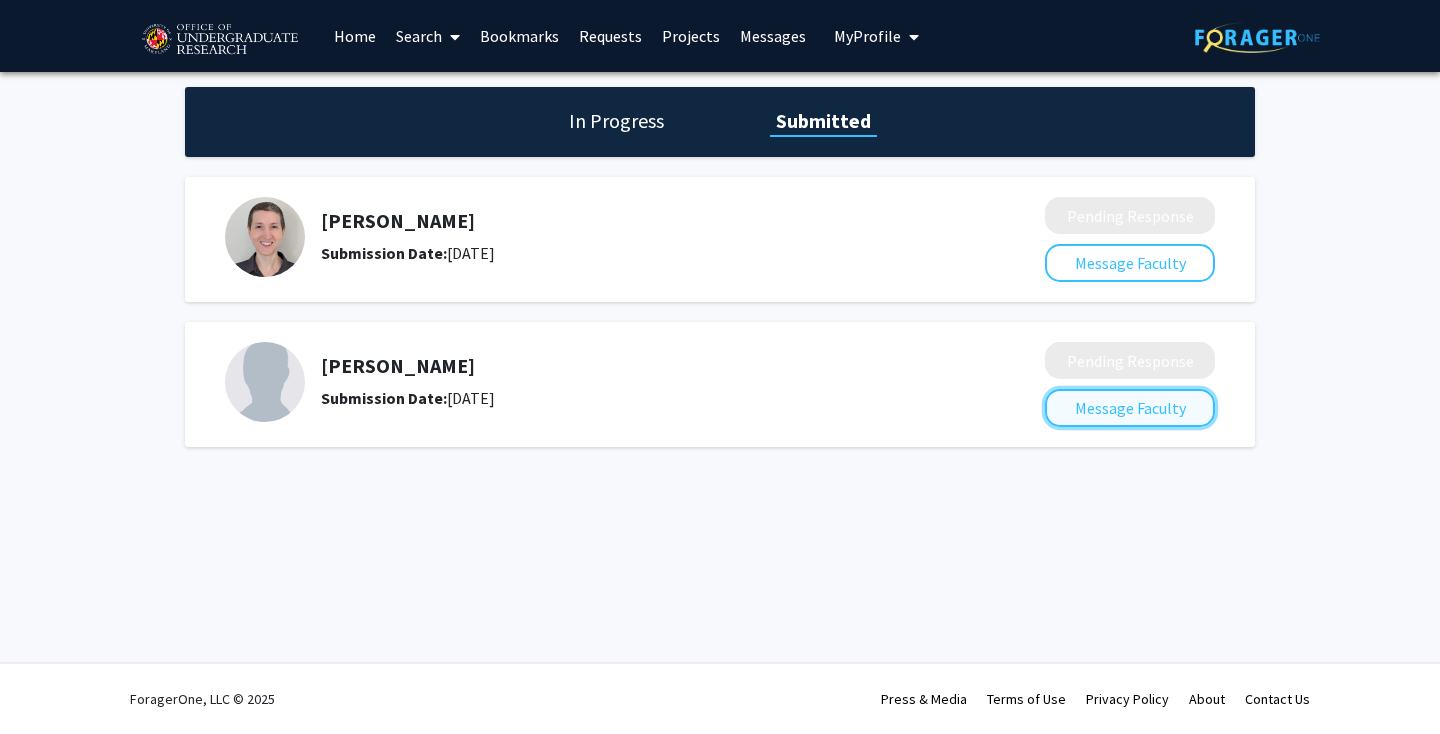 click on "Message Faculty" 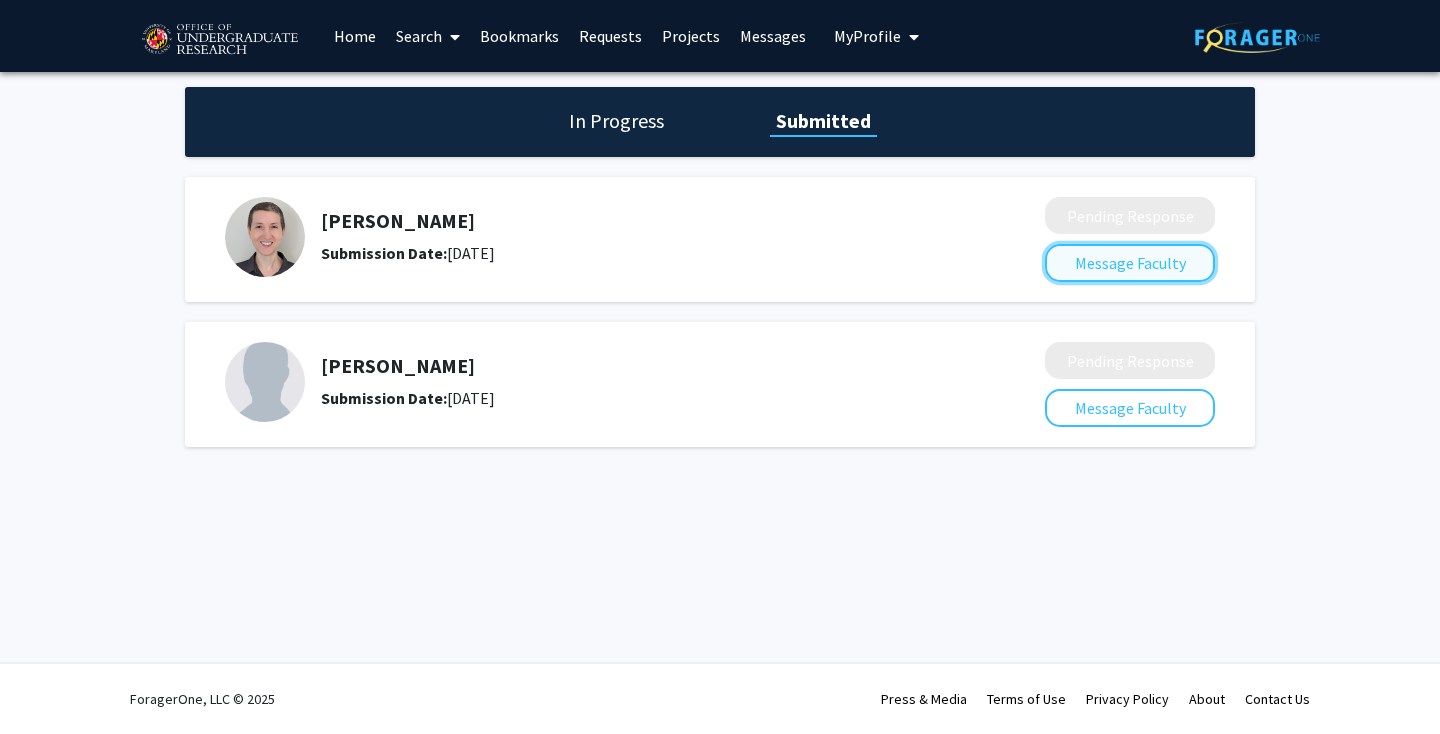 click on "Message Faculty" 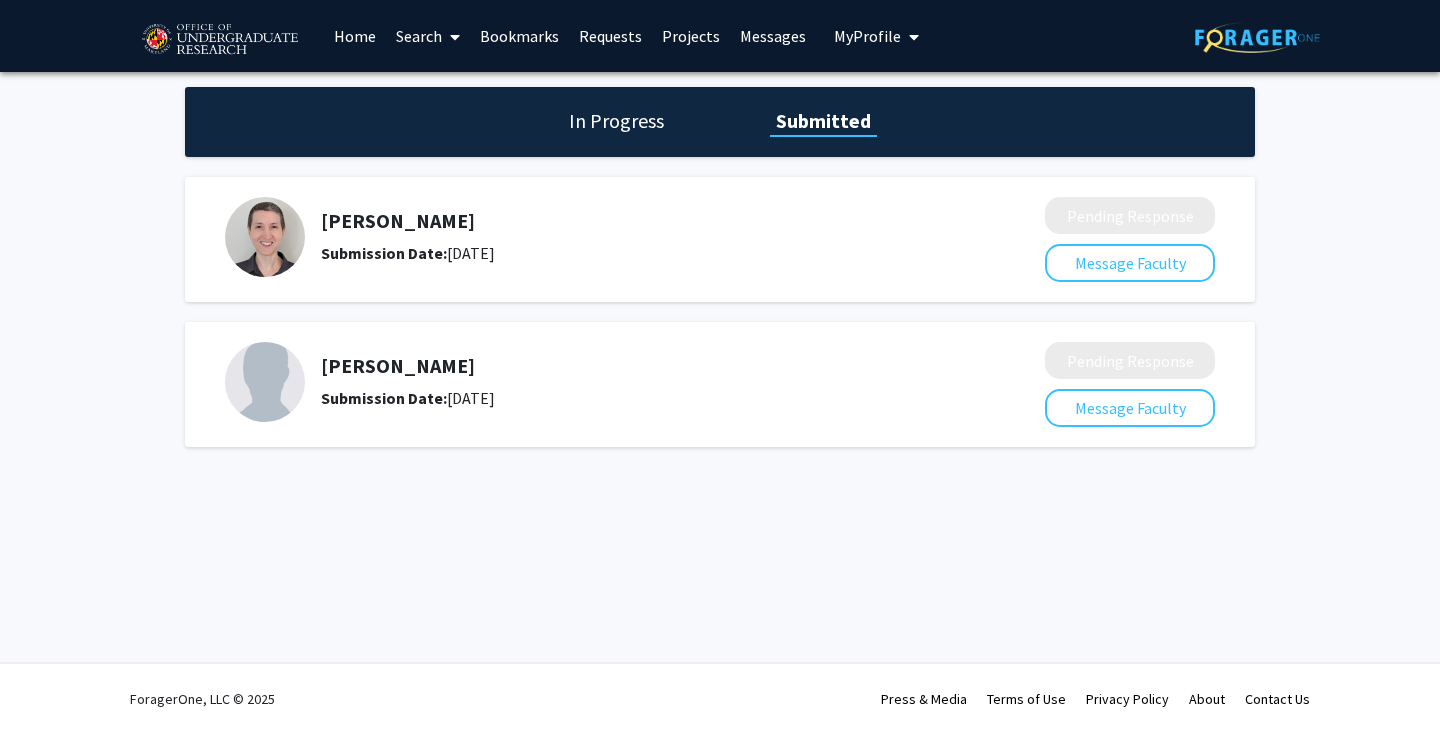 click on "Search" at bounding box center (428, 36) 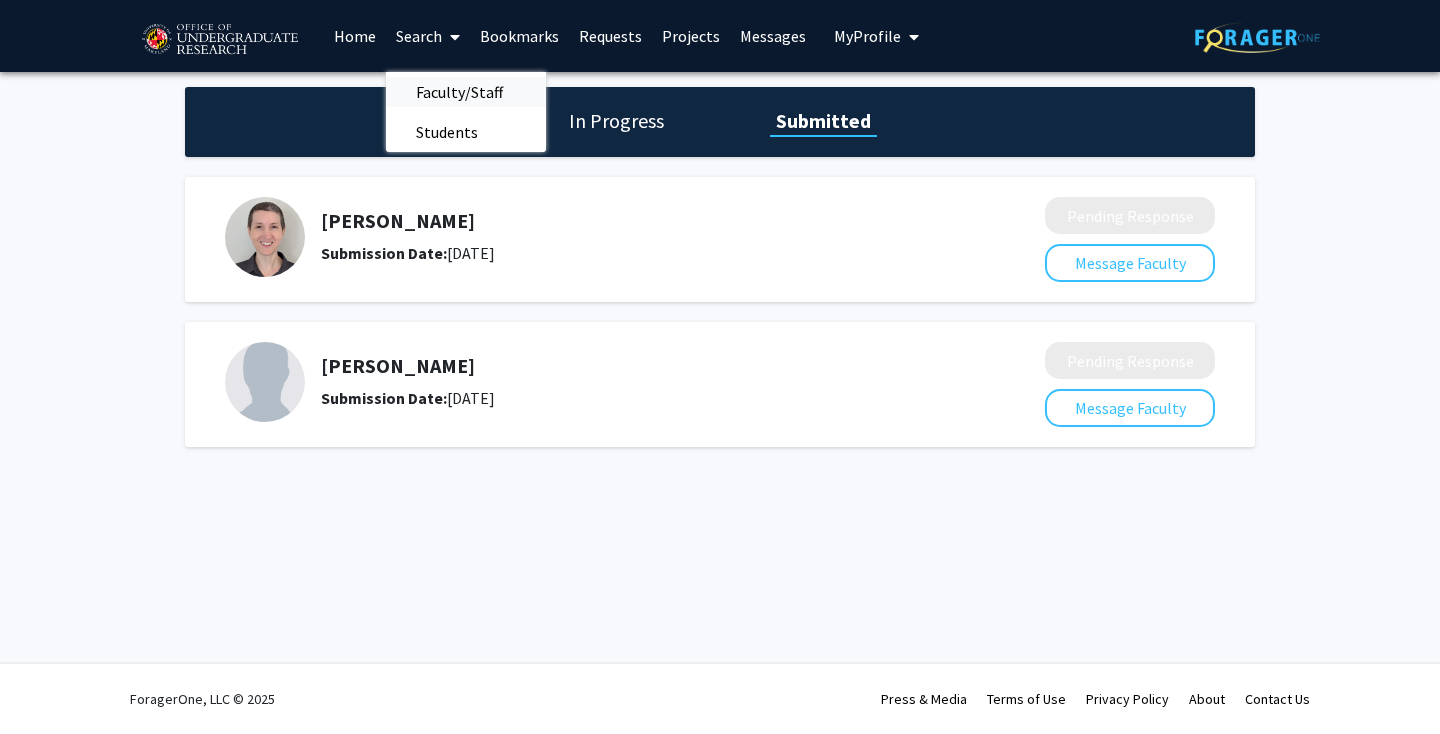 click on "Faculty/Staff" at bounding box center (459, 92) 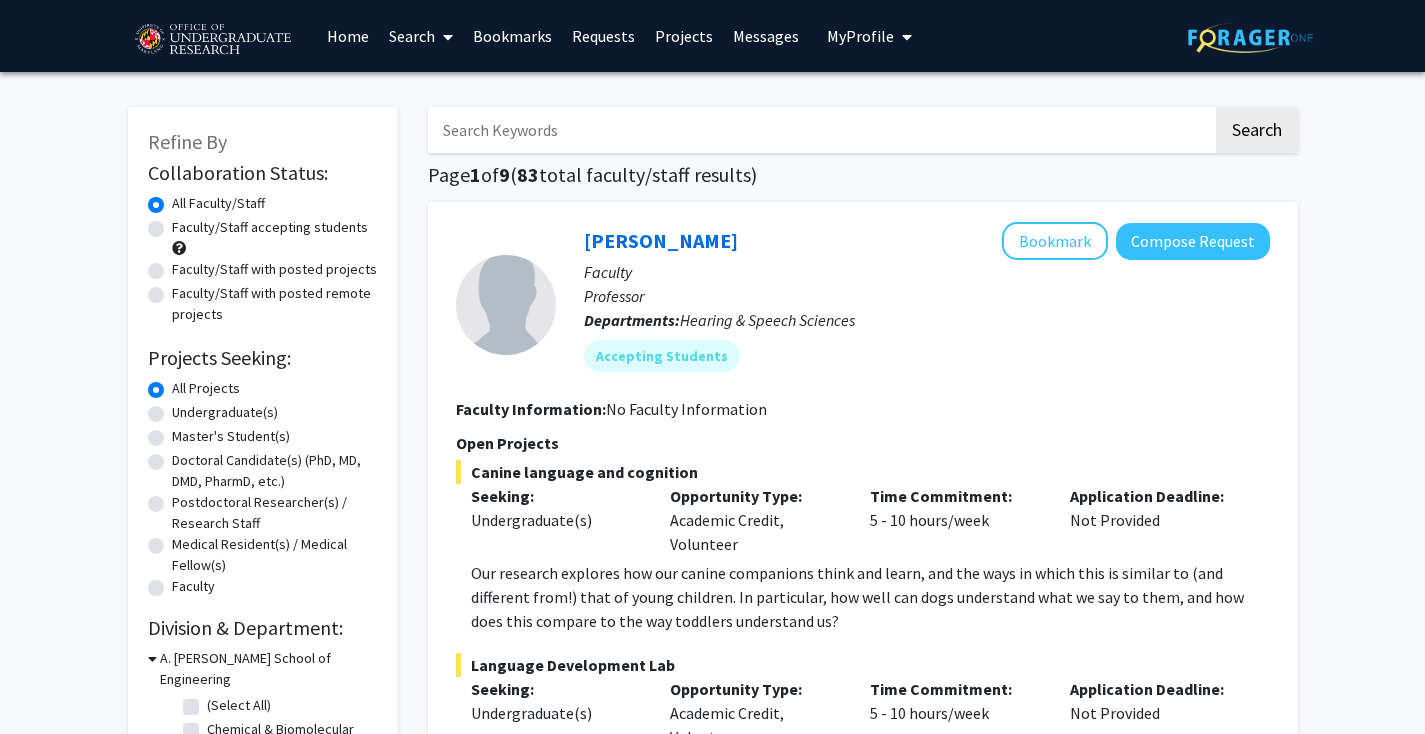 click on "Undergraduate(s)" 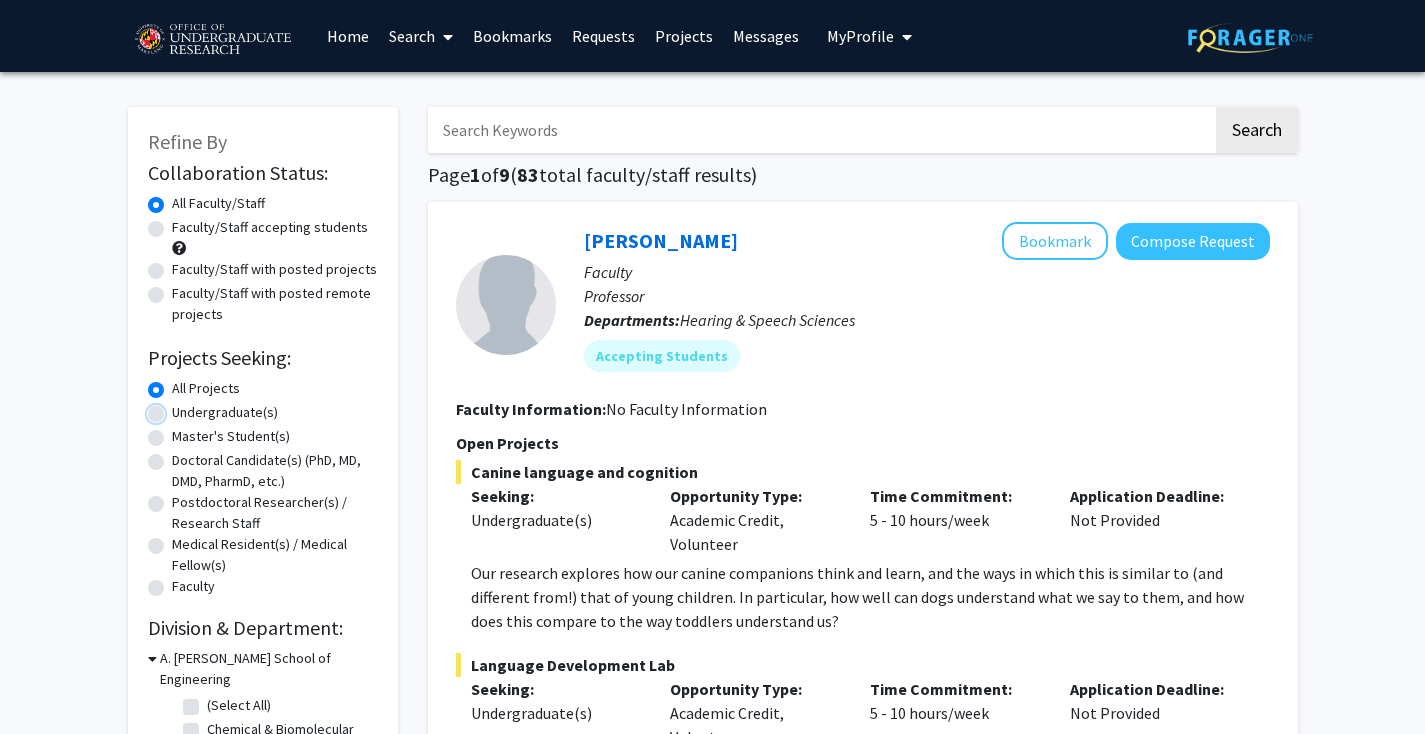 click on "Undergraduate(s)" at bounding box center [178, 408] 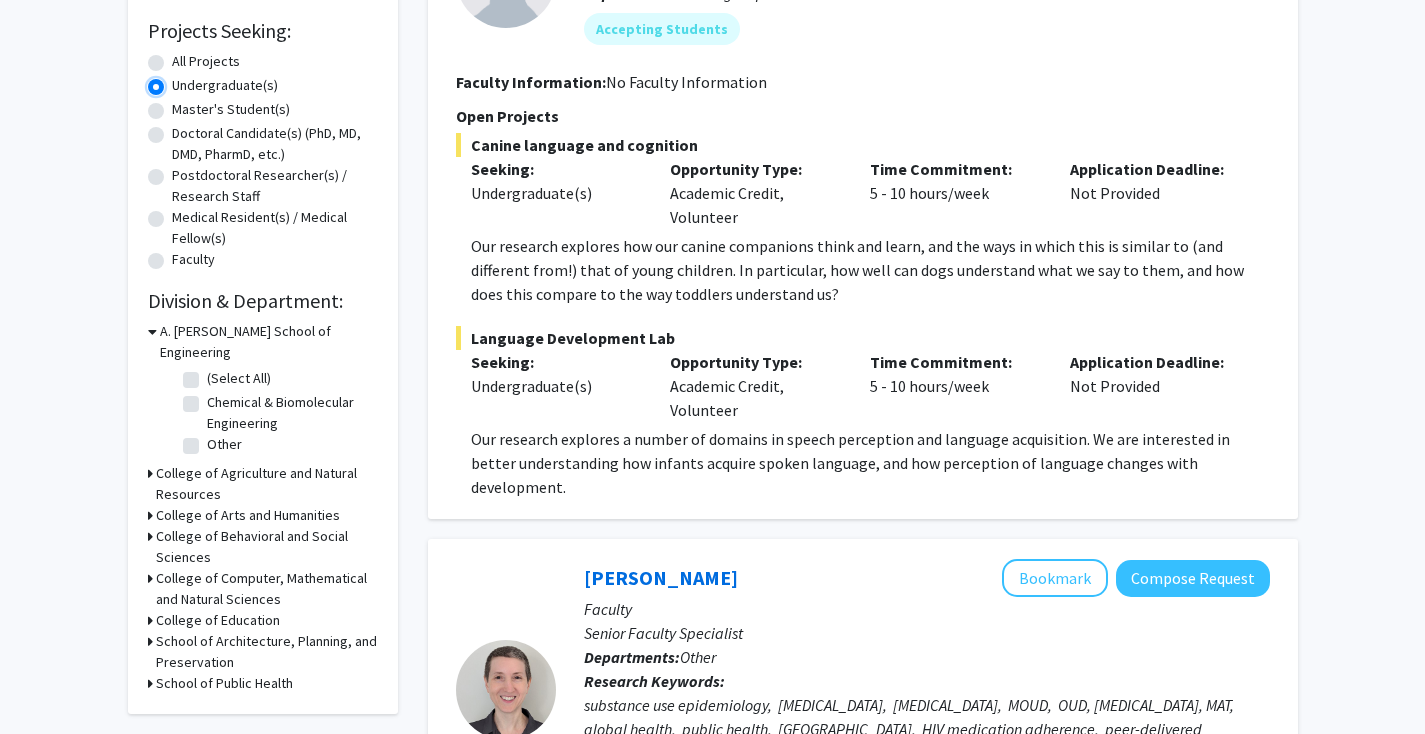 scroll, scrollTop: 362, scrollLeft: 0, axis: vertical 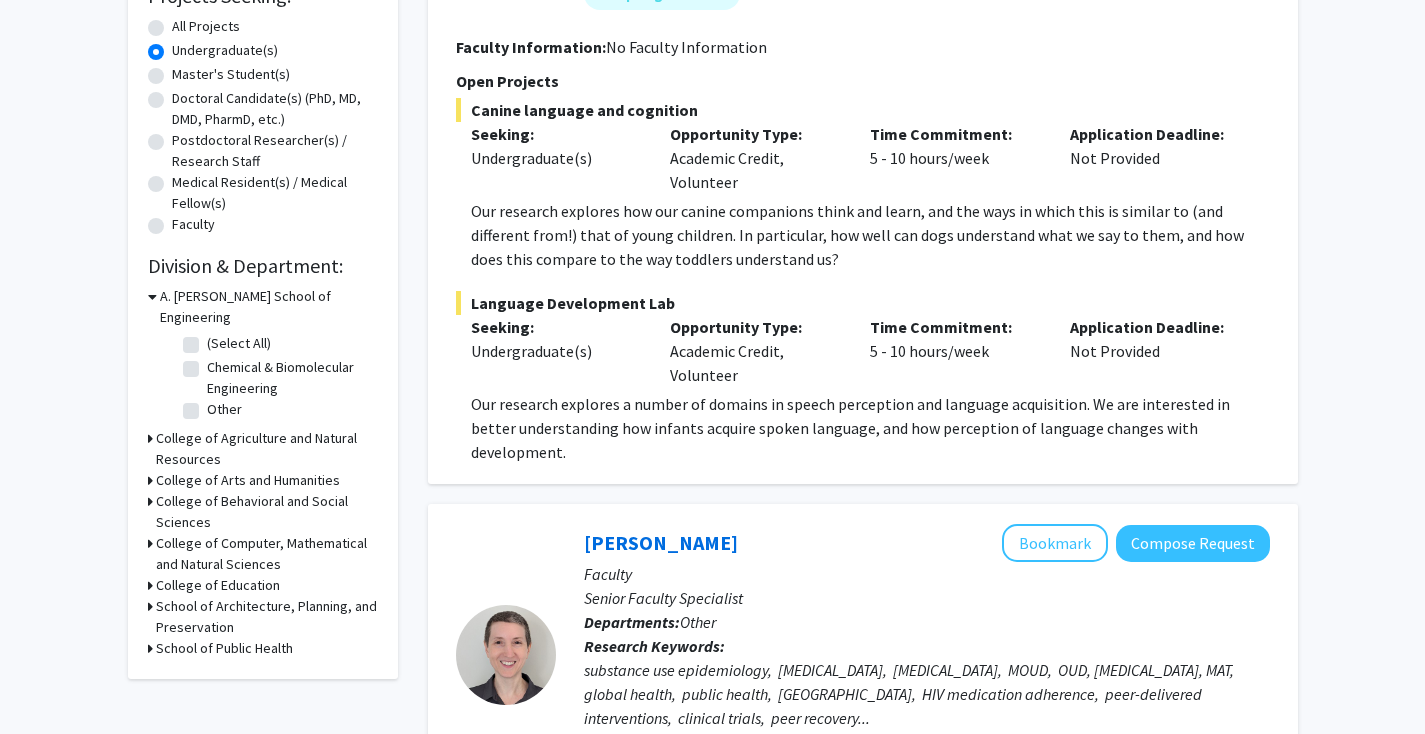 click on "College of Behavioral and Social Sciences" at bounding box center (267, 512) 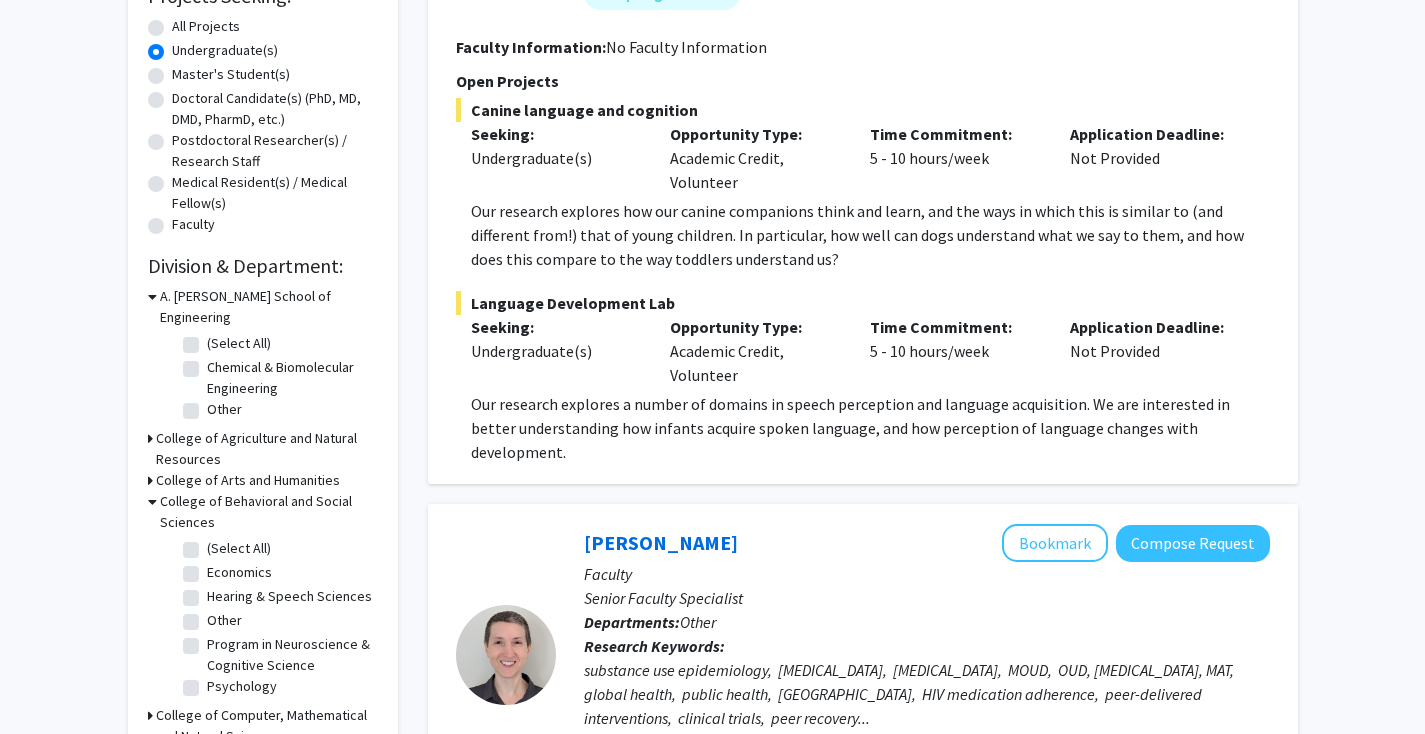 click on "Program in Neuroscience & Cognitive Science" 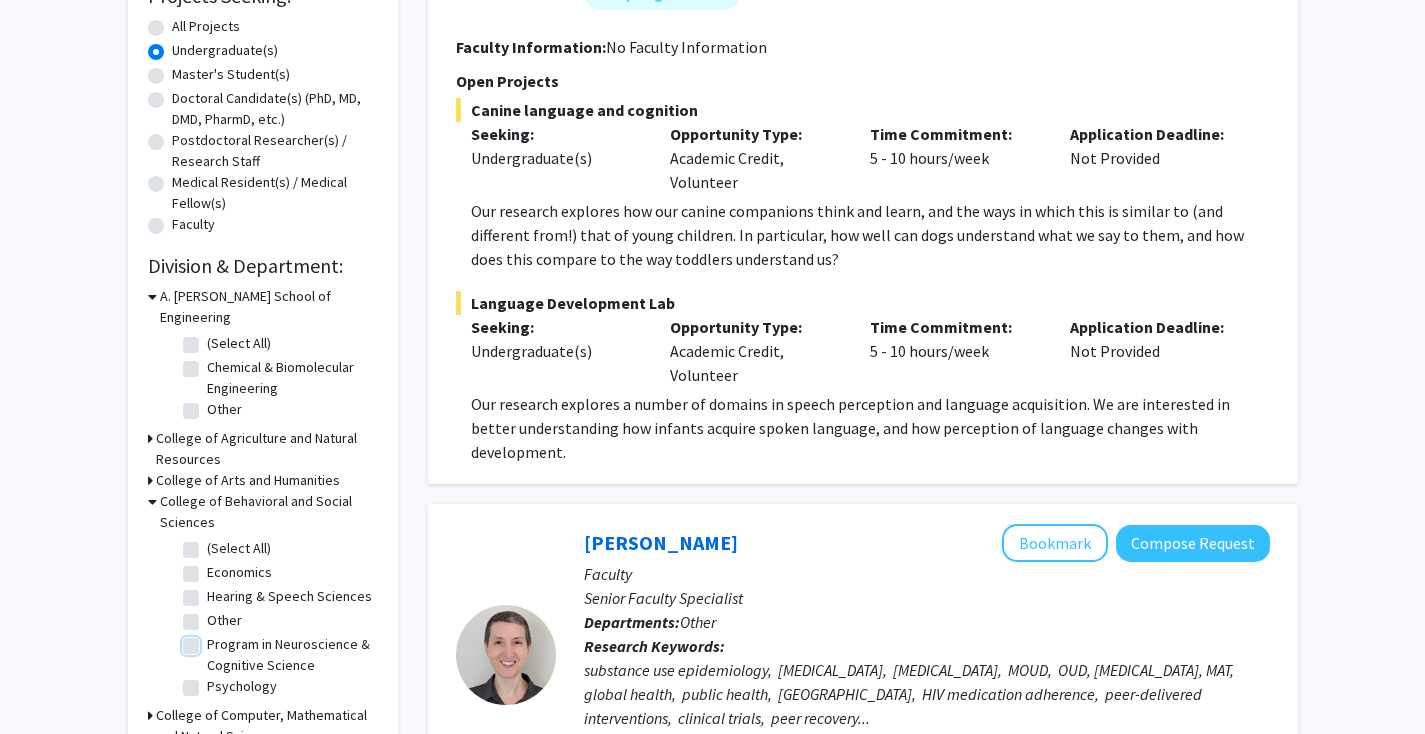 click on "Program in Neuroscience & Cognitive Science" at bounding box center [213, 640] 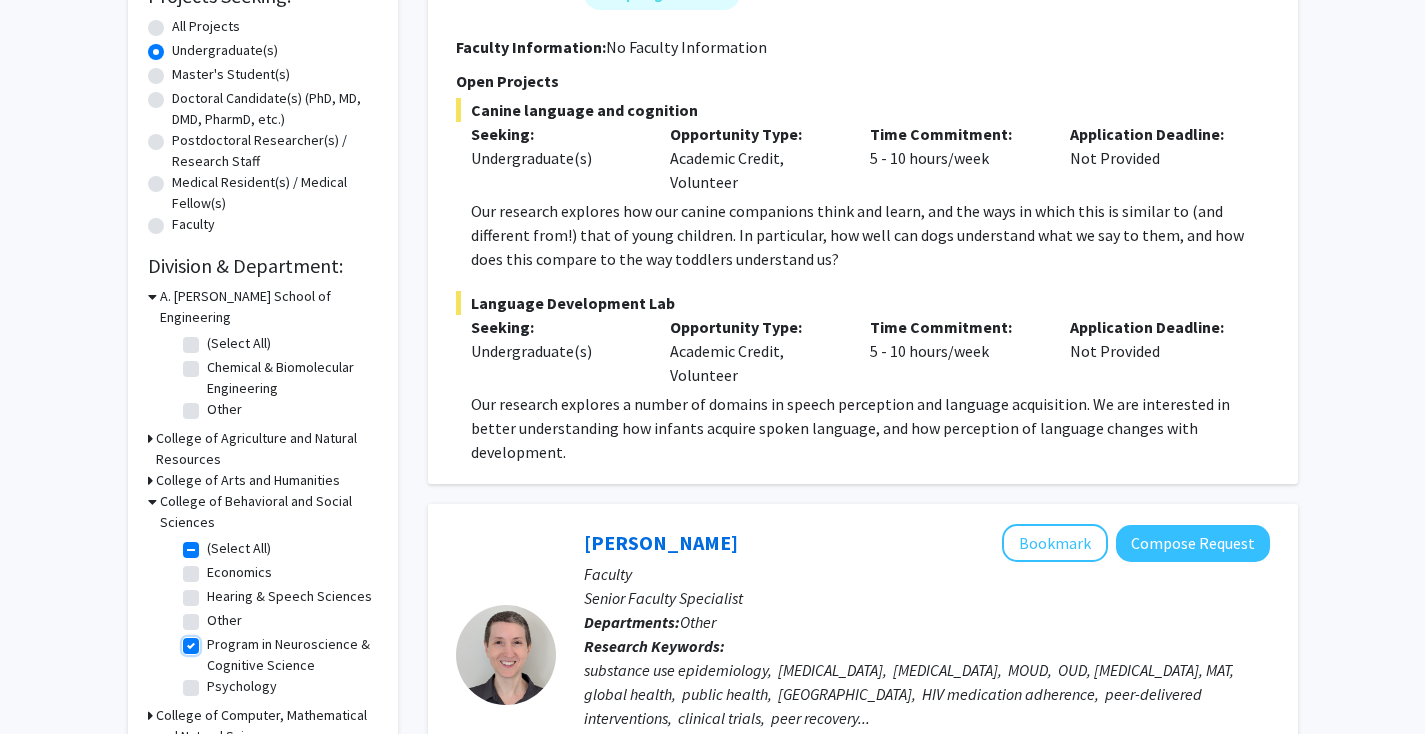 checkbox on "true" 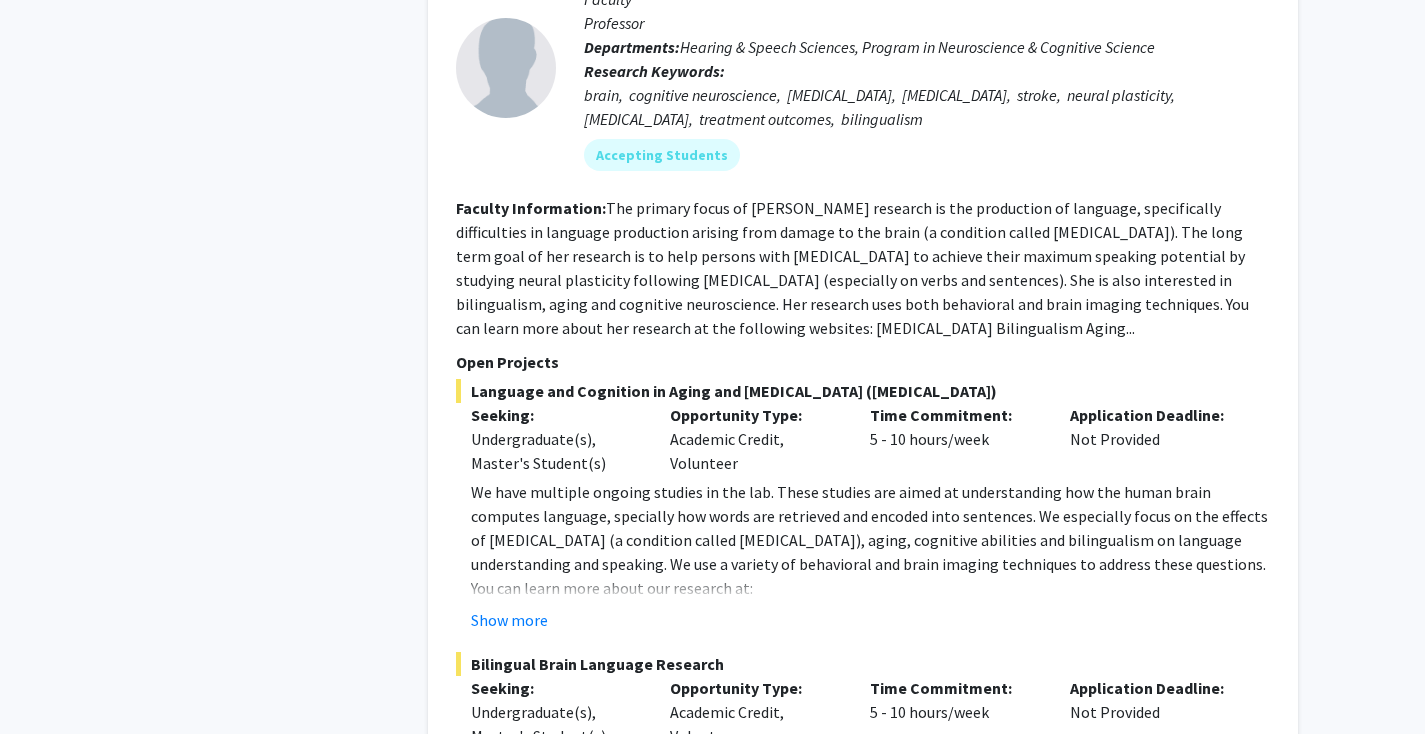 scroll, scrollTop: 1380, scrollLeft: 0, axis: vertical 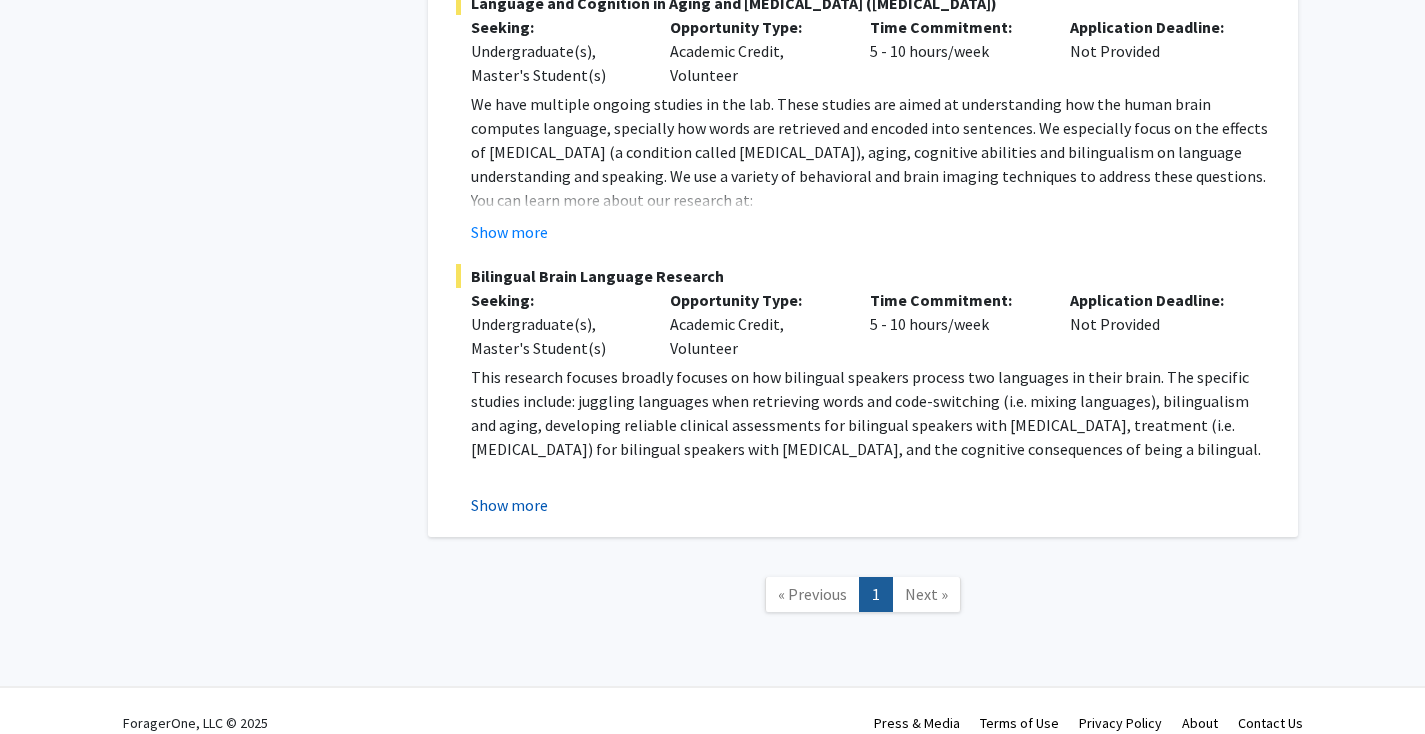 click on "Show more" 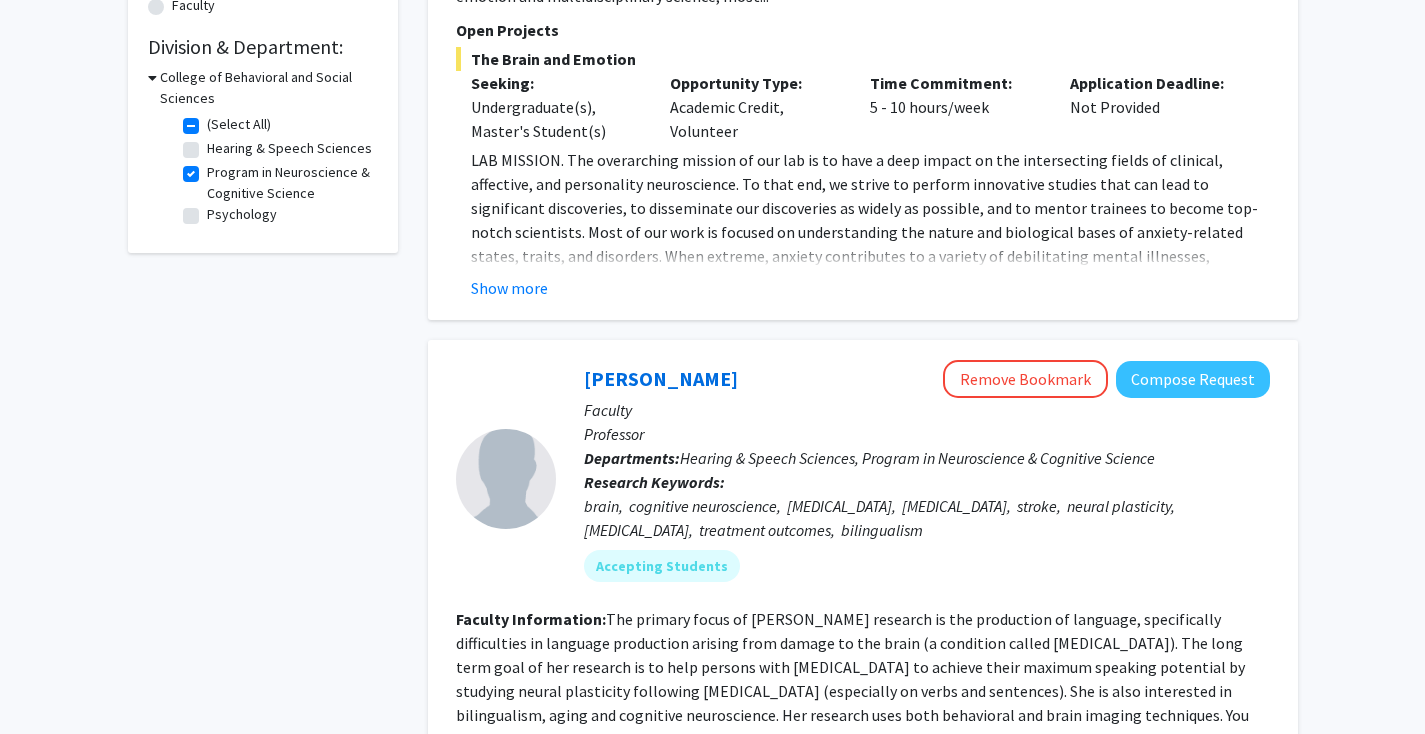 scroll, scrollTop: 743, scrollLeft: 0, axis: vertical 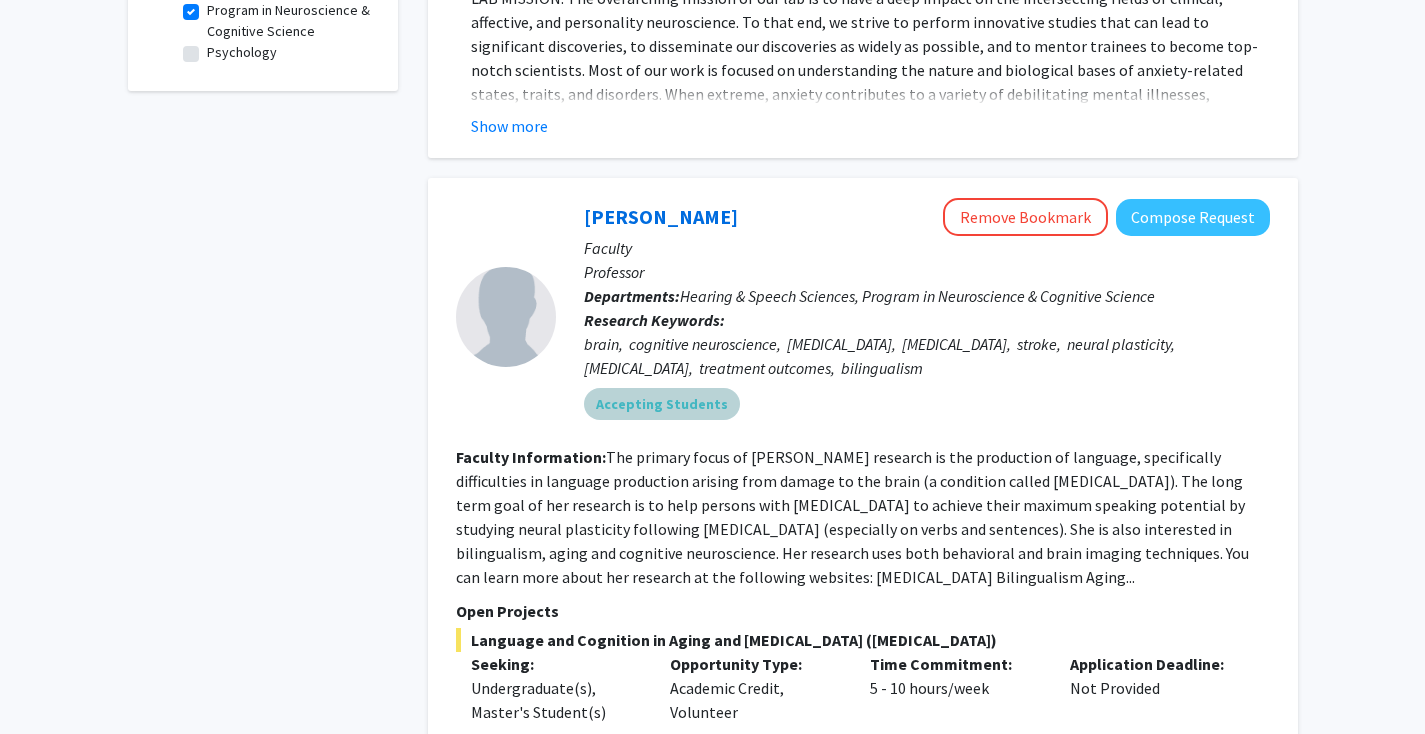 click on "Accepting Students" at bounding box center (927, 404) 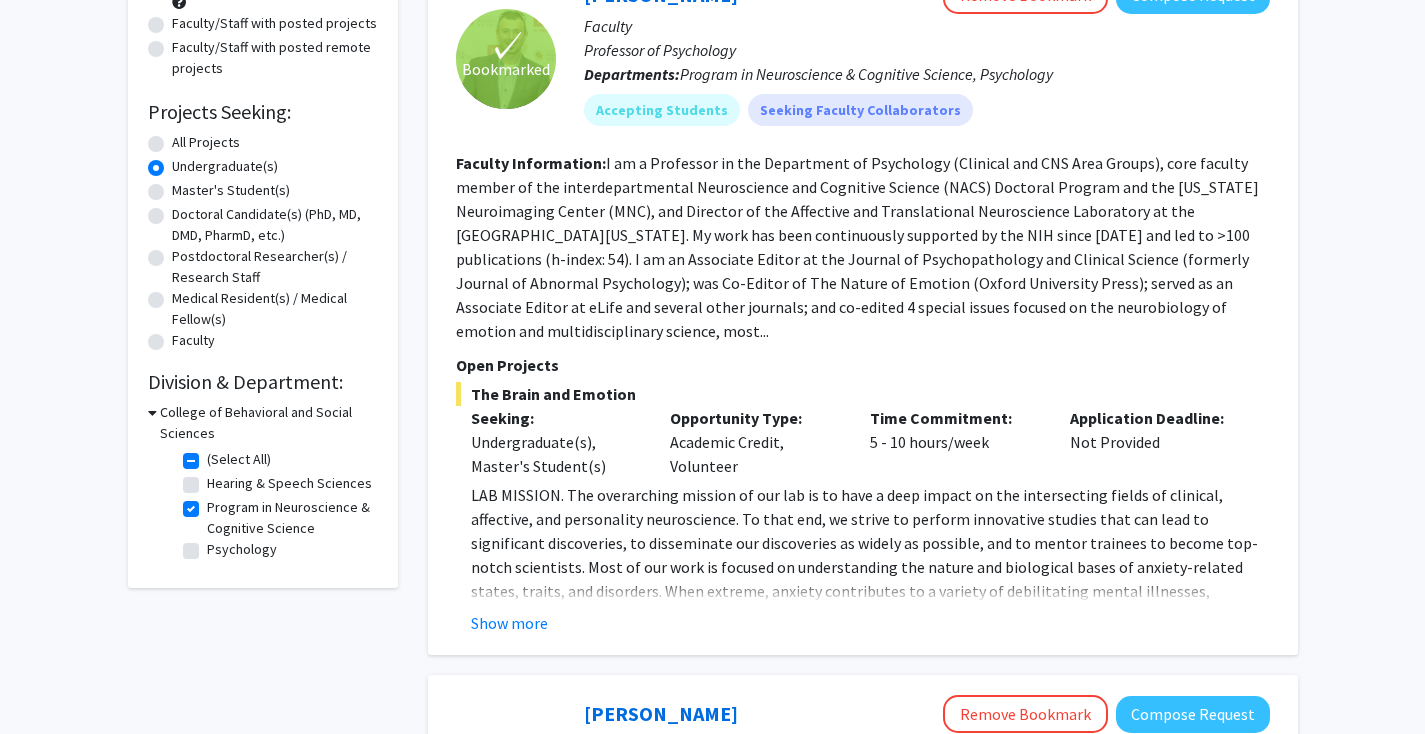 scroll, scrollTop: 137, scrollLeft: 0, axis: vertical 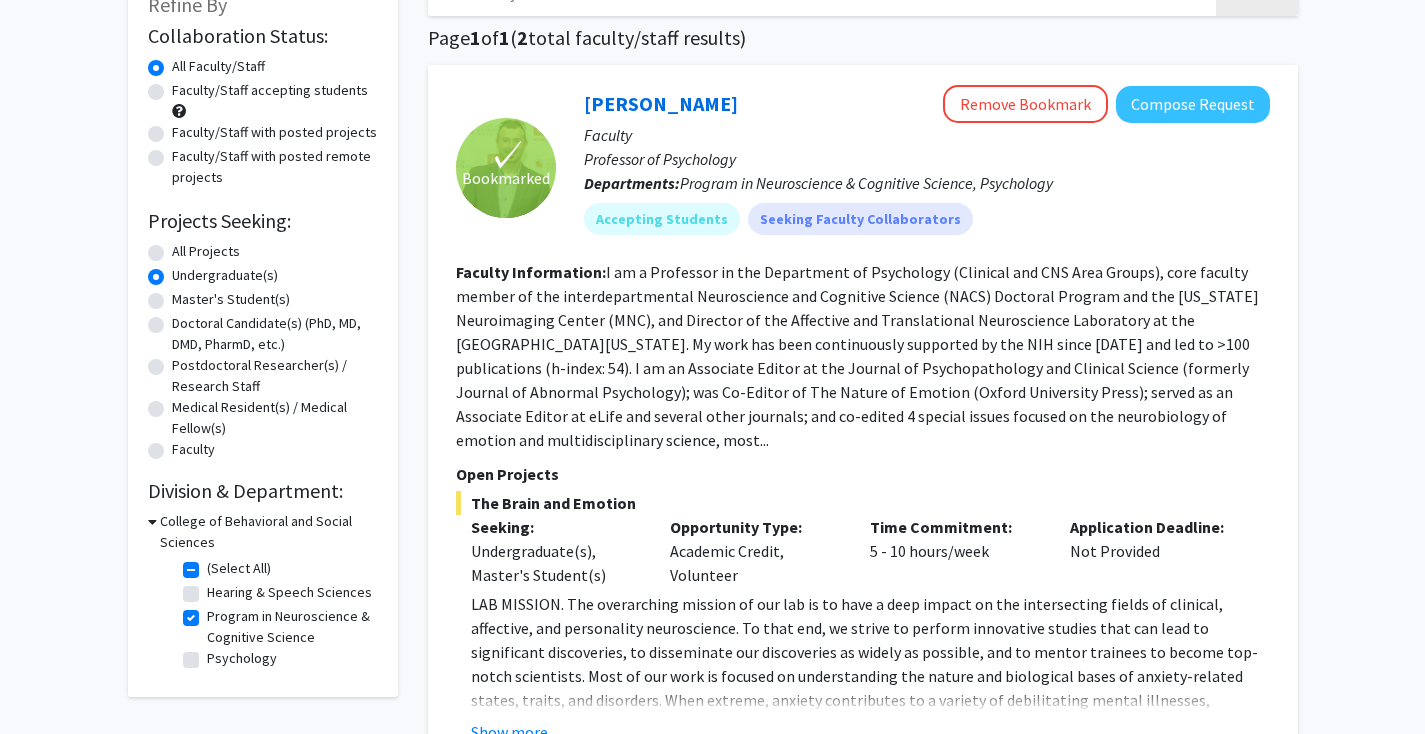 click on "Program in Neuroscience & Cognitive Science" 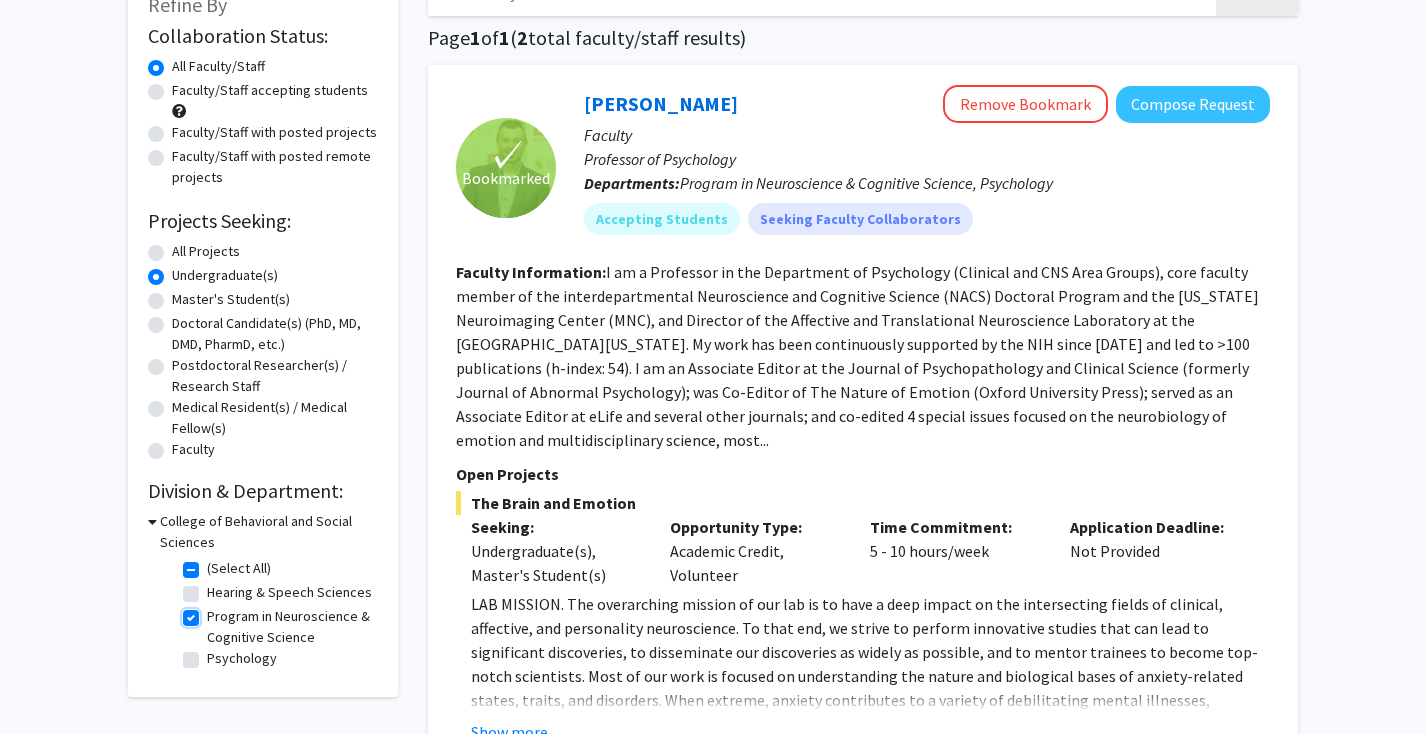 click on "Program in Neuroscience & Cognitive Science" at bounding box center [213, 612] 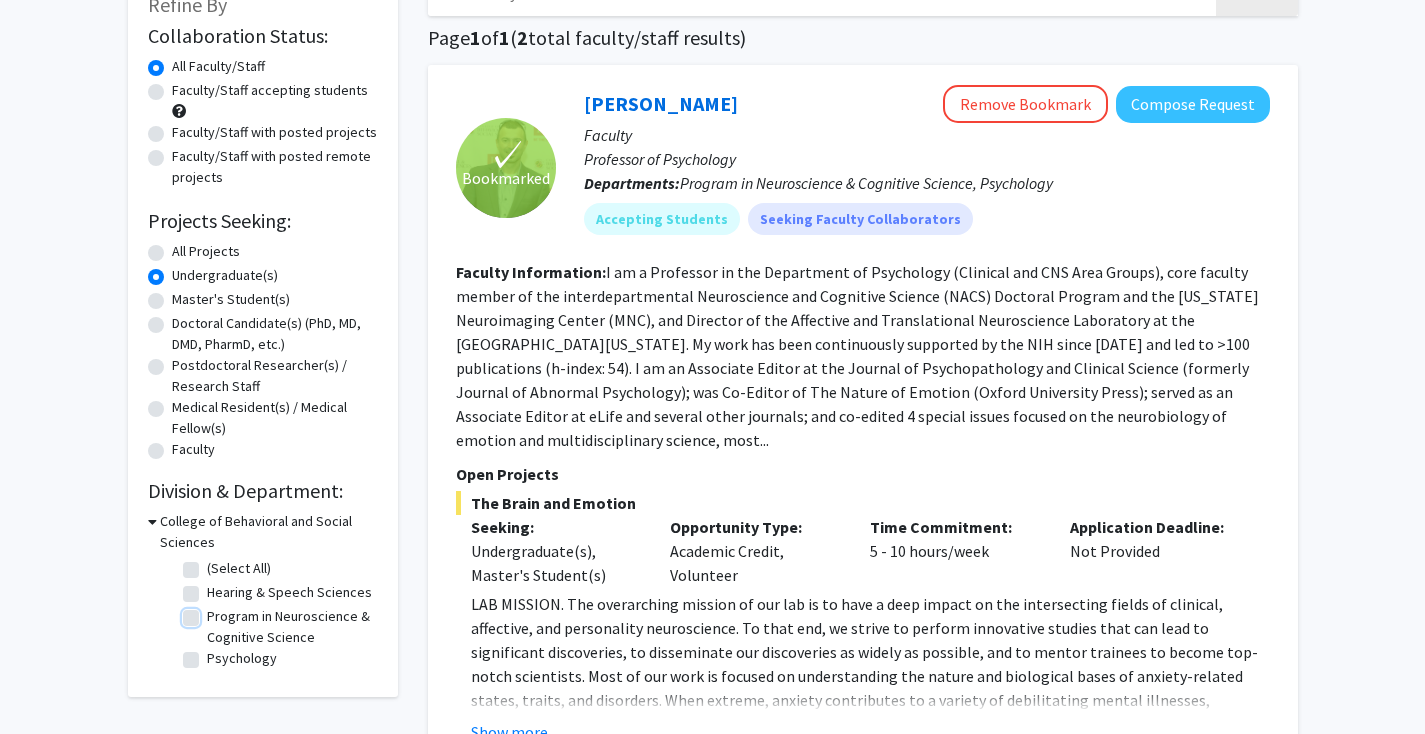 checkbox on "false" 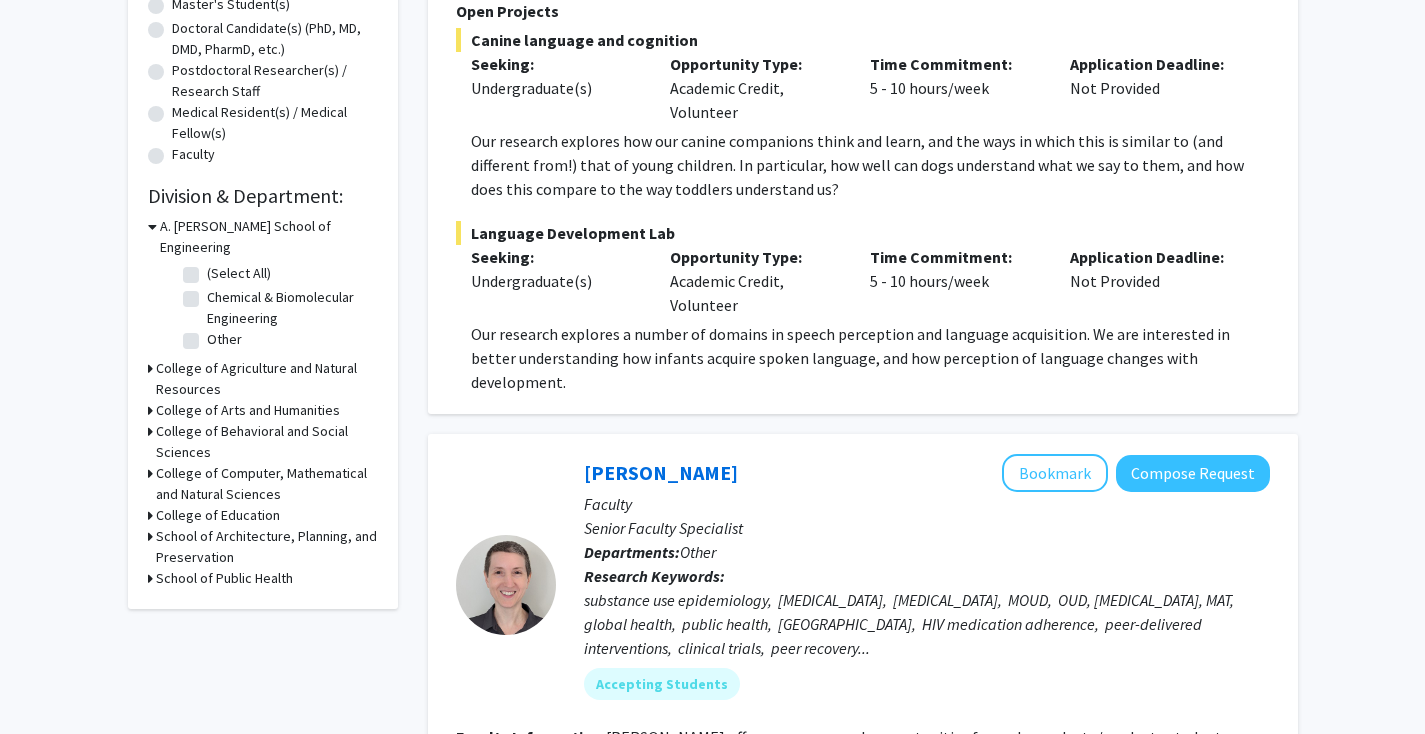 scroll, scrollTop: 433, scrollLeft: 0, axis: vertical 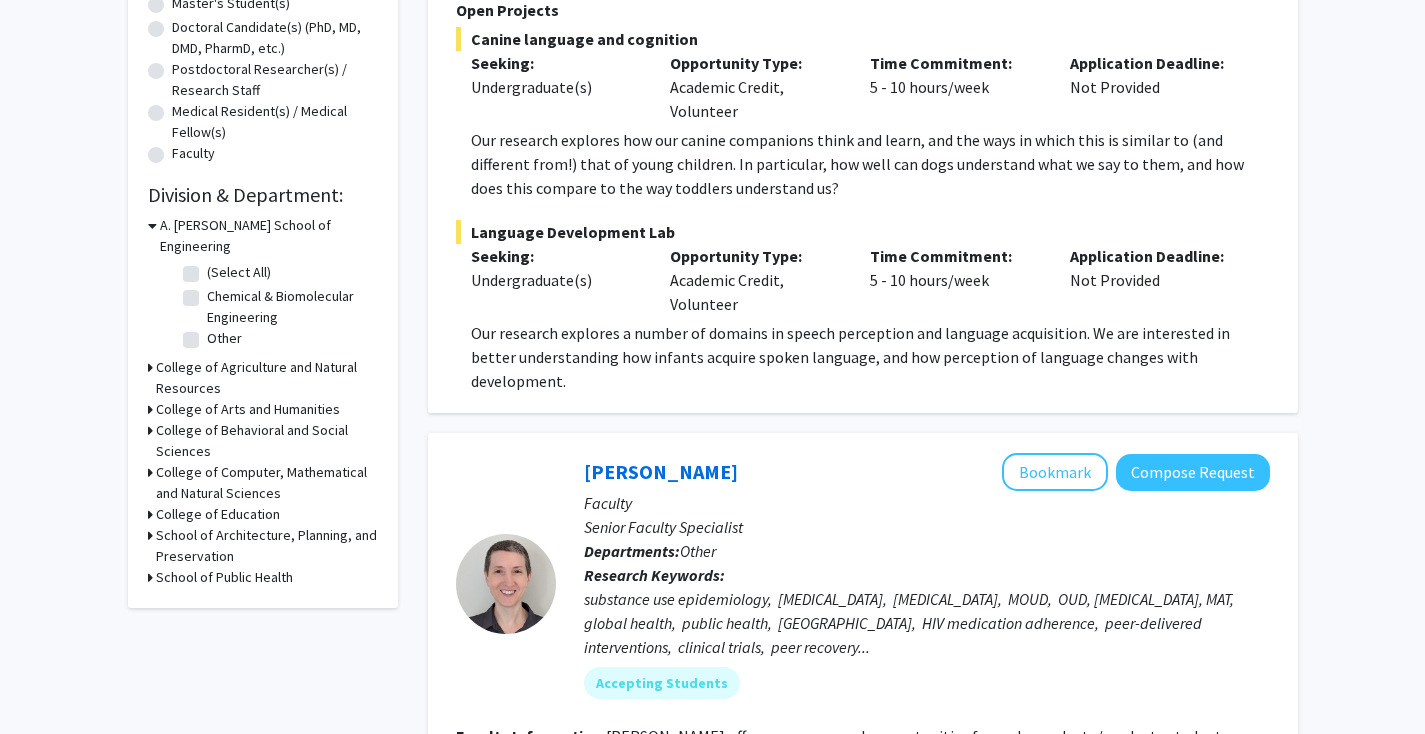 click on "College of Computer, Mathematical and Natural Sciences" at bounding box center (267, 483) 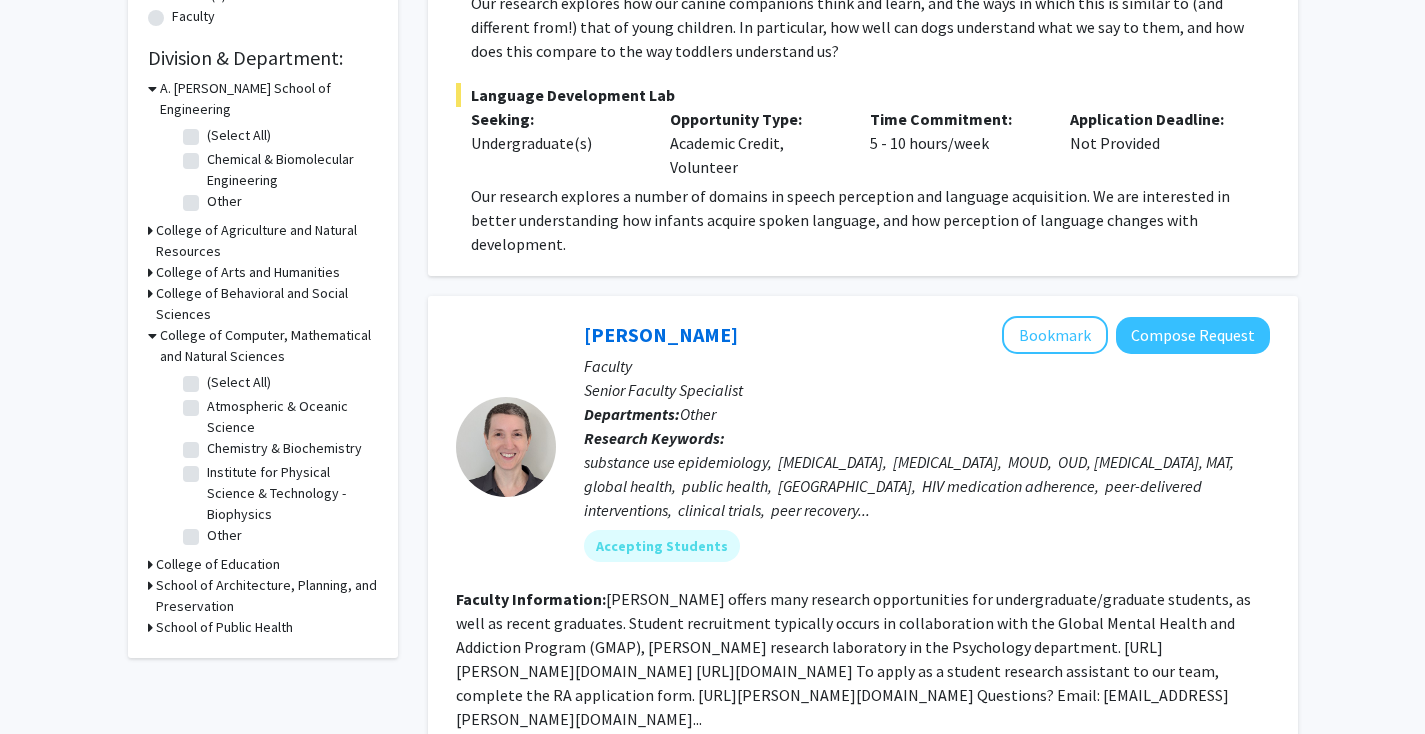 scroll, scrollTop: 574, scrollLeft: 0, axis: vertical 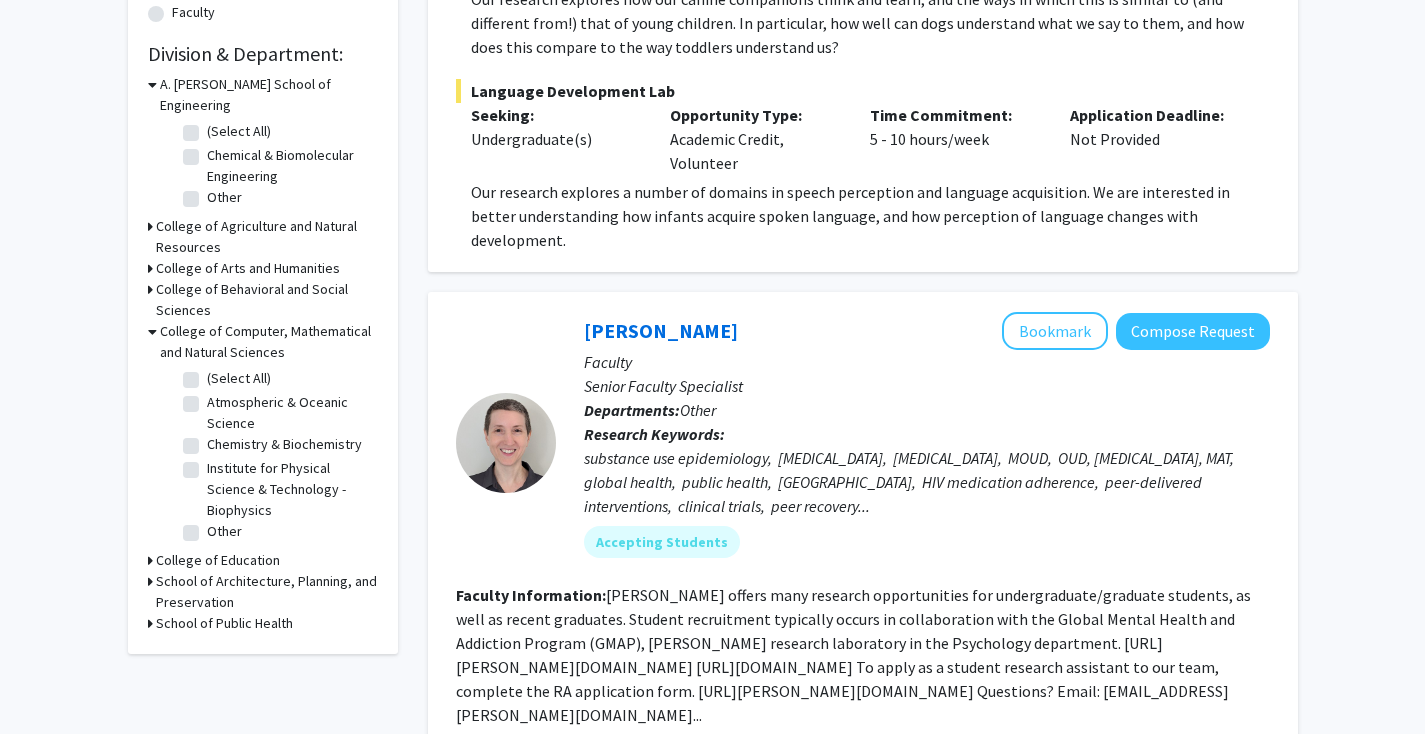click on "Other" 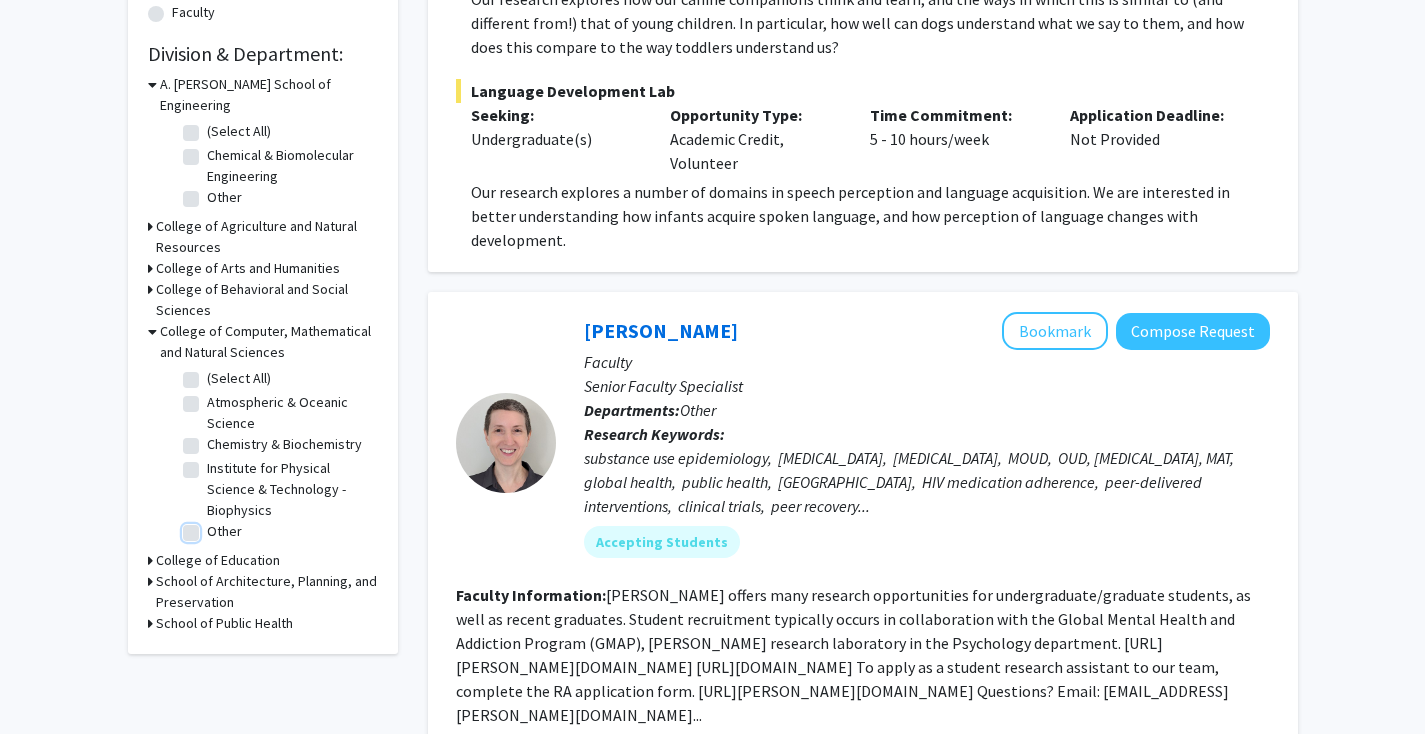 click on "Other" at bounding box center [213, 527] 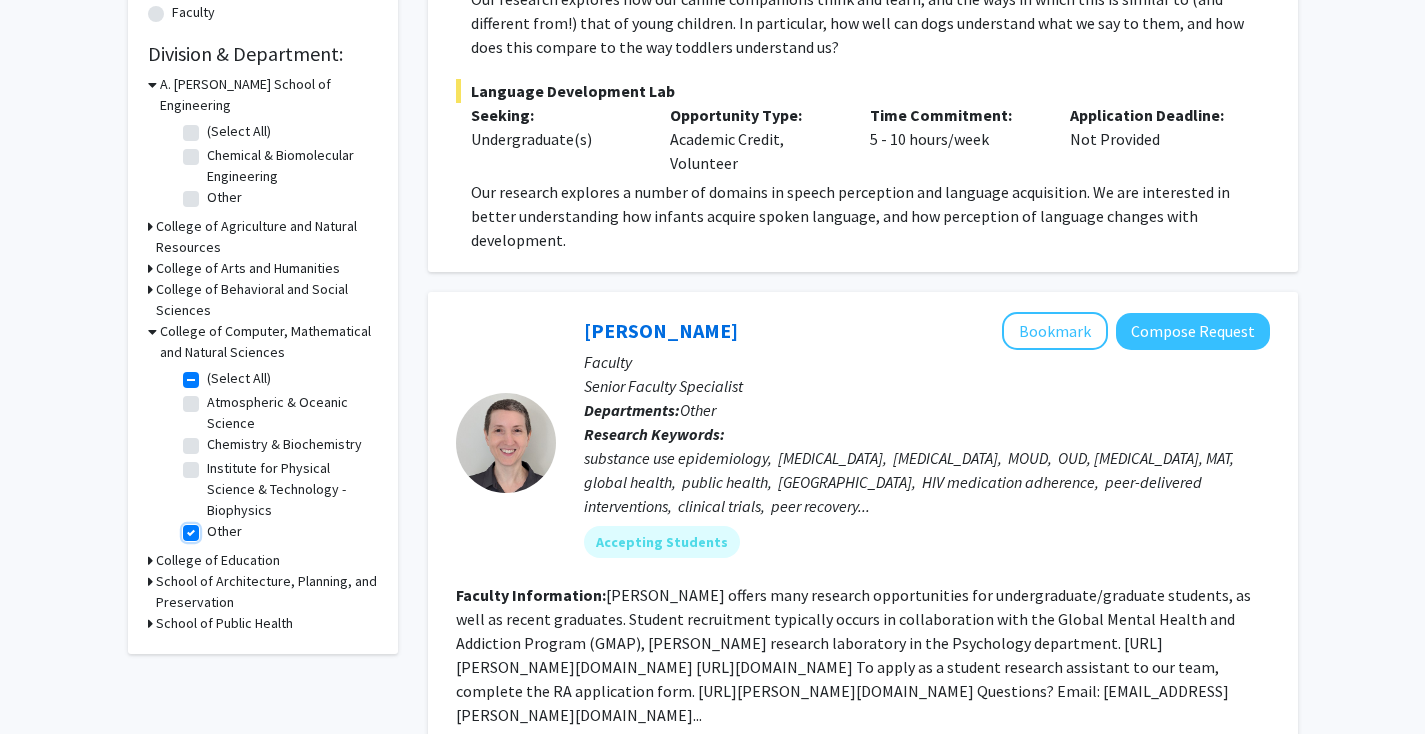 checkbox on "true" 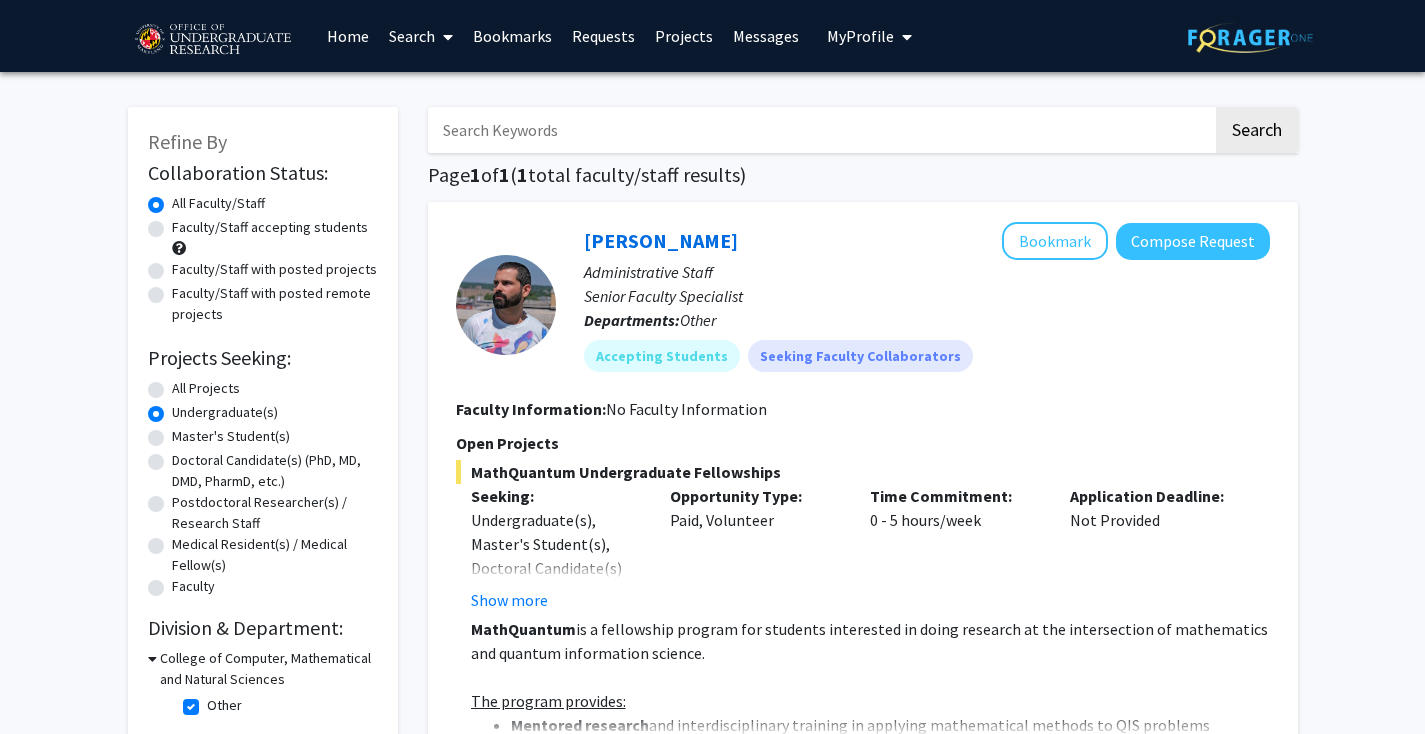 scroll, scrollTop: 276, scrollLeft: 0, axis: vertical 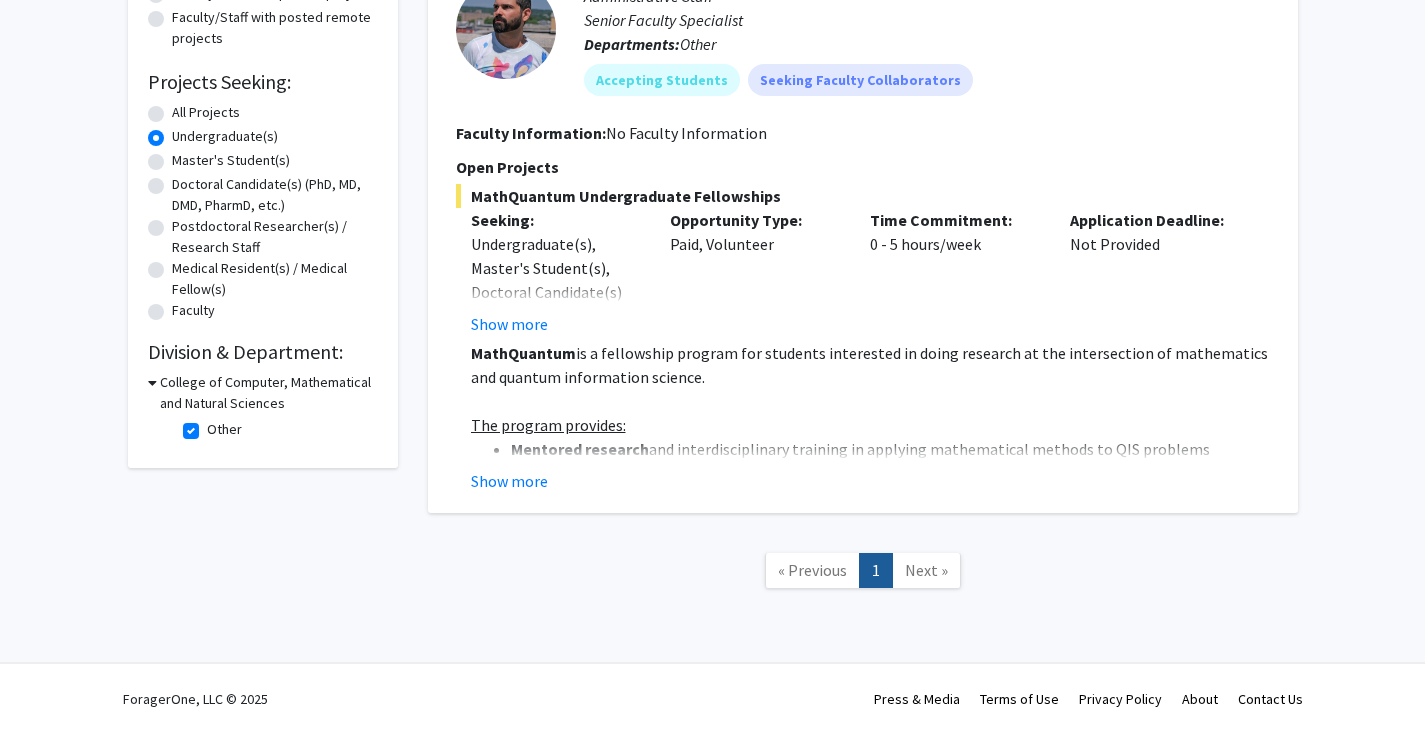 click on "College of Computer, Mathematical and Natural Sciences" at bounding box center (269, 393) 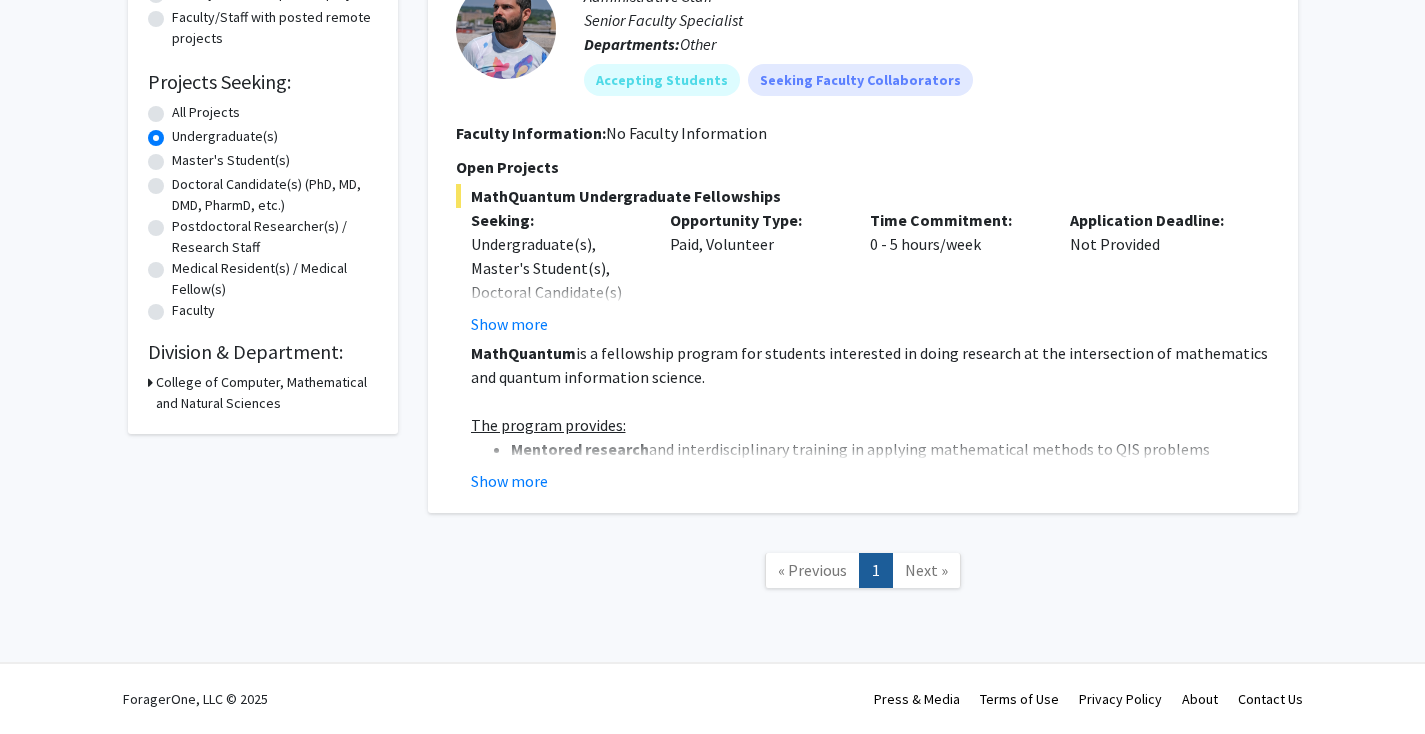 click on "College of Computer, Mathematical and Natural Sciences" at bounding box center [267, 393] 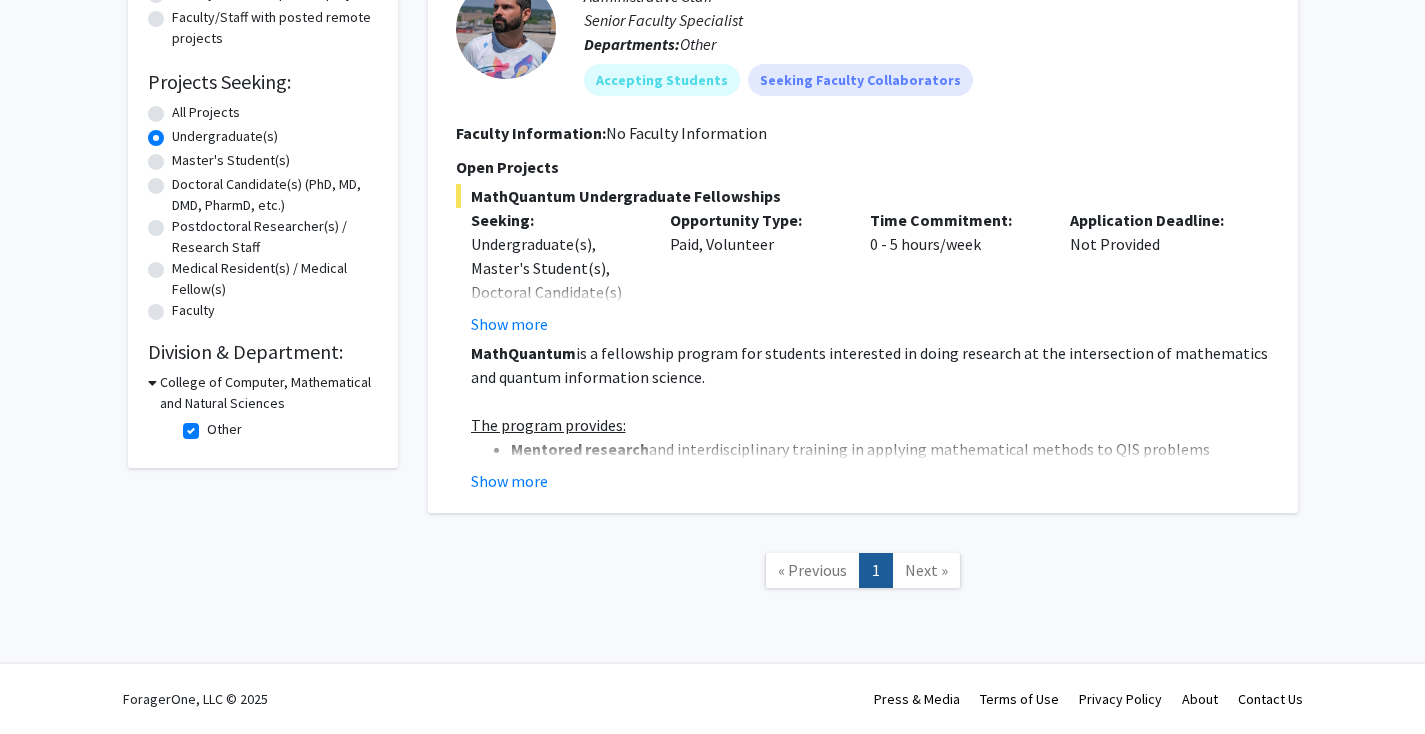 click on "Other" 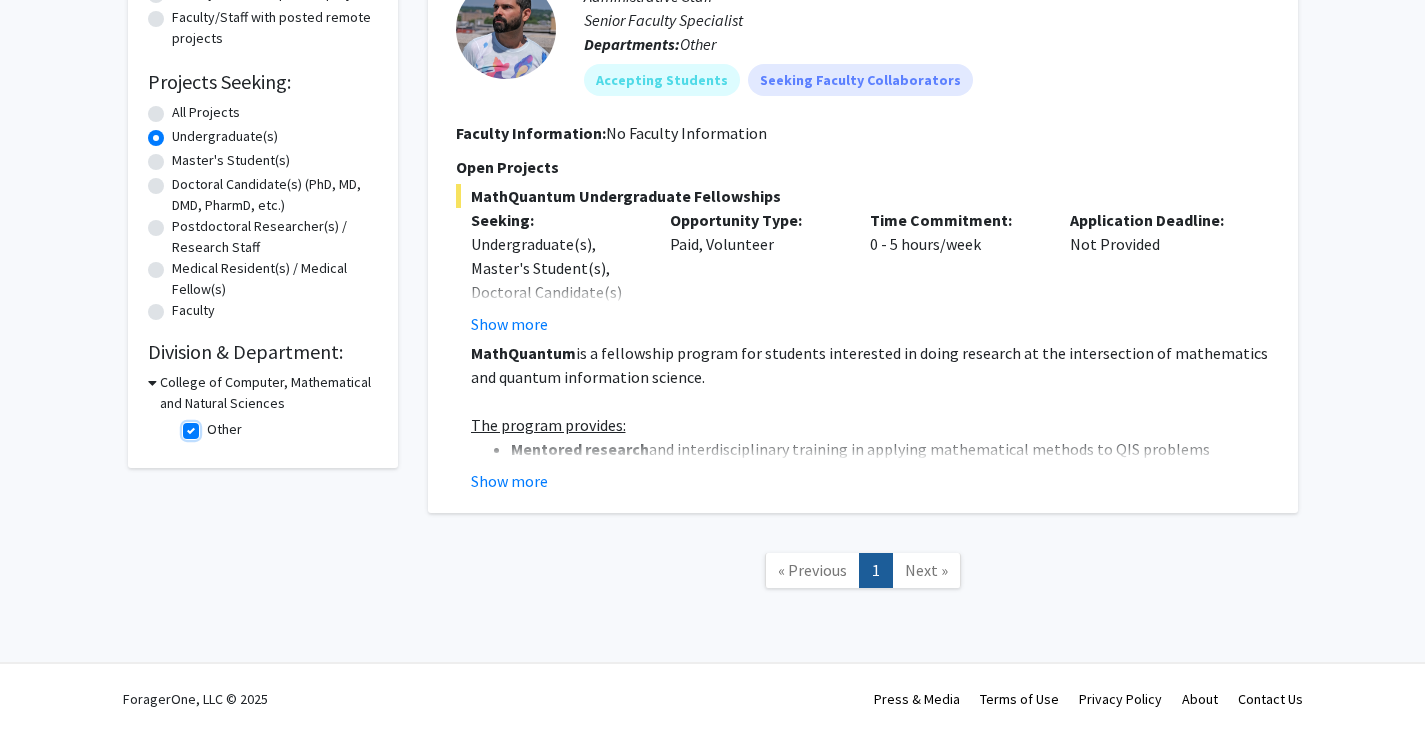 click on "Other" at bounding box center (213, 425) 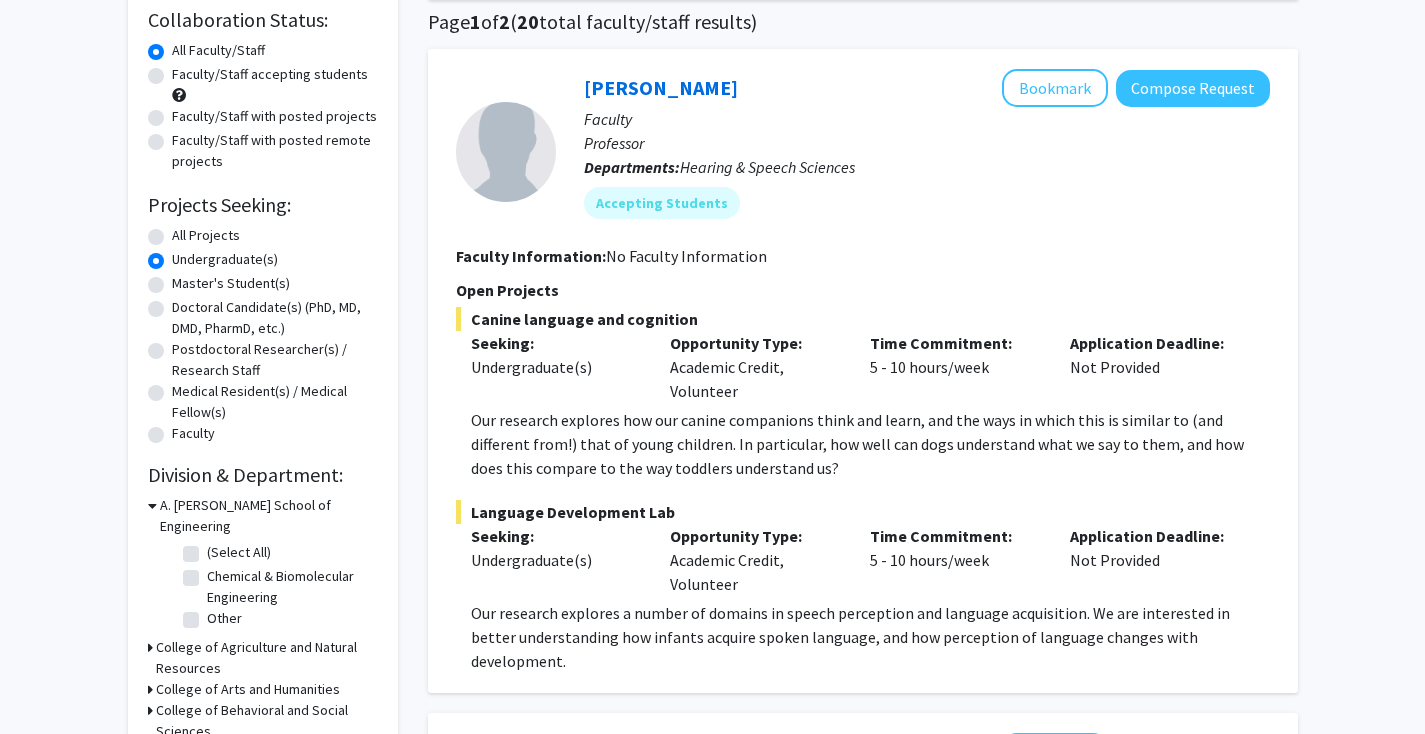 scroll, scrollTop: 532, scrollLeft: 0, axis: vertical 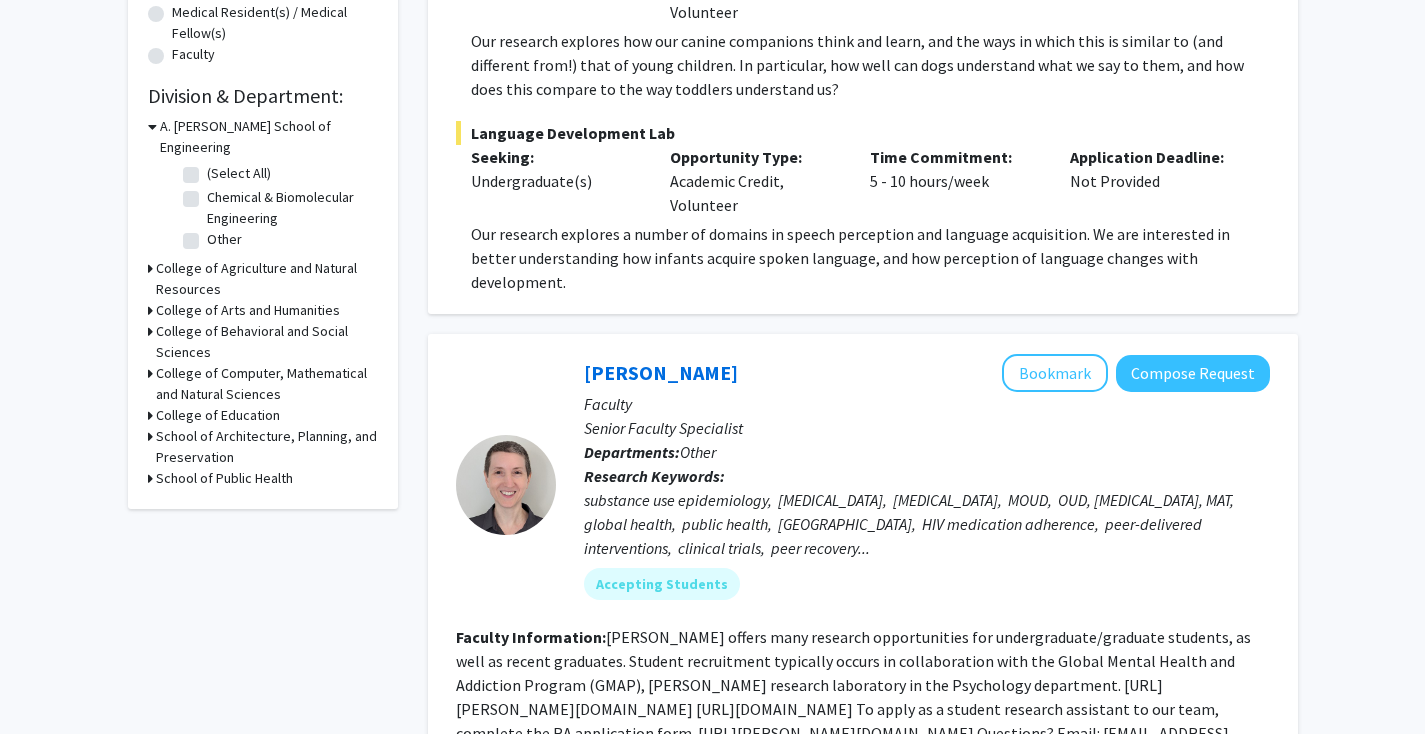 click on "College of Computer, Mathematical and Natural Sciences" at bounding box center [267, 384] 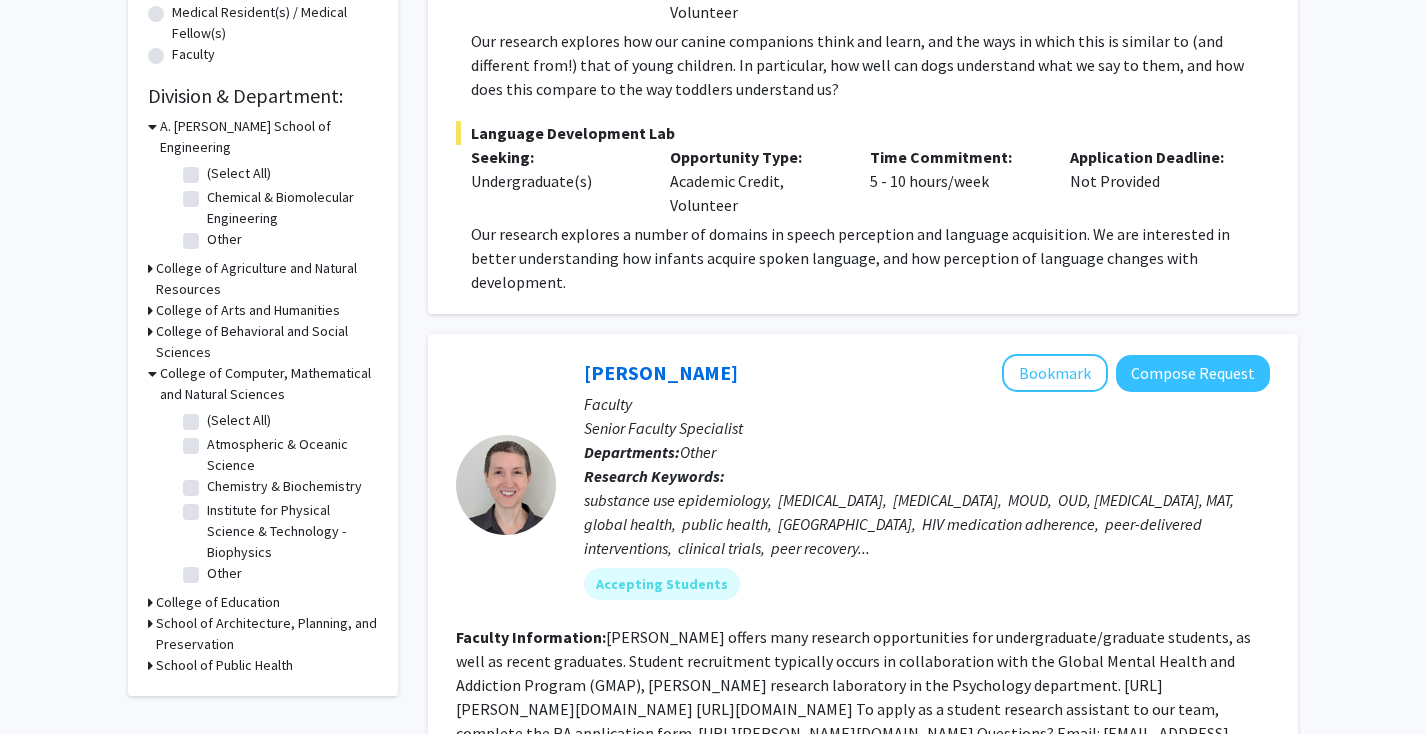 click on "Chemistry & Biochemistry" 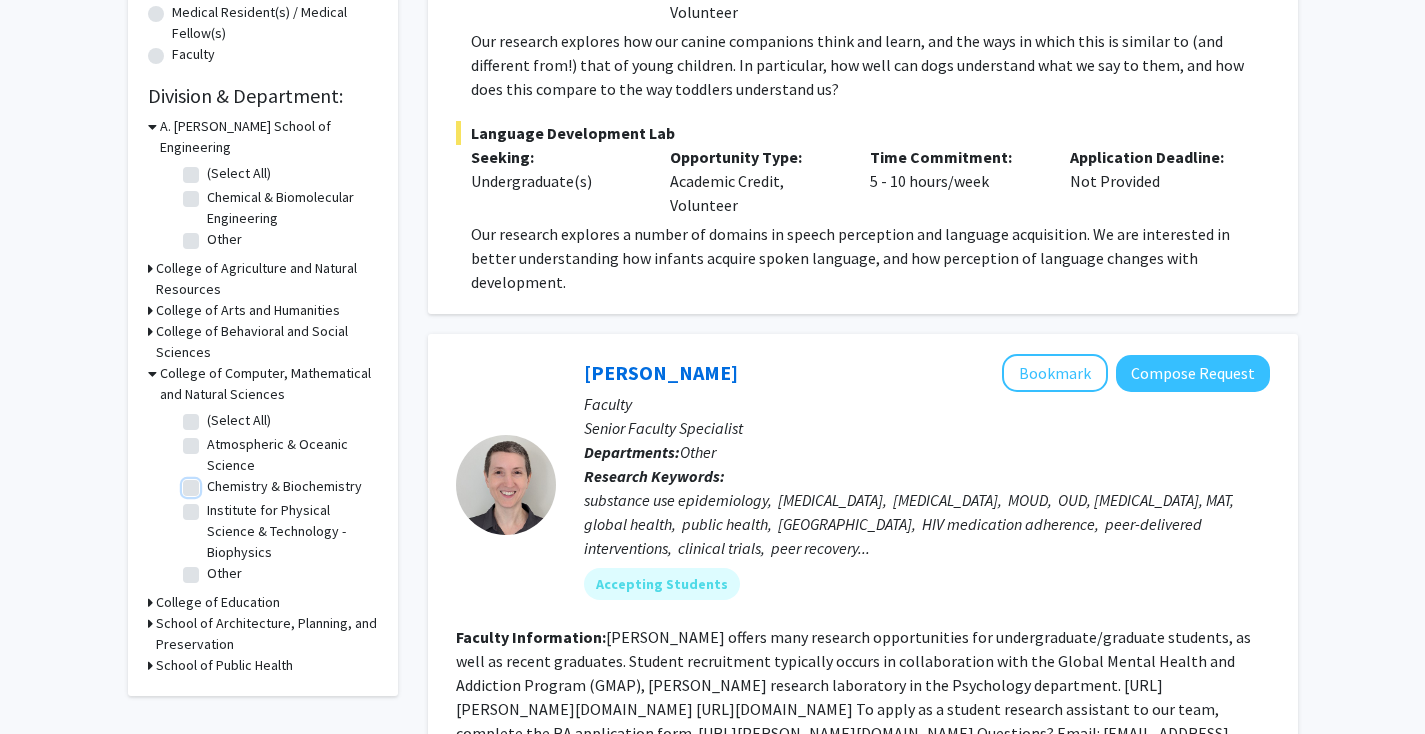click on "Chemistry & Biochemistry" at bounding box center (213, 482) 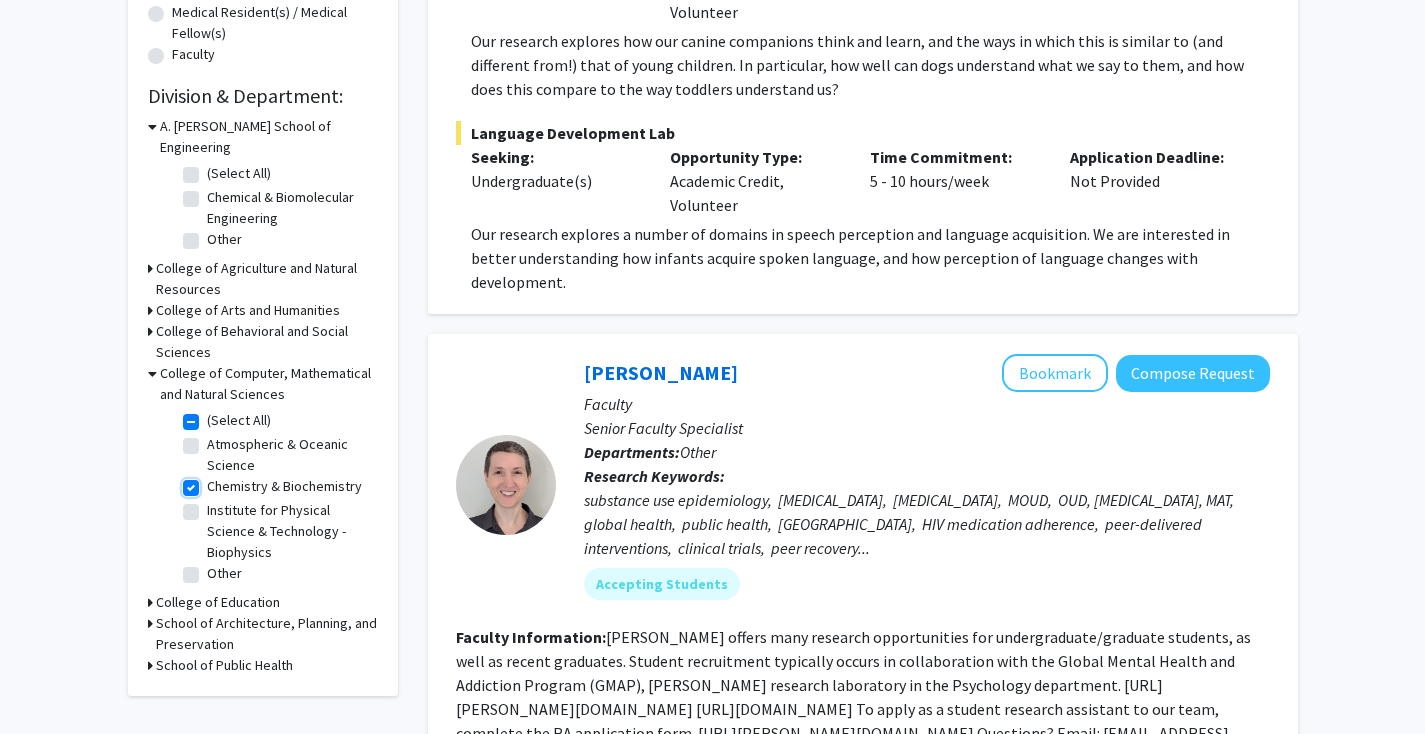 checkbox on "true" 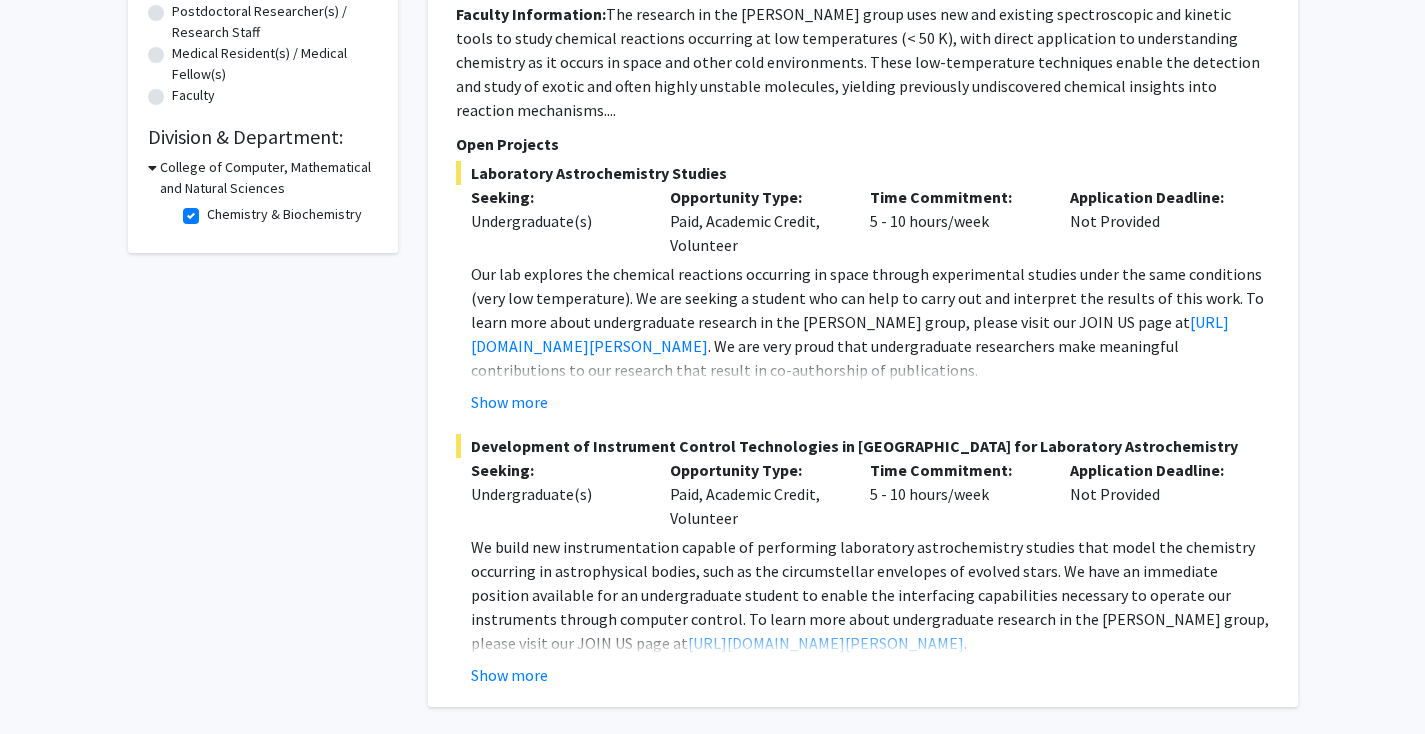 scroll, scrollTop: 230, scrollLeft: 0, axis: vertical 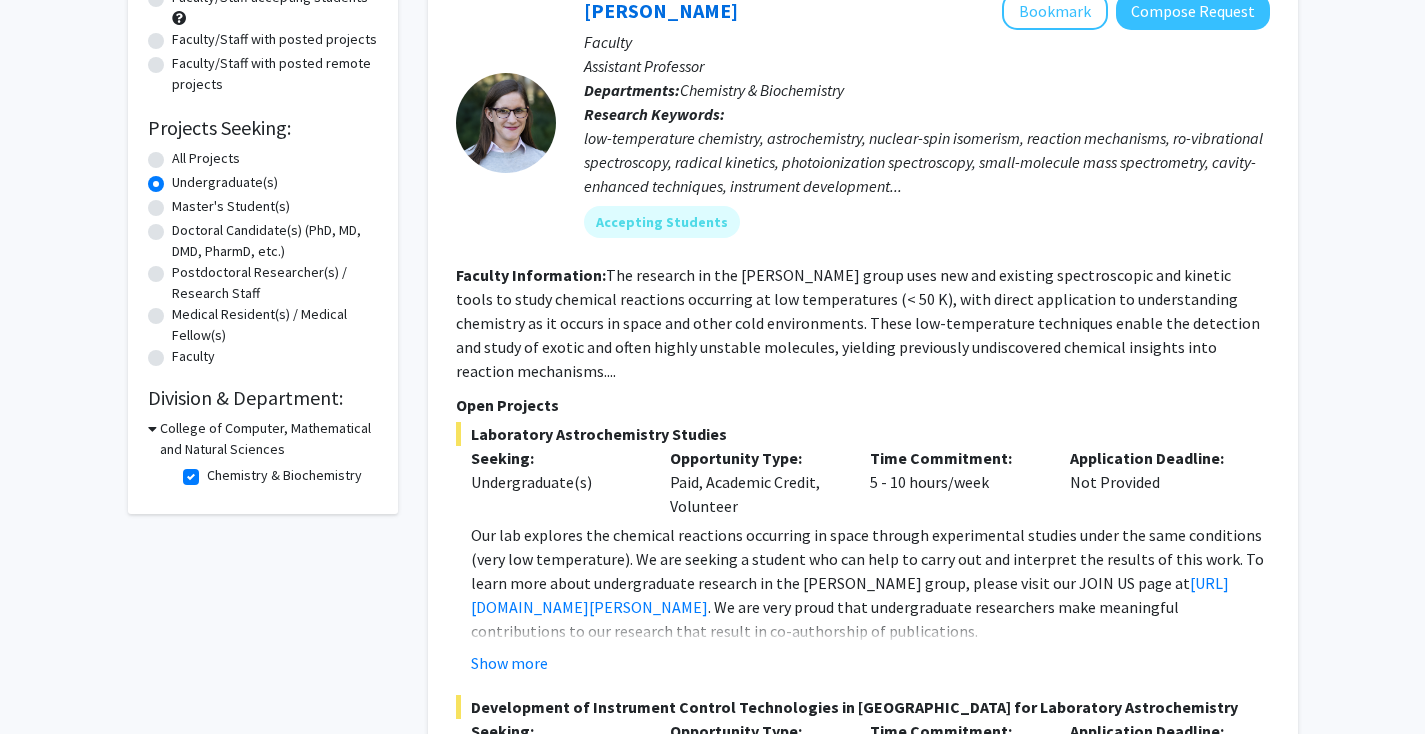 click 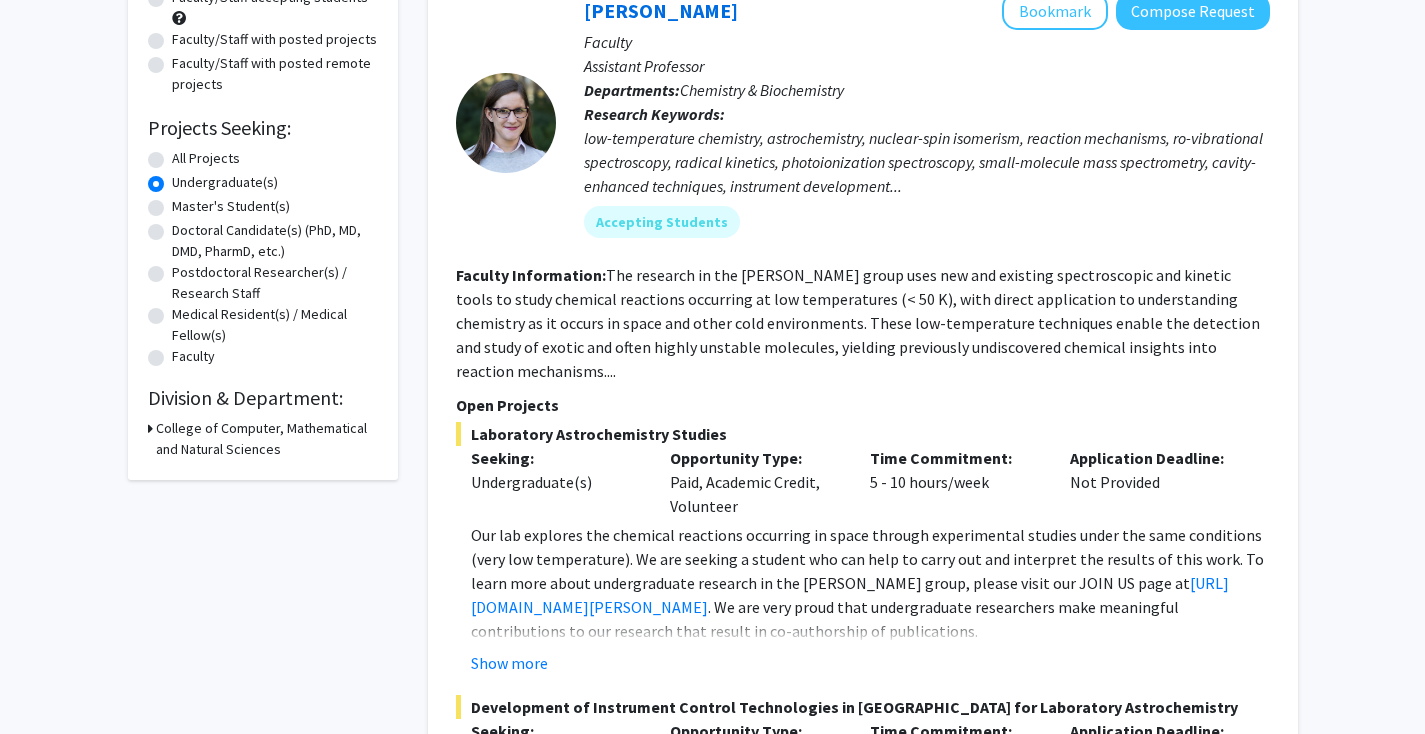 click on "College of Computer, Mathematical and Natural Sciences" at bounding box center [267, 439] 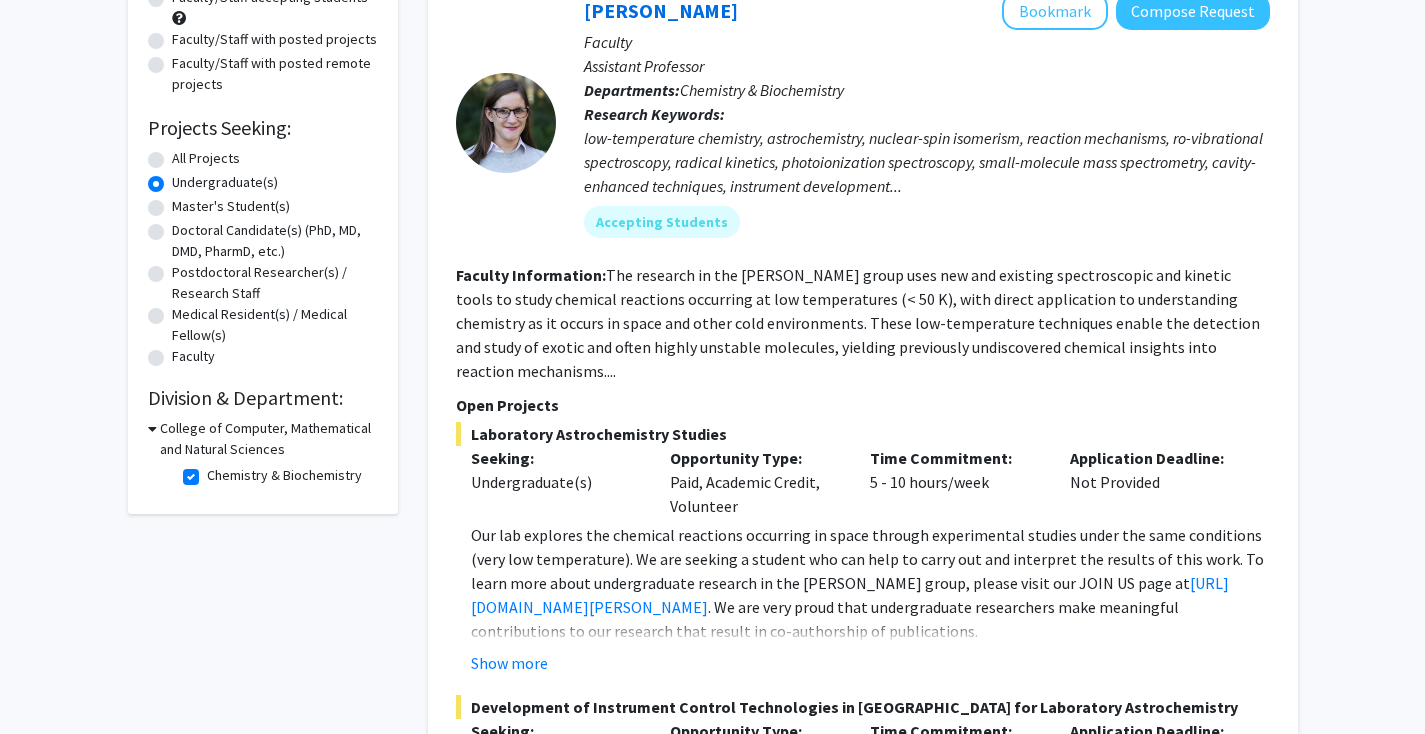 click on "Chemistry & Biochemistry" 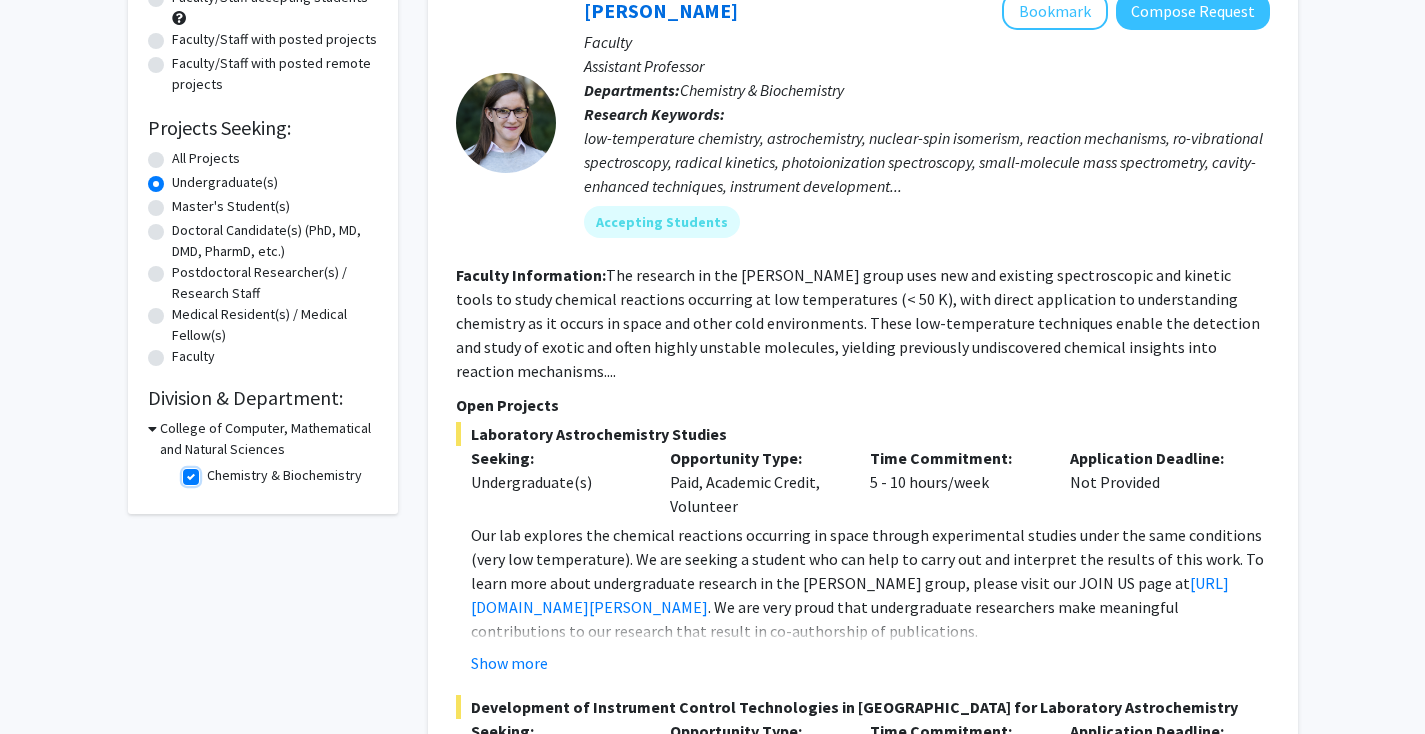 click on "Chemistry & Biochemistry" at bounding box center (213, 471) 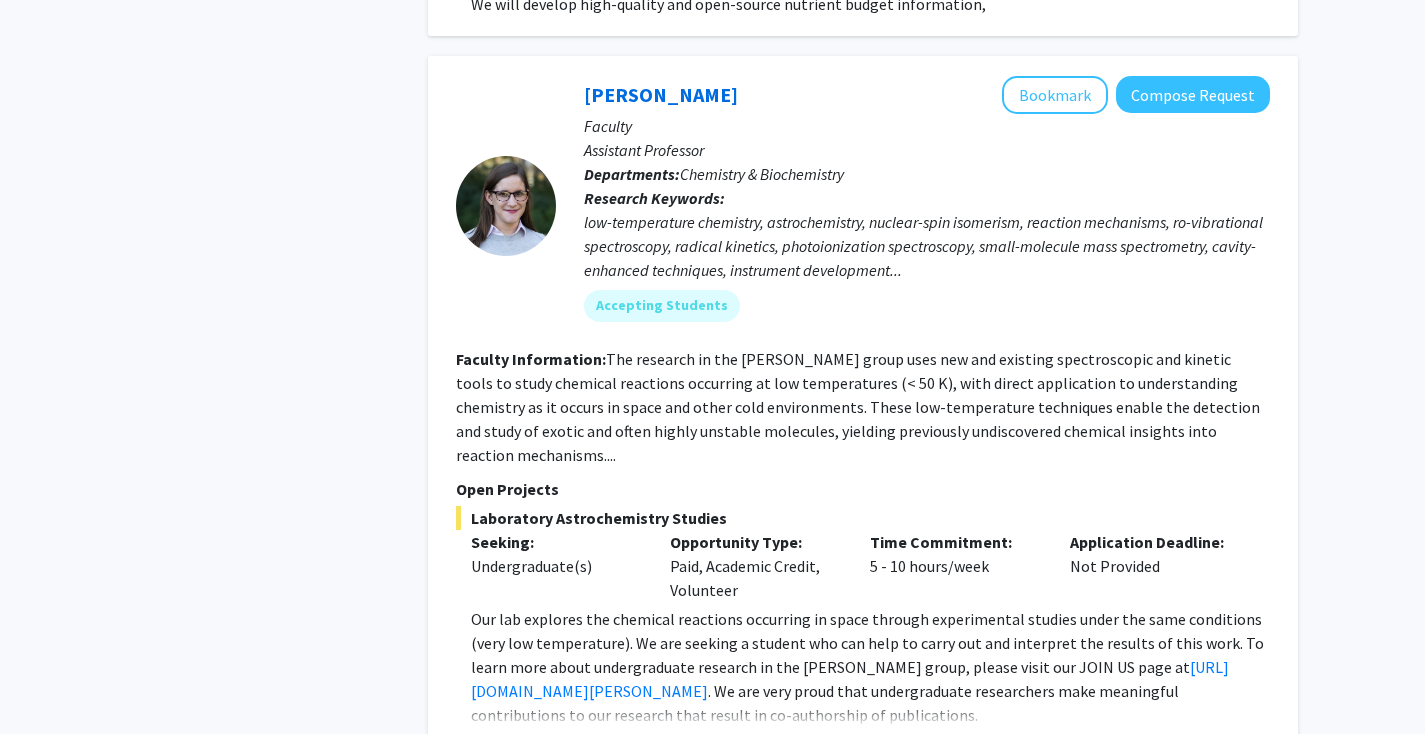 scroll, scrollTop: 3094, scrollLeft: 0, axis: vertical 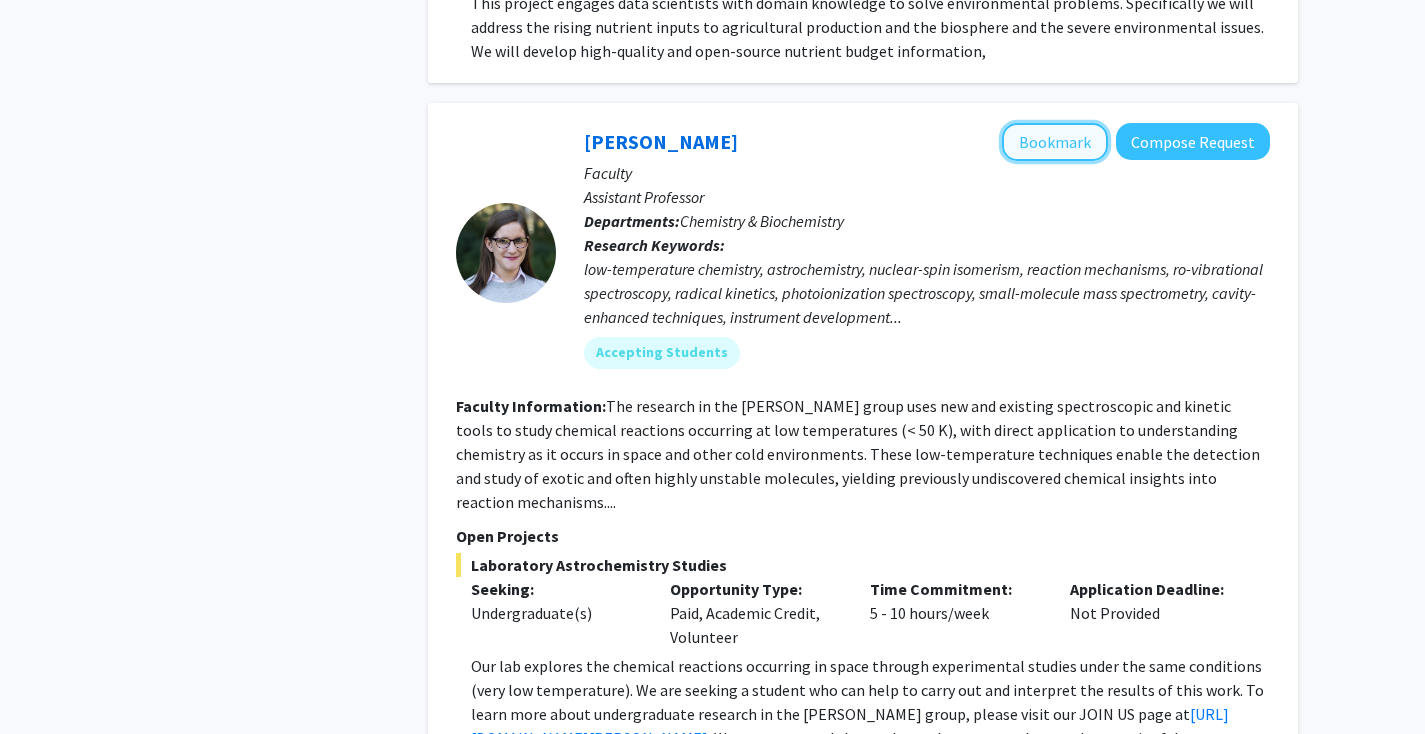 click on "Bookmark" 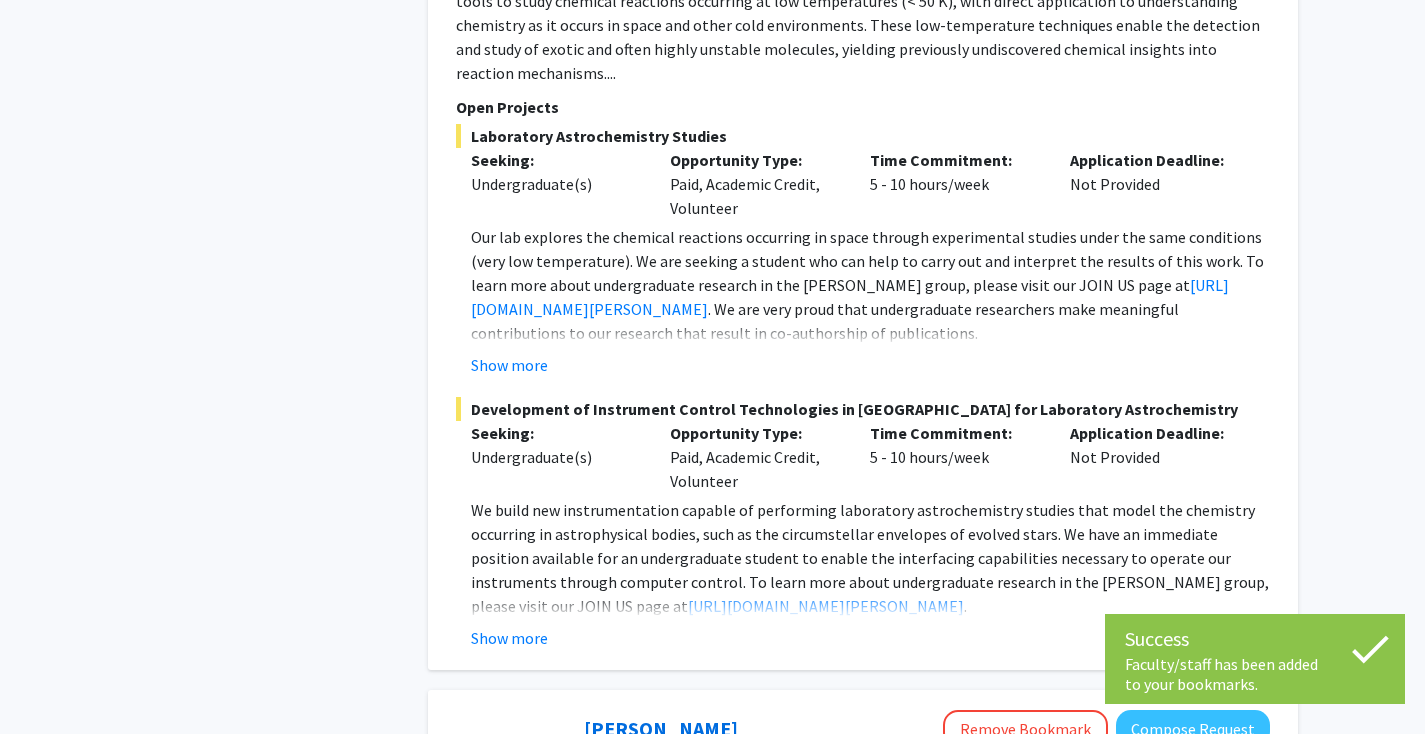 scroll, scrollTop: 3748, scrollLeft: 0, axis: vertical 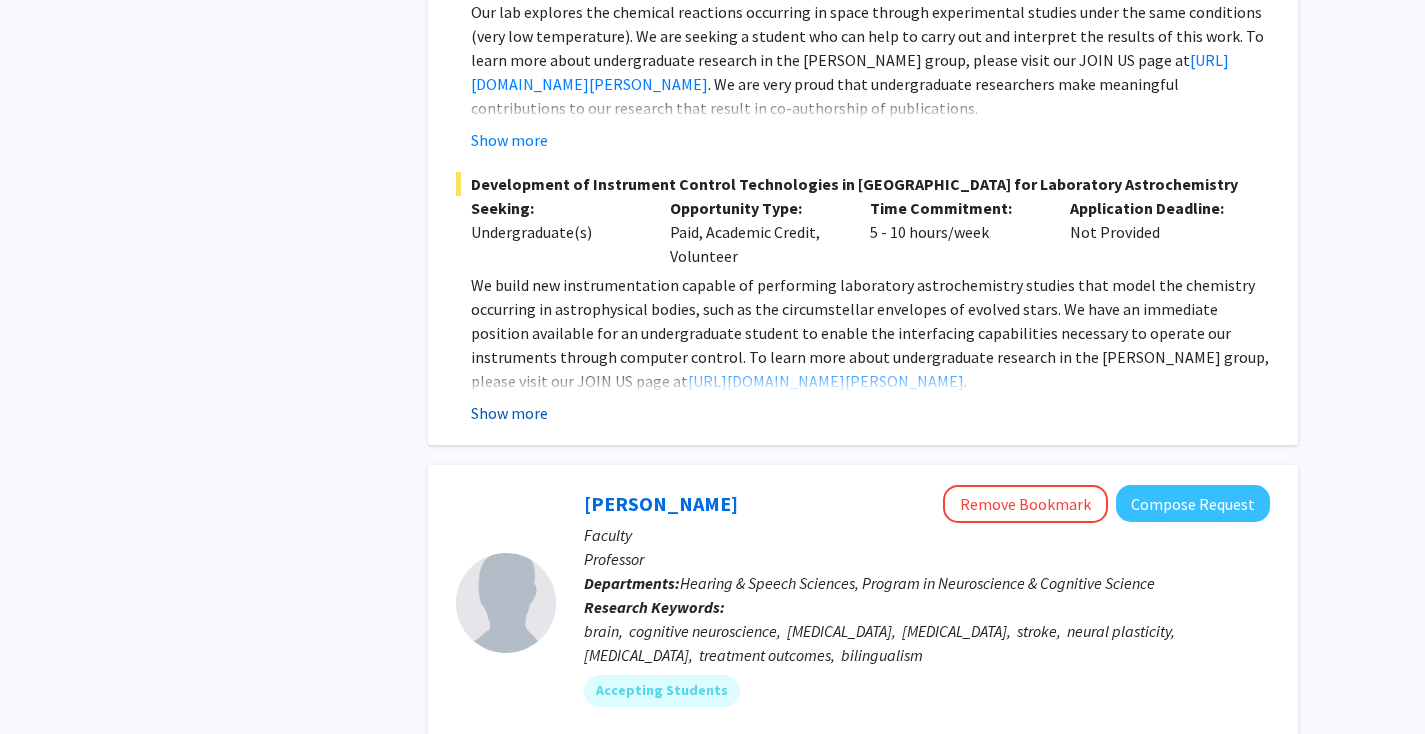 click on "Show more" 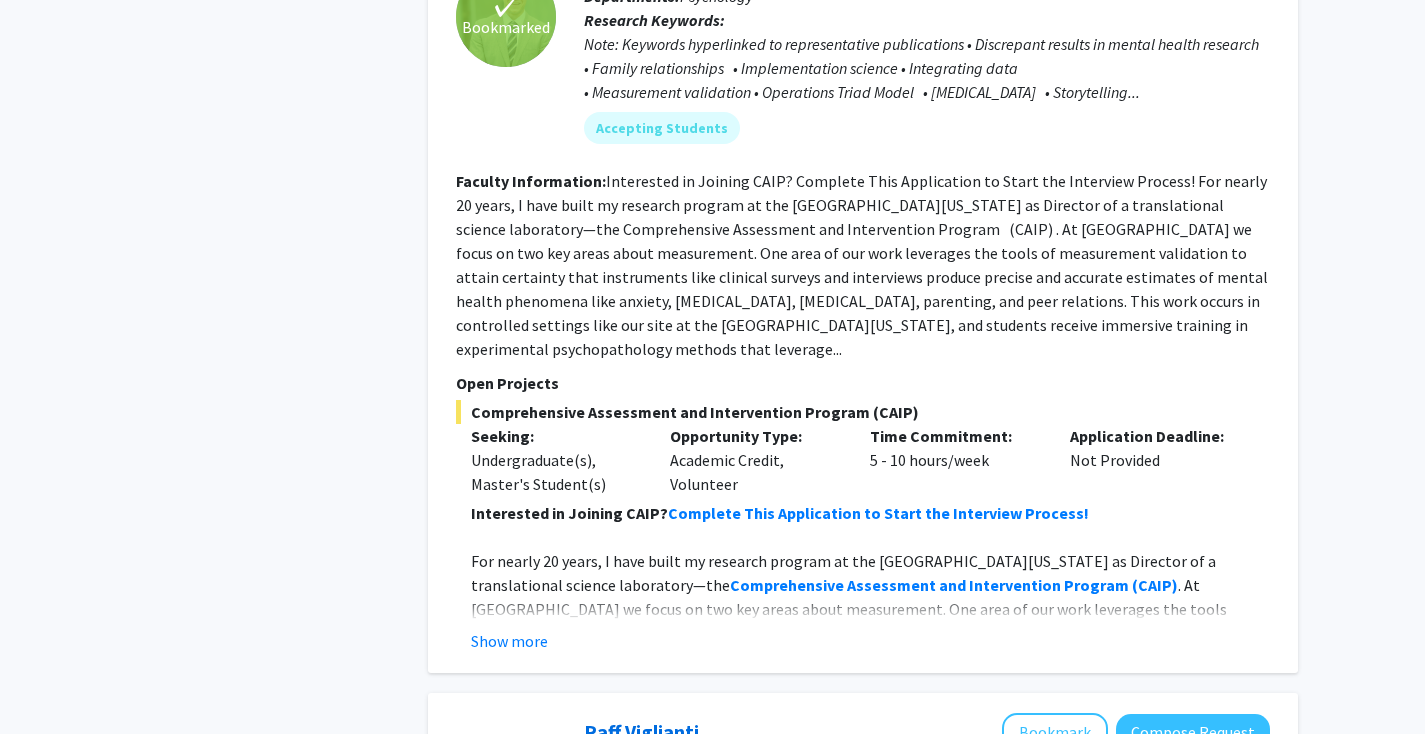 scroll, scrollTop: 7969, scrollLeft: 0, axis: vertical 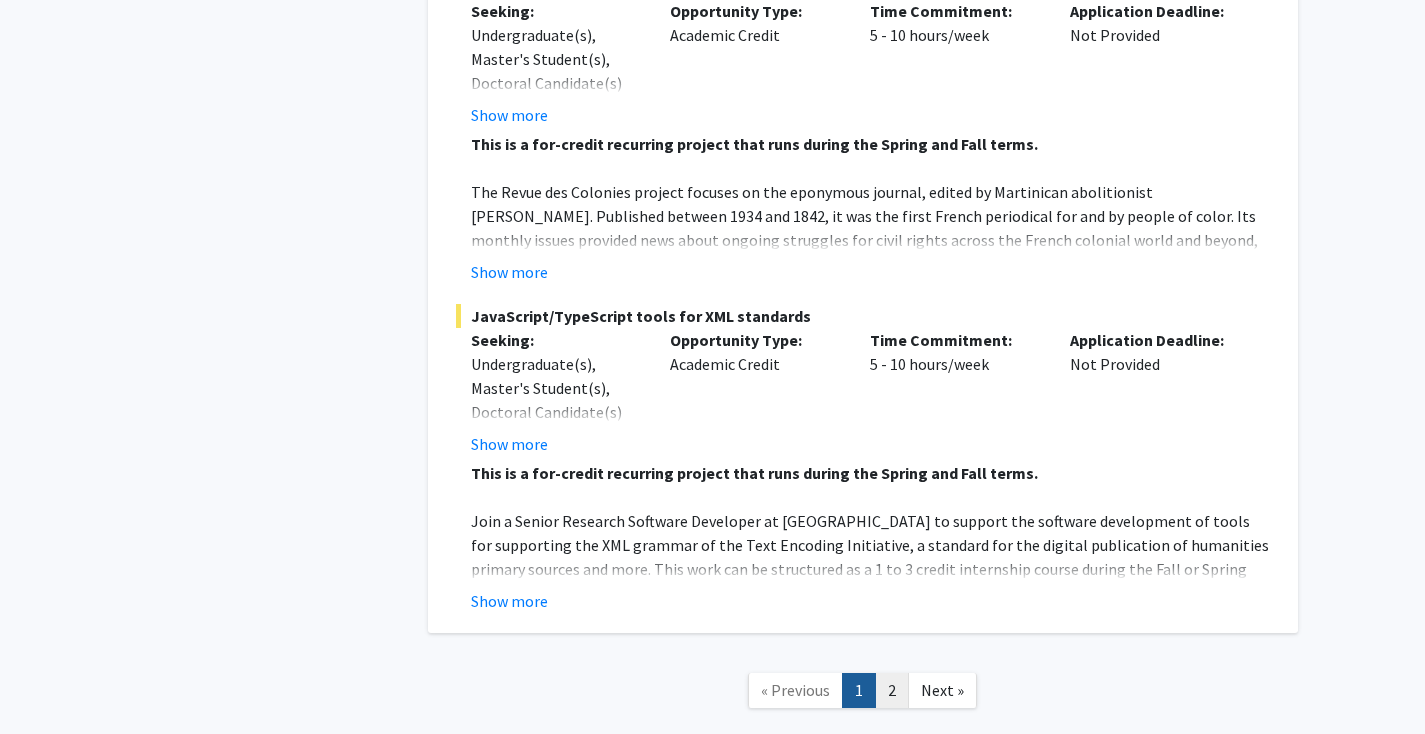click on "2" 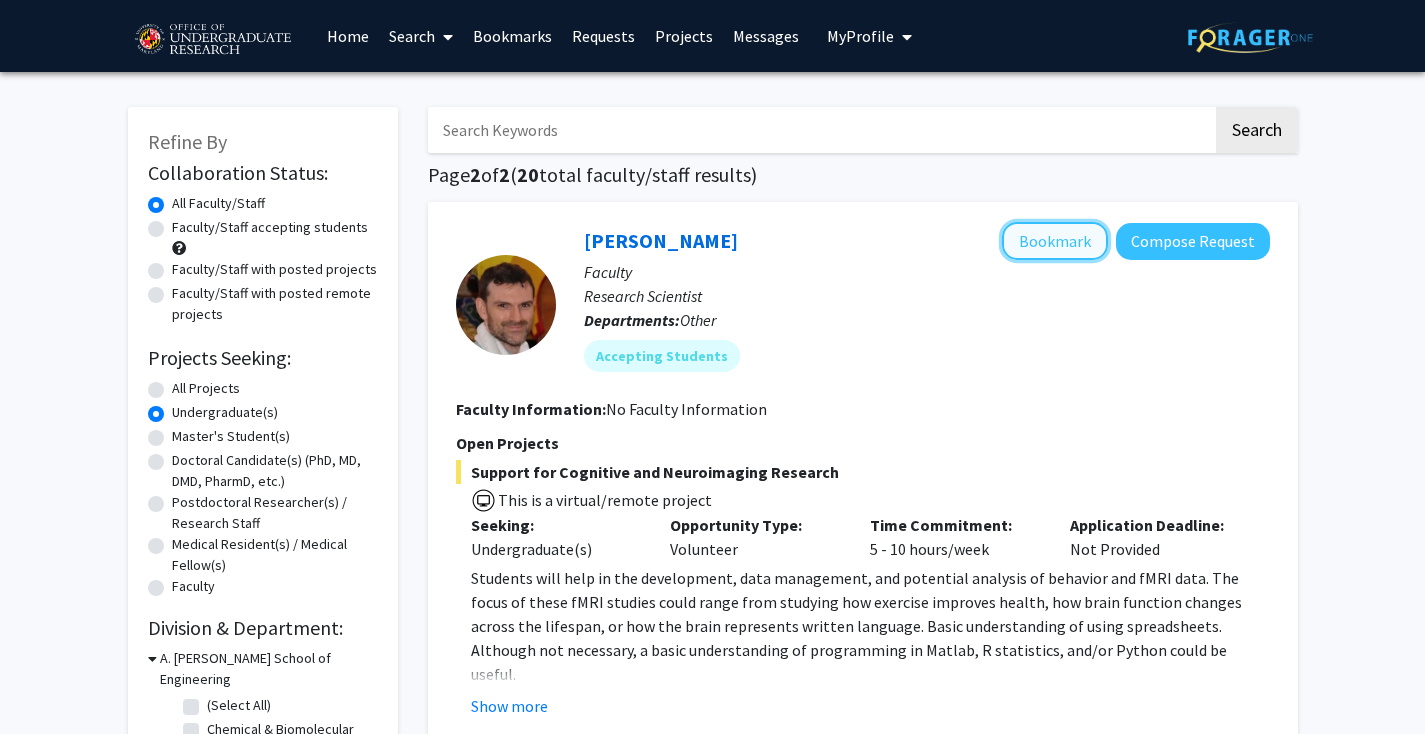 click on "Bookmark" 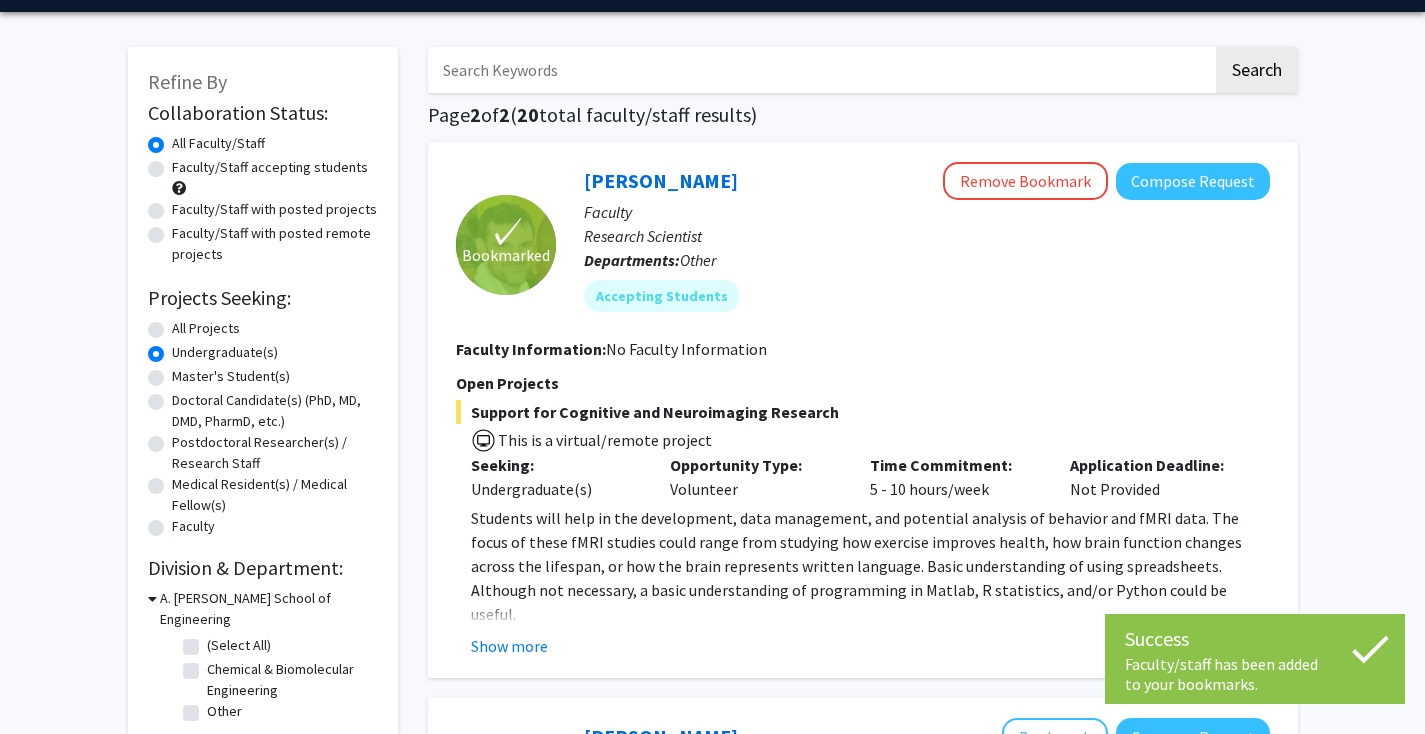 scroll, scrollTop: 92, scrollLeft: 0, axis: vertical 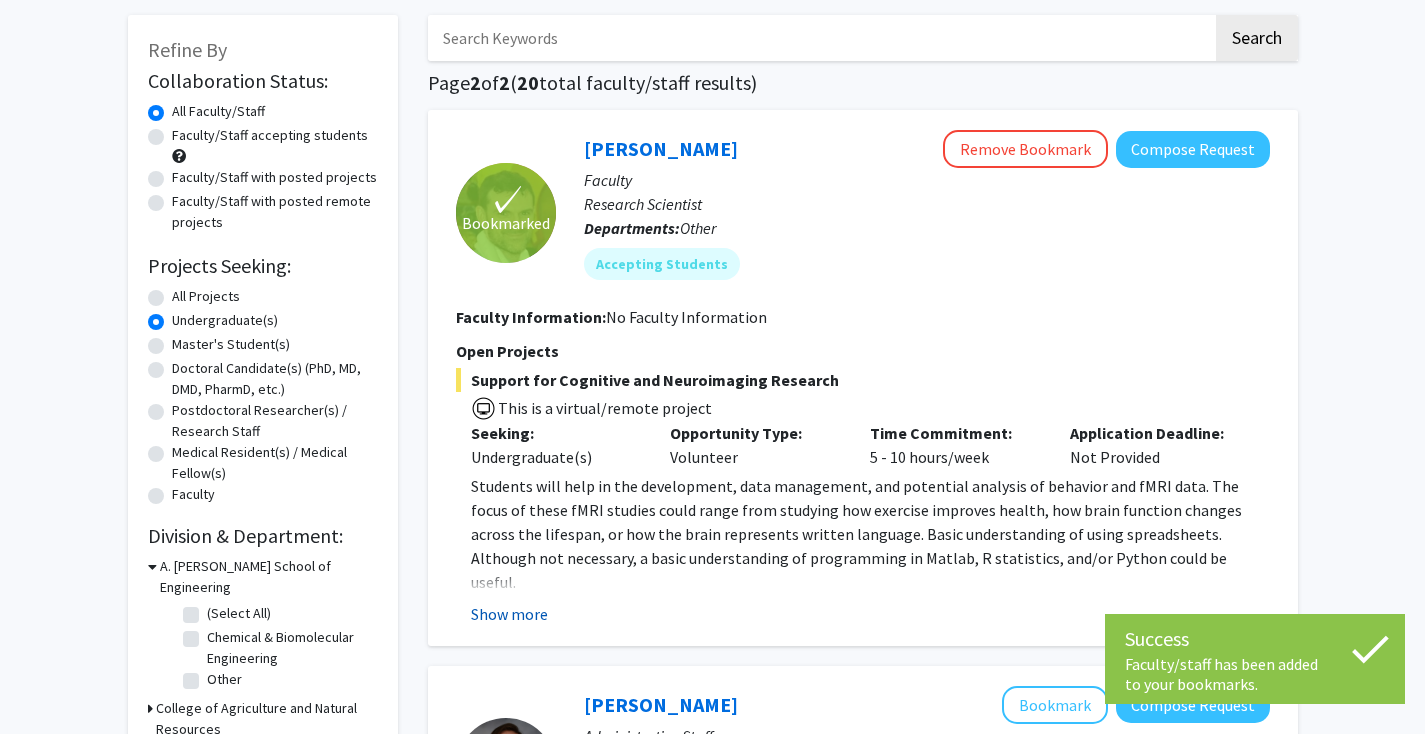 click on "Show more" 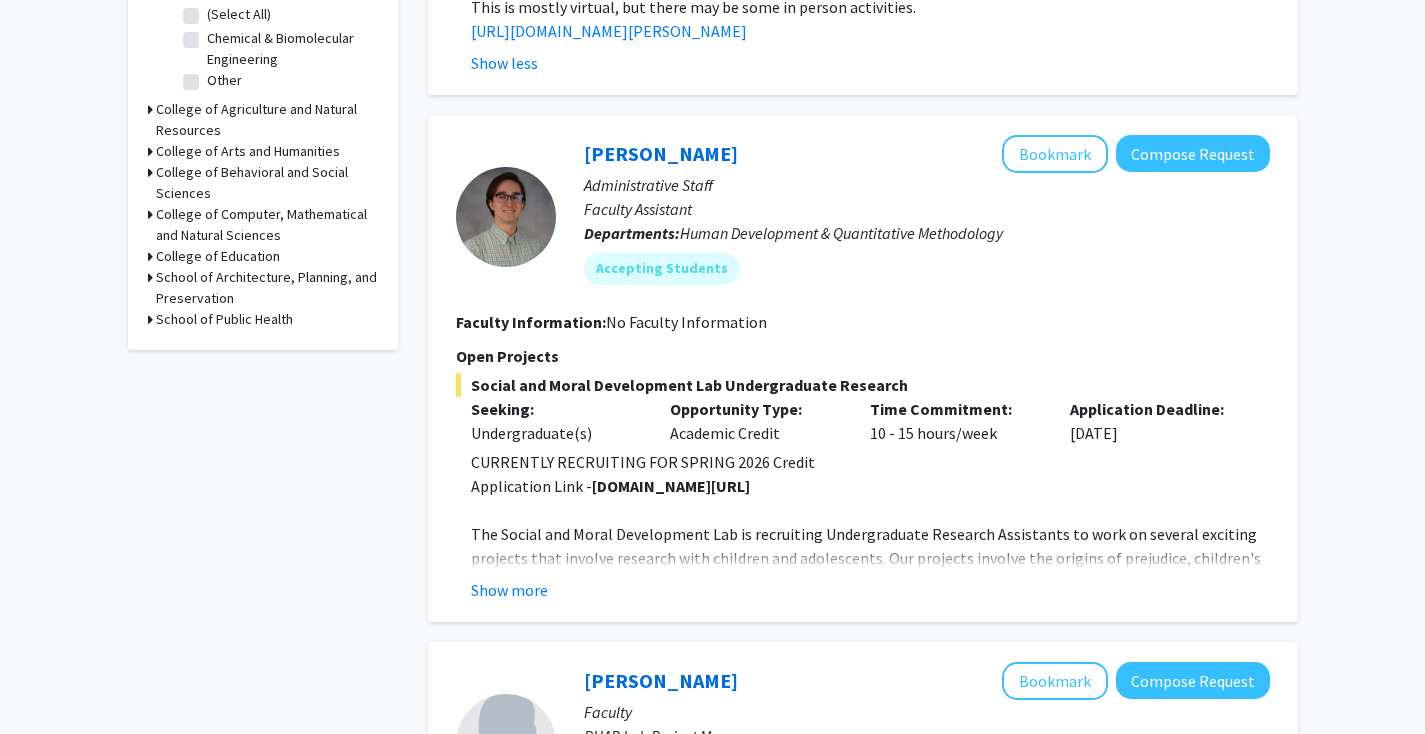 scroll, scrollTop: 787, scrollLeft: 0, axis: vertical 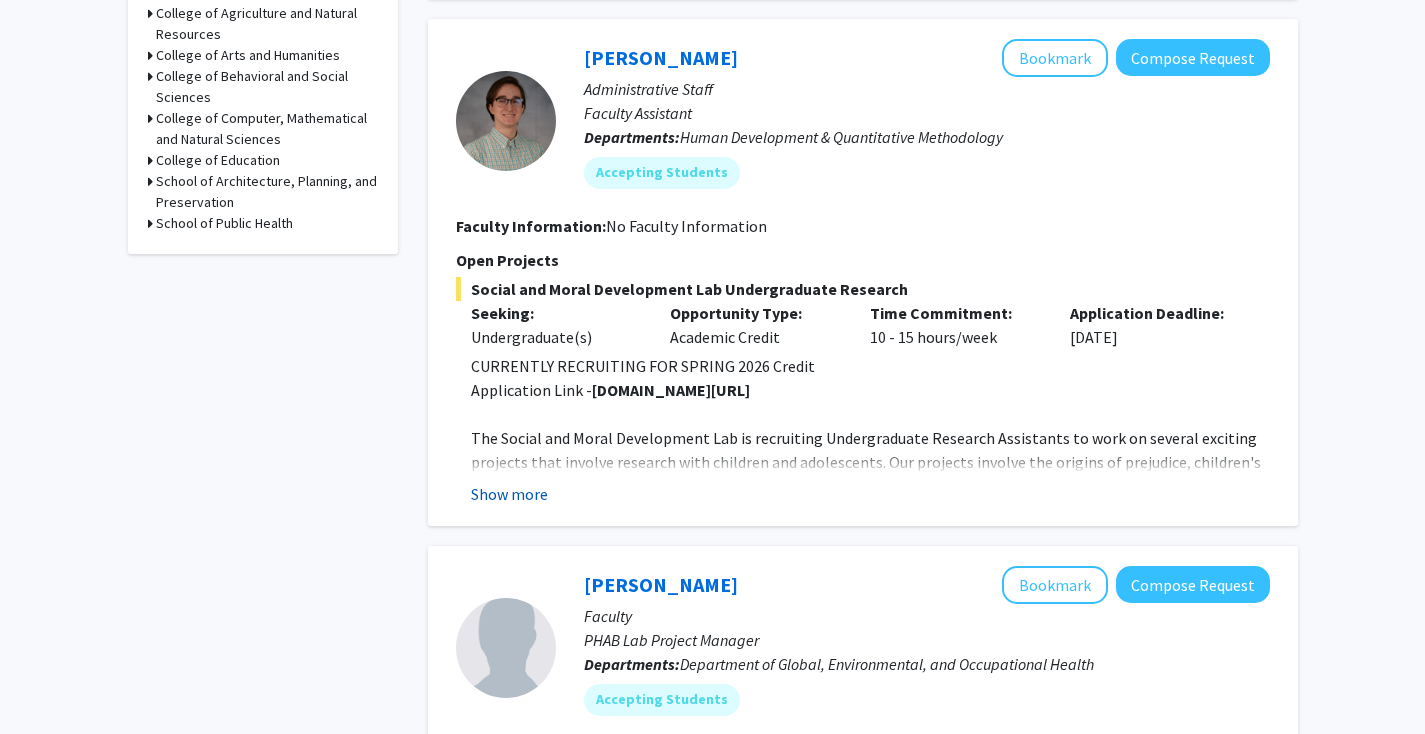 click on "Show more" 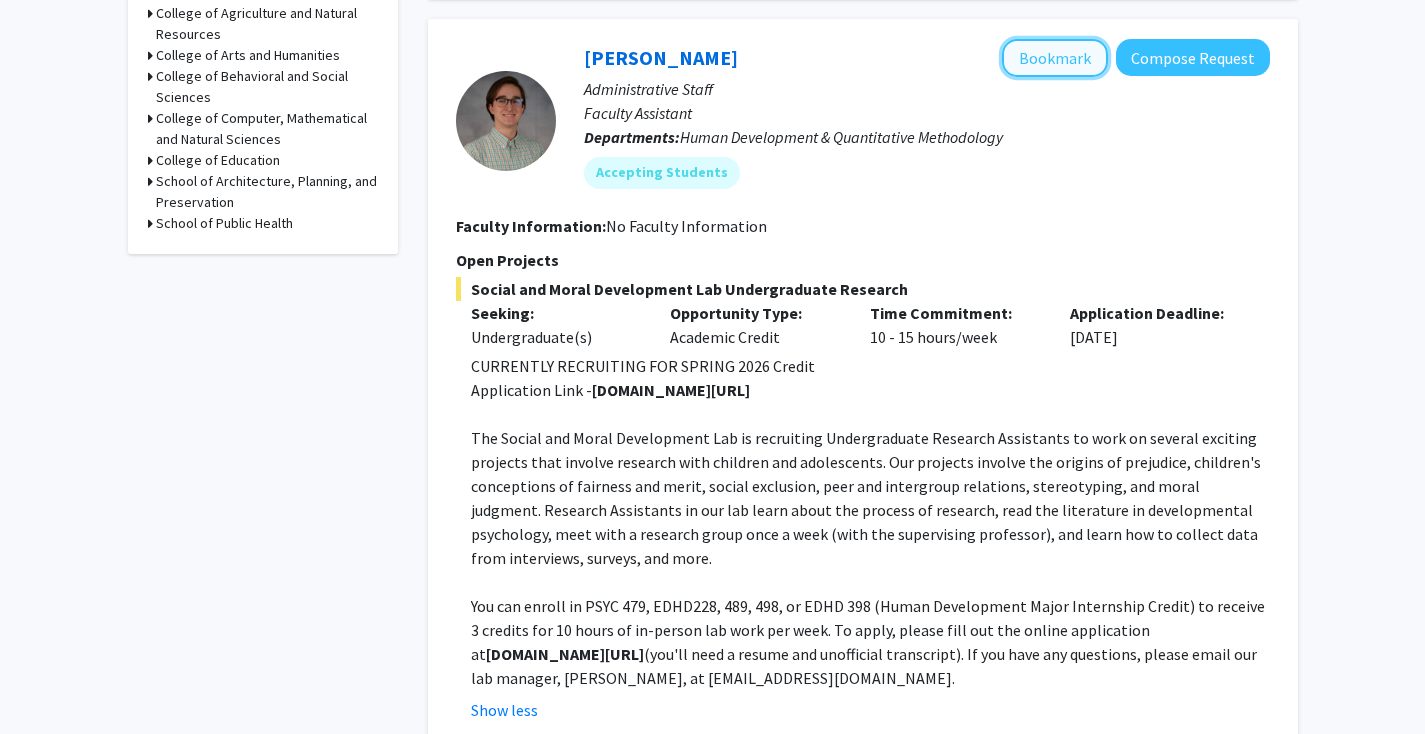 click on "Bookmark" 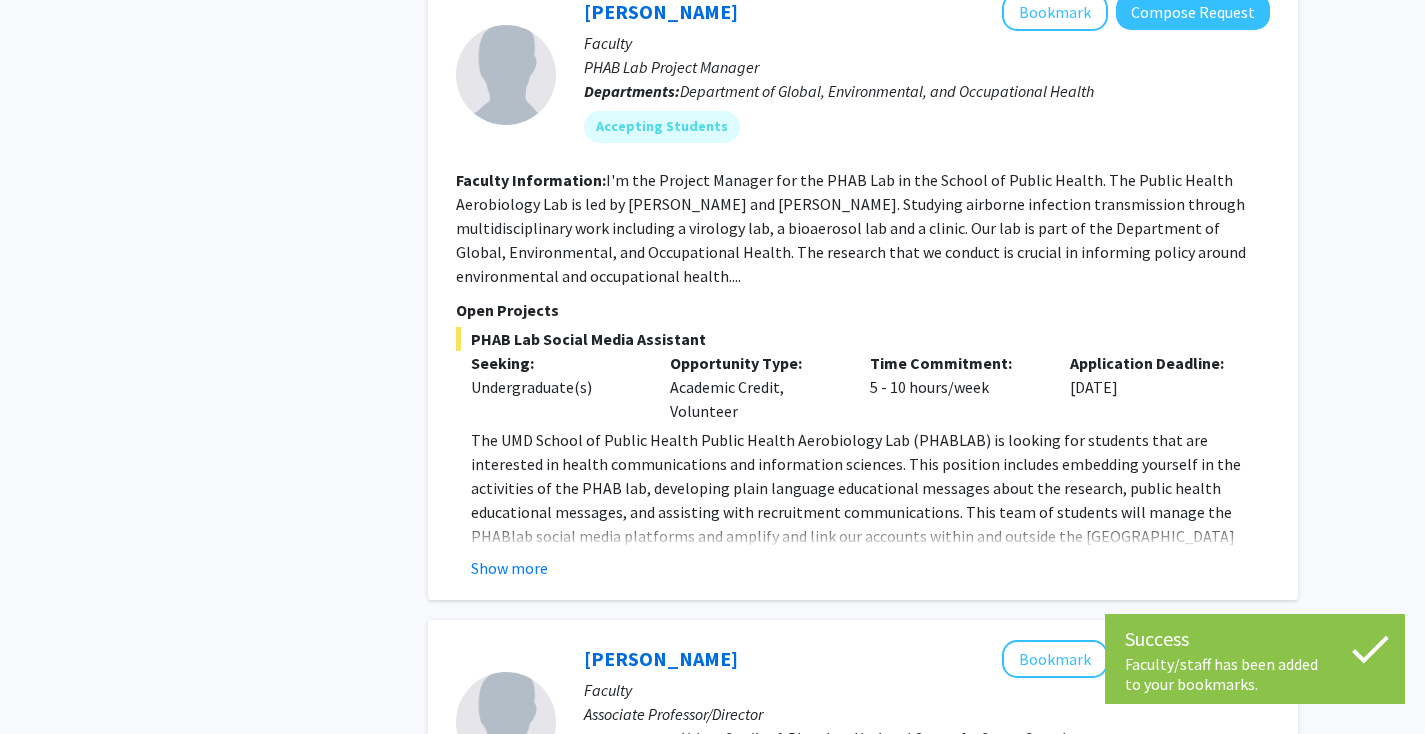 scroll, scrollTop: 1674, scrollLeft: 0, axis: vertical 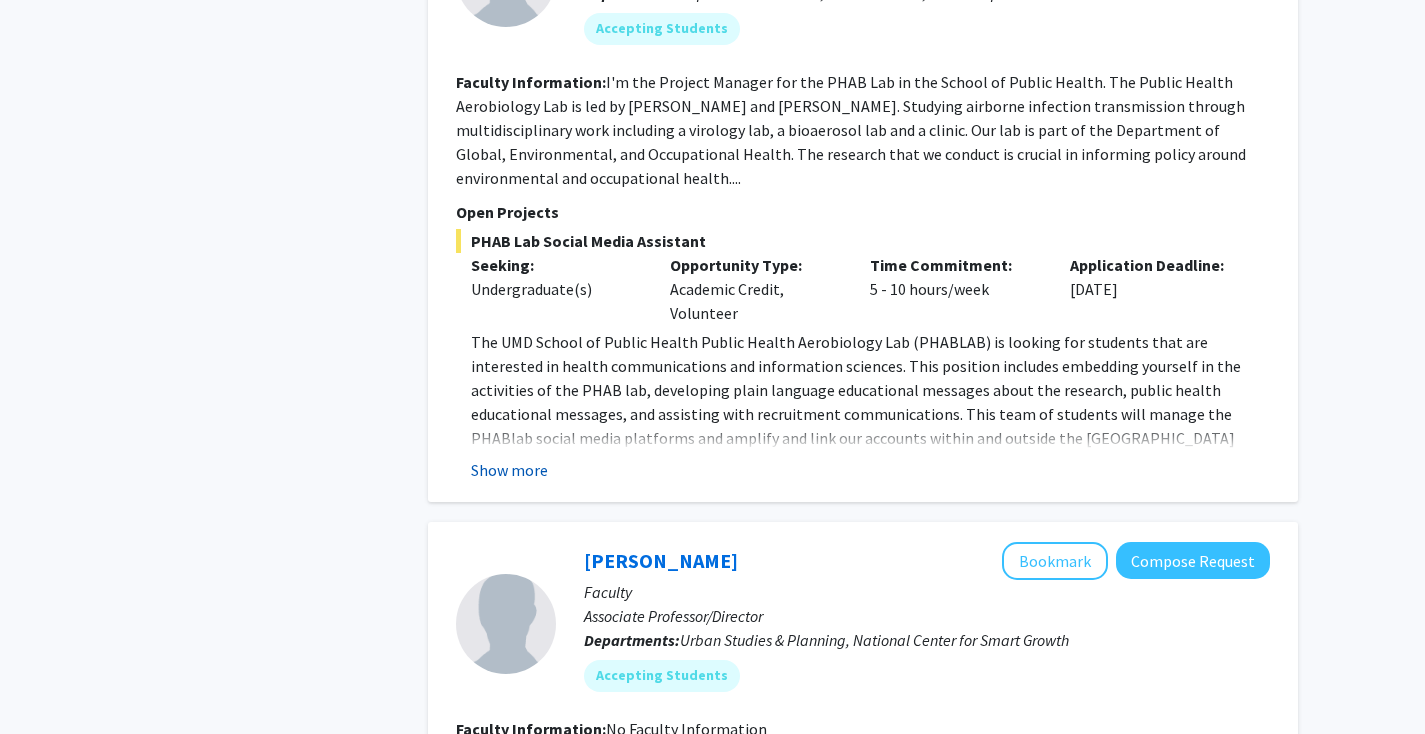 click on "Show more" 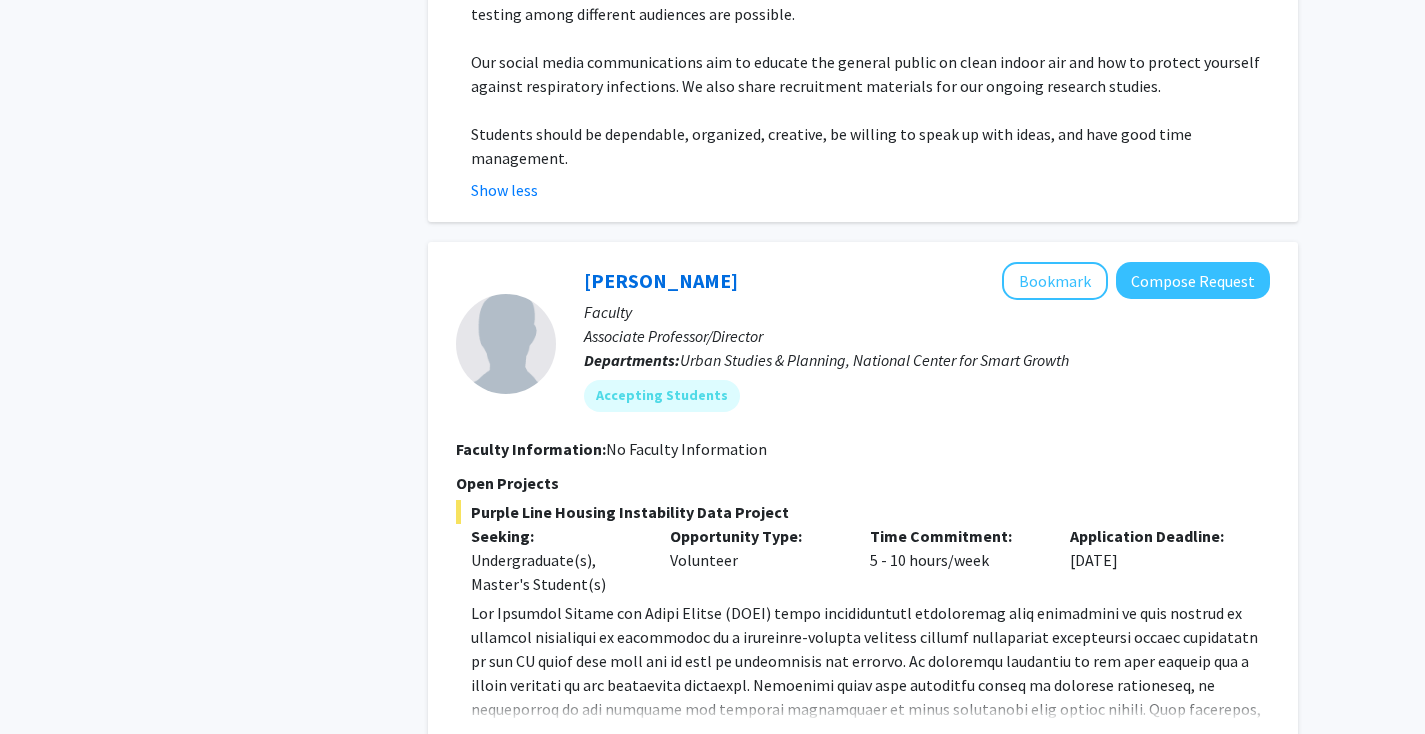 scroll, scrollTop: 2195, scrollLeft: 0, axis: vertical 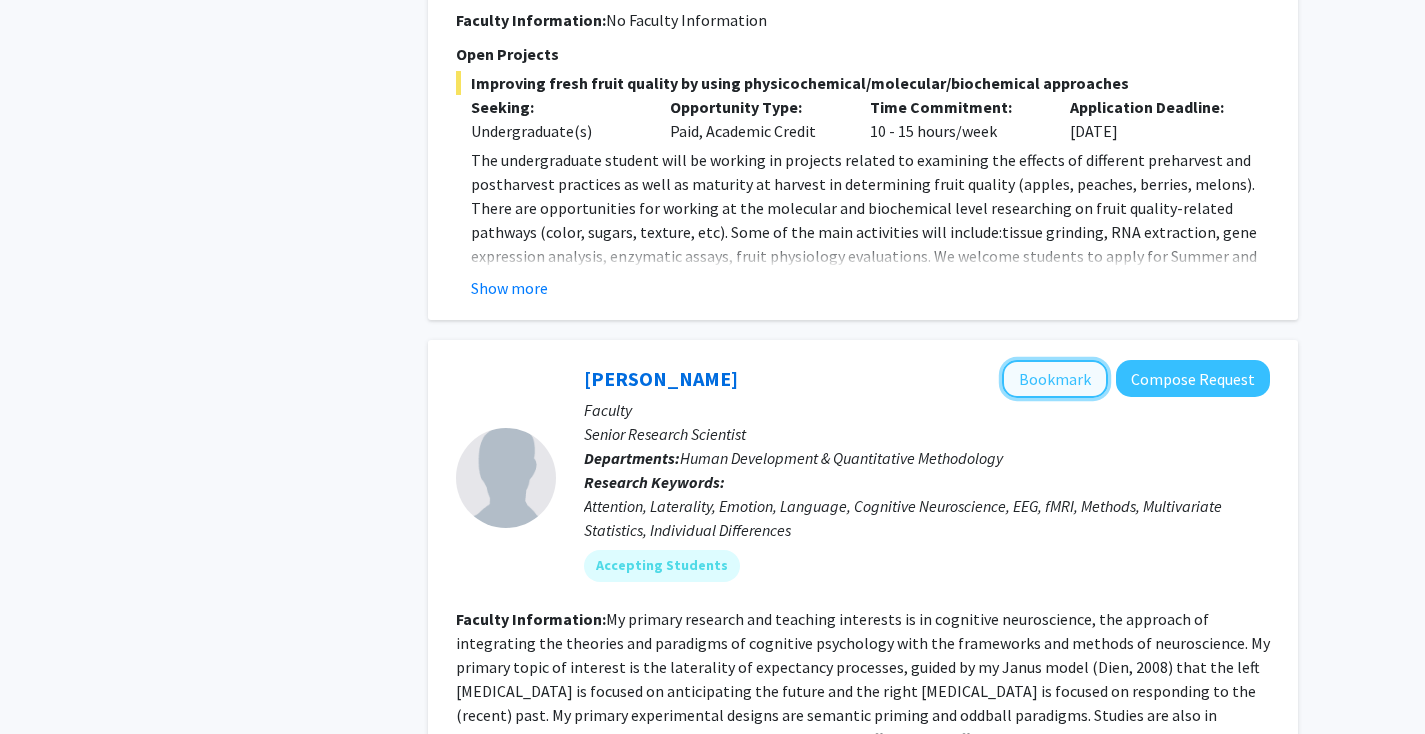 click on "Bookmark" 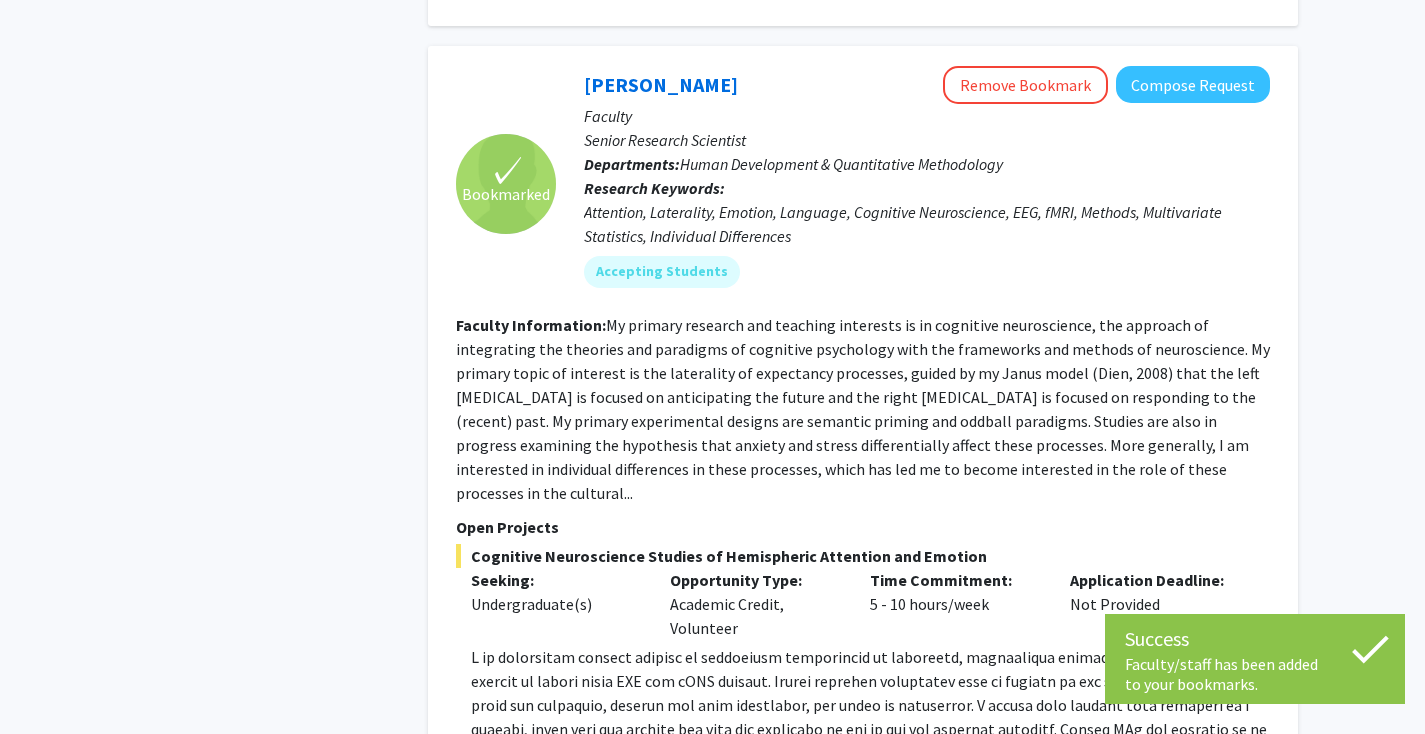 scroll, scrollTop: 3534, scrollLeft: 0, axis: vertical 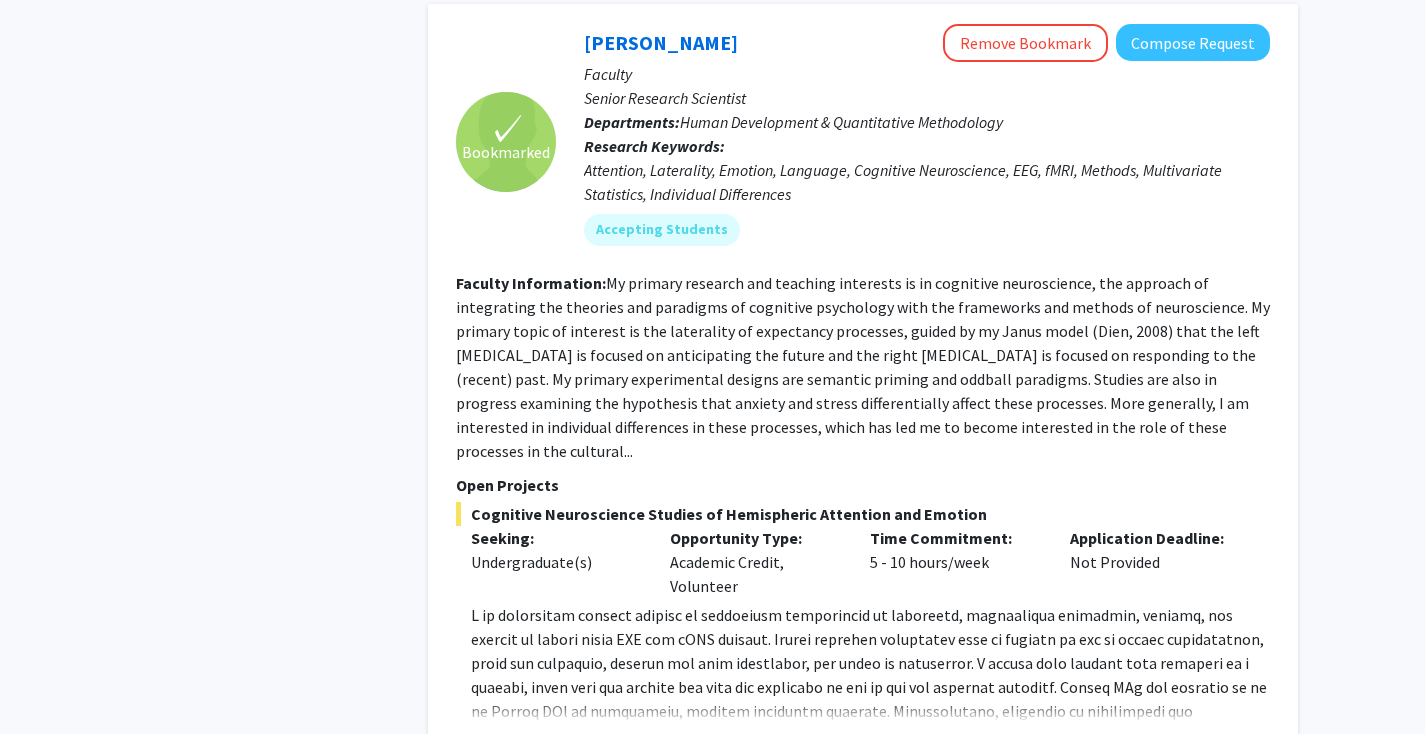 click on "Show more" 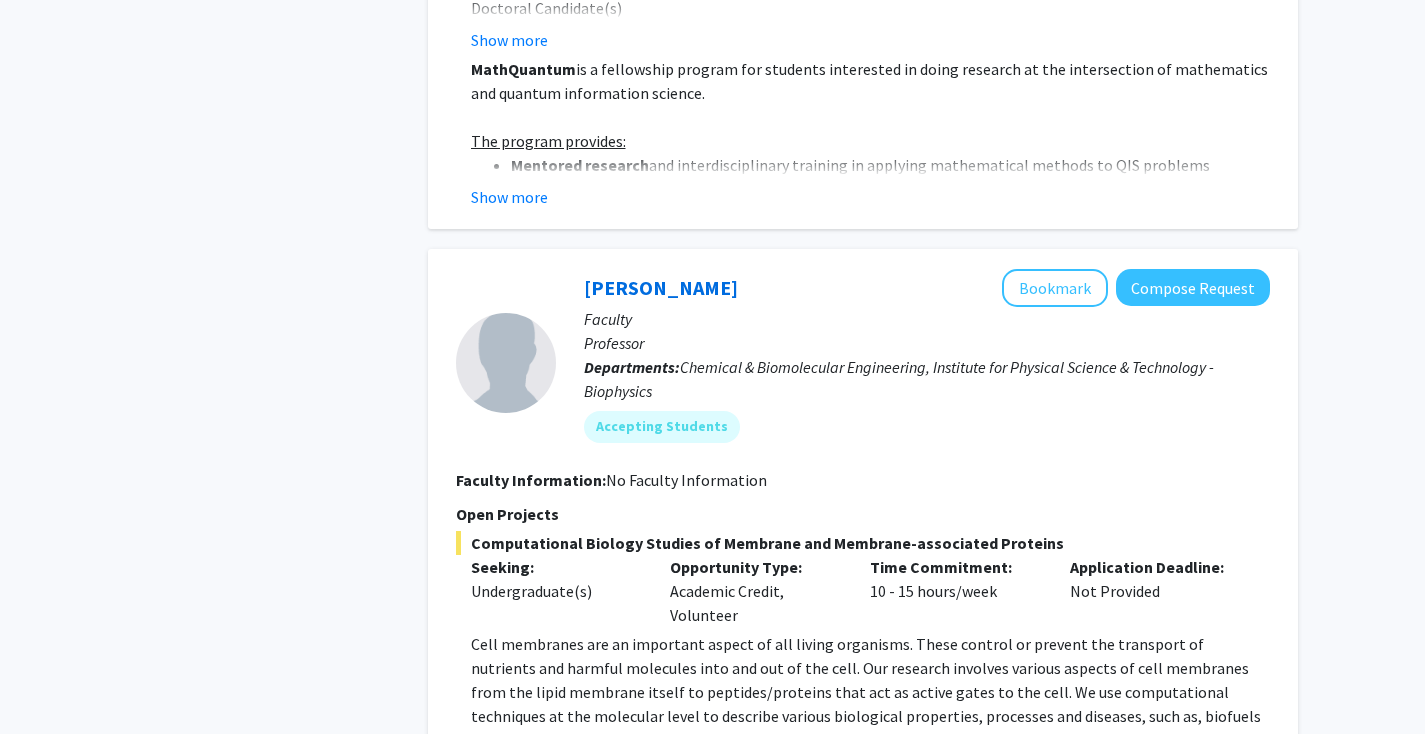 scroll, scrollTop: 5527, scrollLeft: 0, axis: vertical 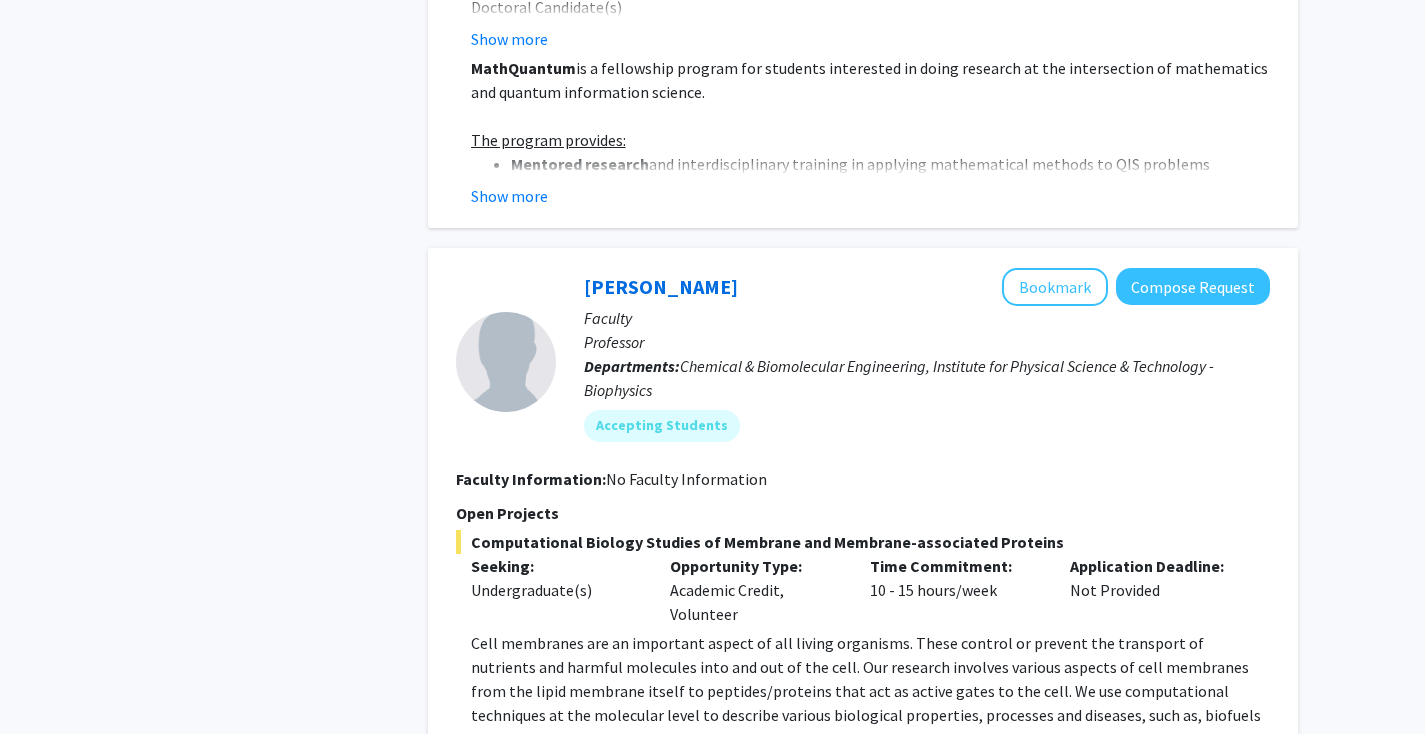 click on "Show more" 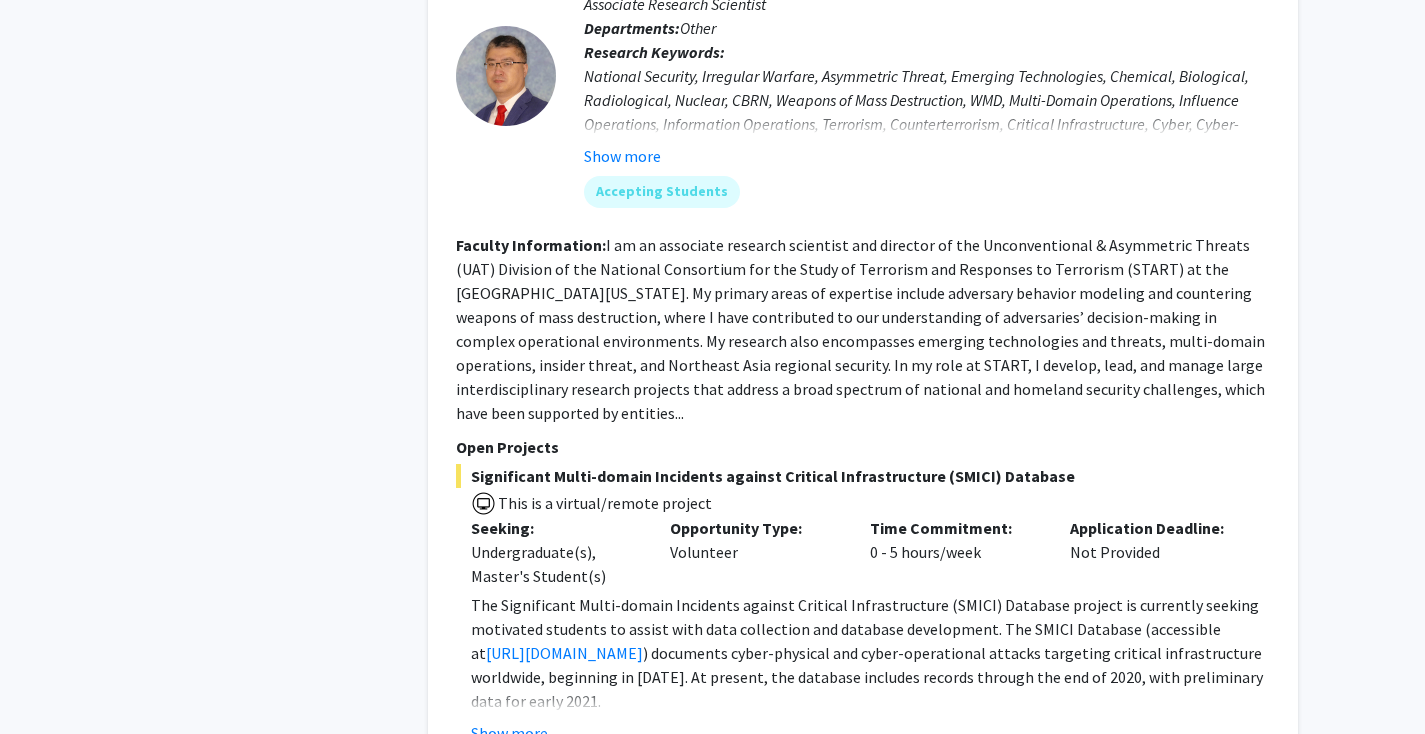 scroll, scrollTop: 6598, scrollLeft: 0, axis: vertical 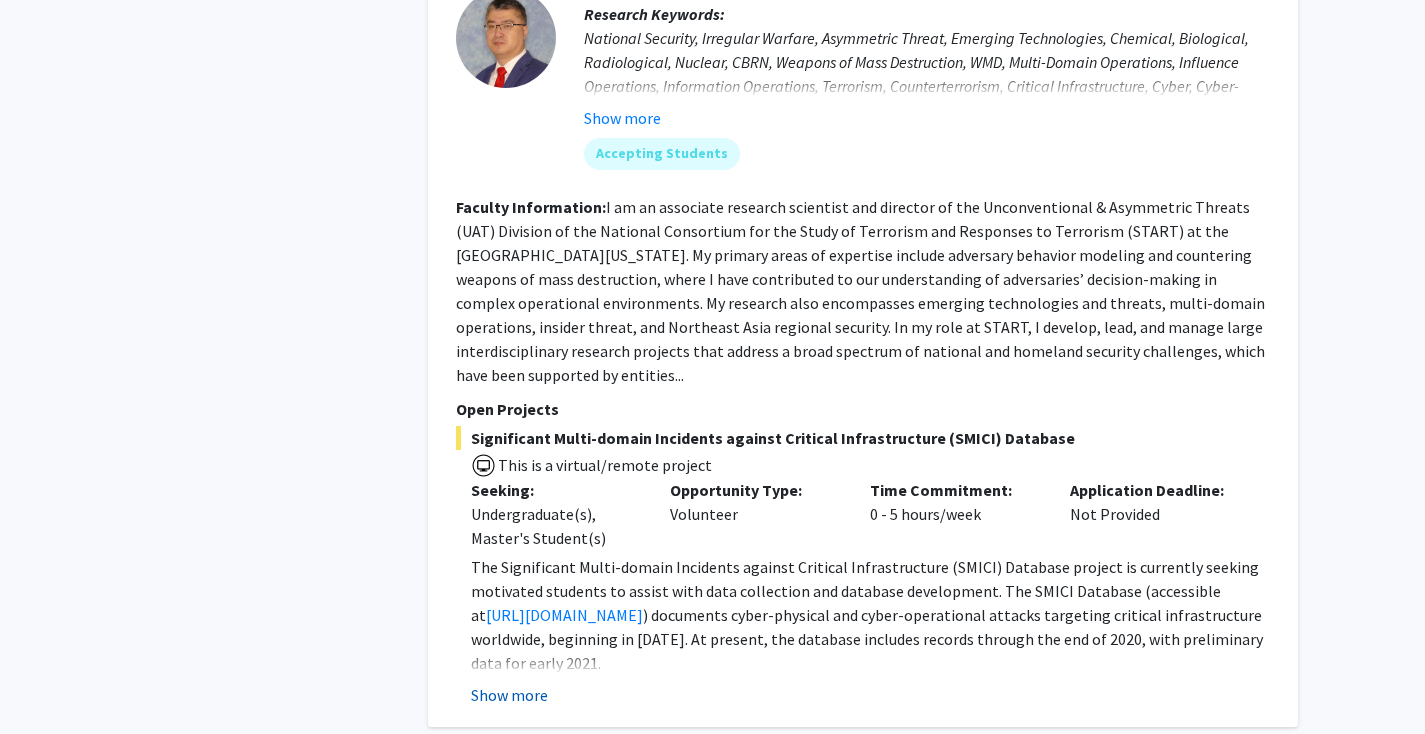 click on "Show more" 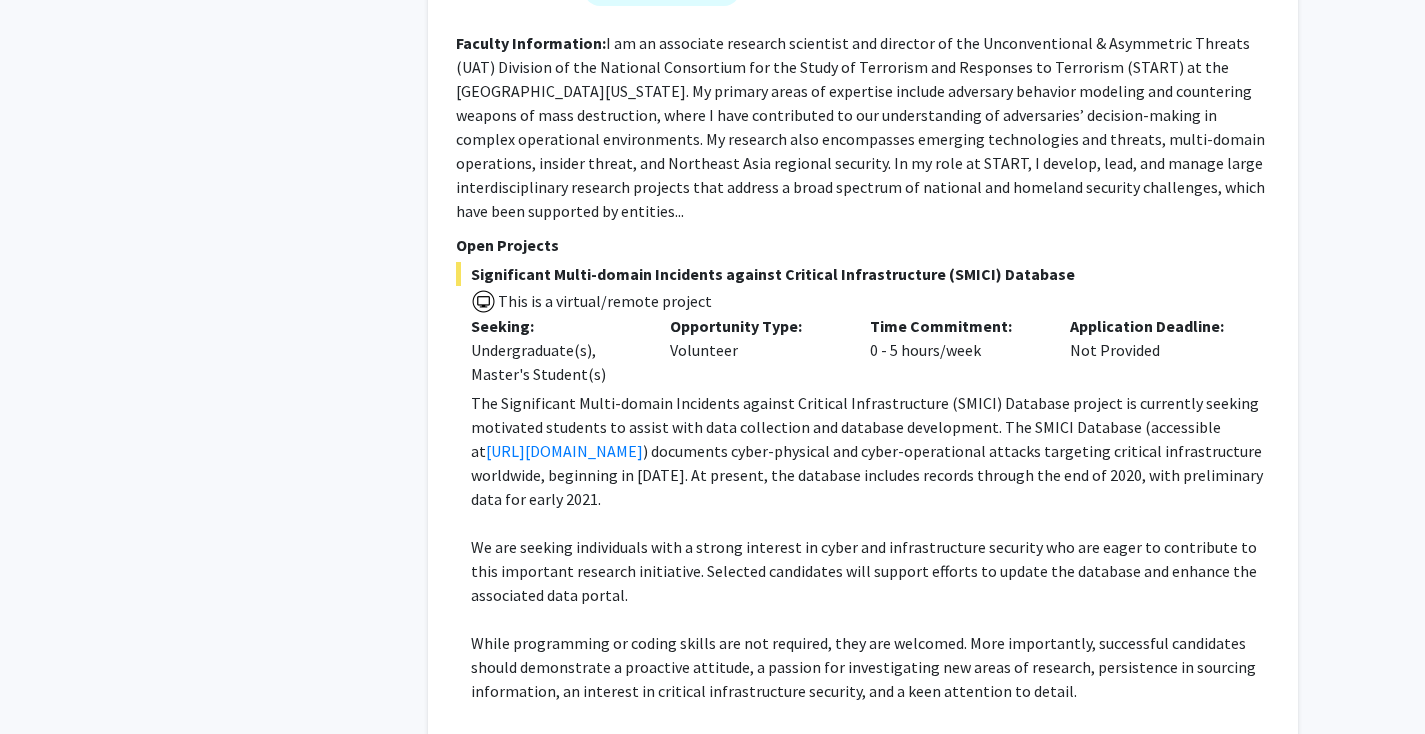 scroll, scrollTop: 6887, scrollLeft: 0, axis: vertical 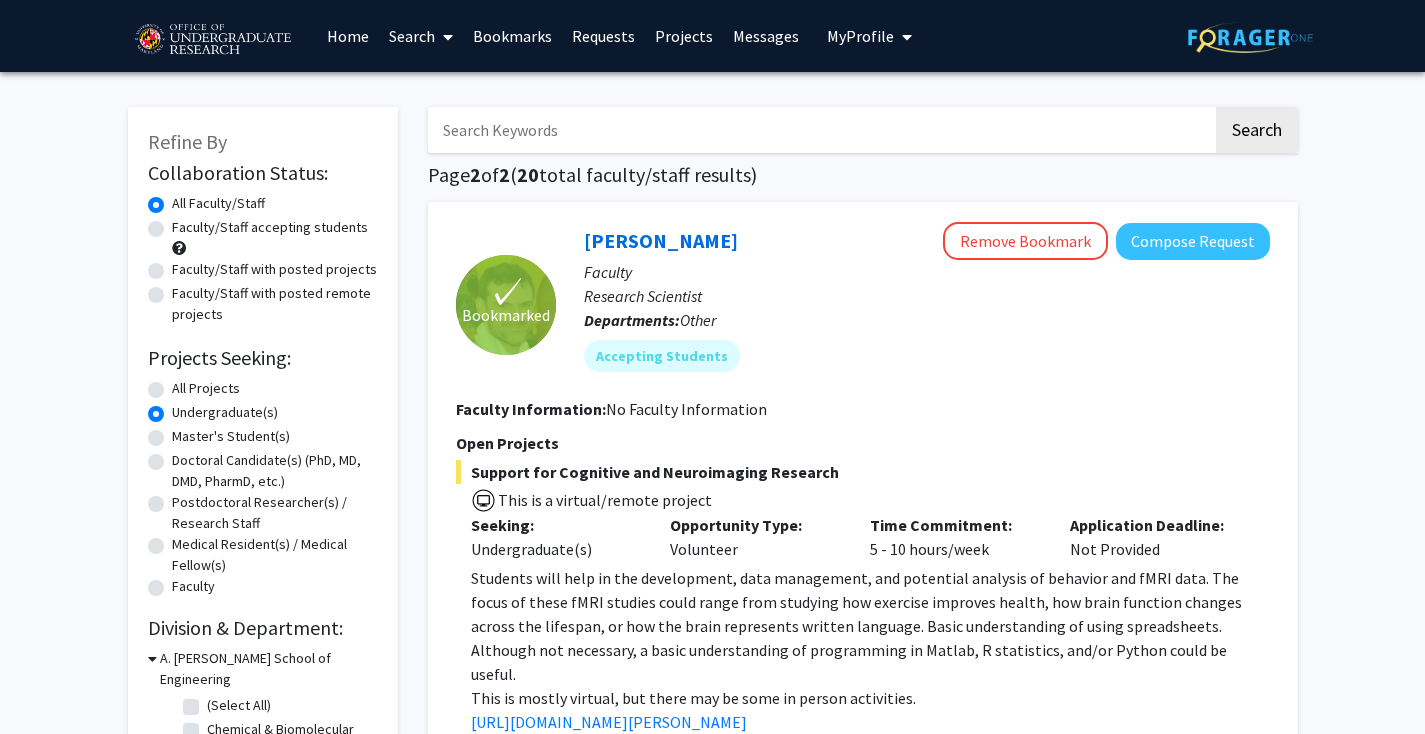 click on "Requests" at bounding box center [603, 36] 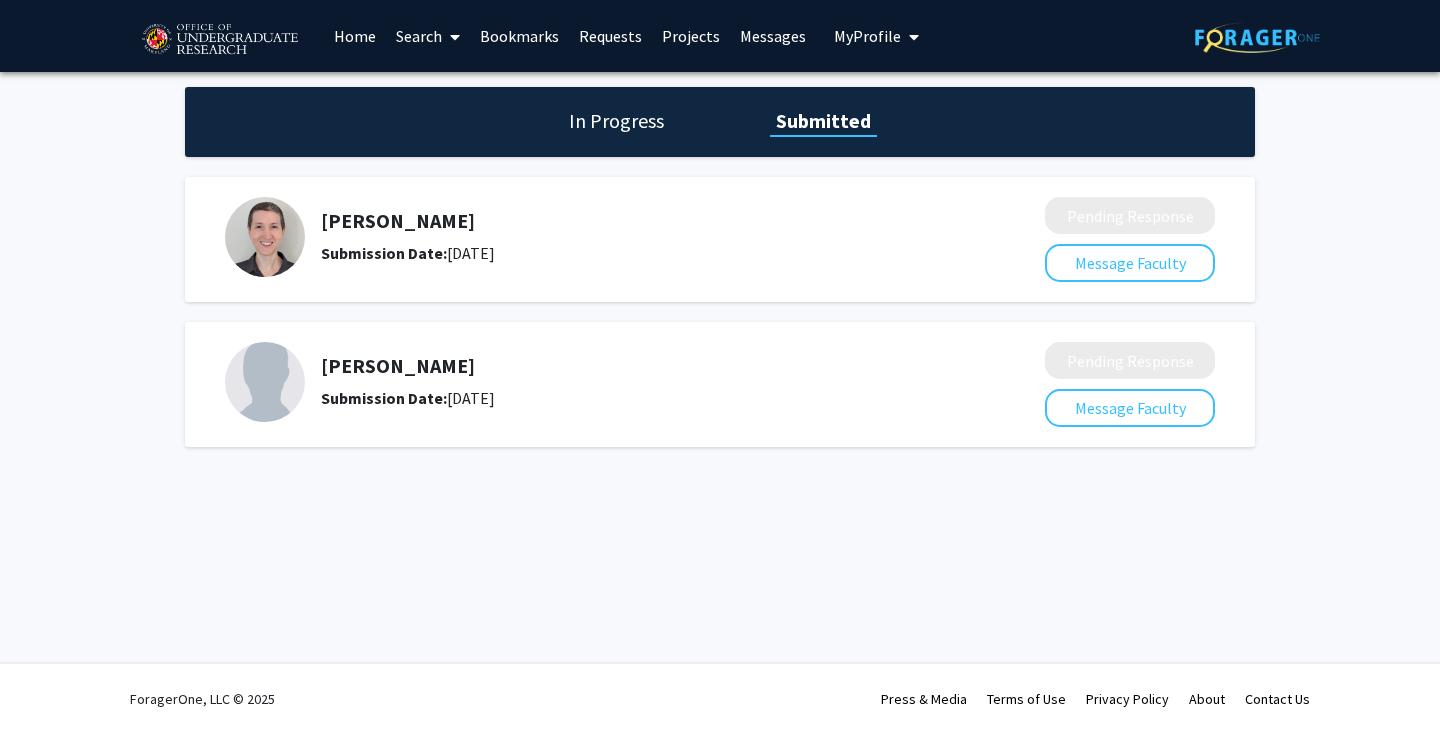 click on "Projects" at bounding box center [691, 36] 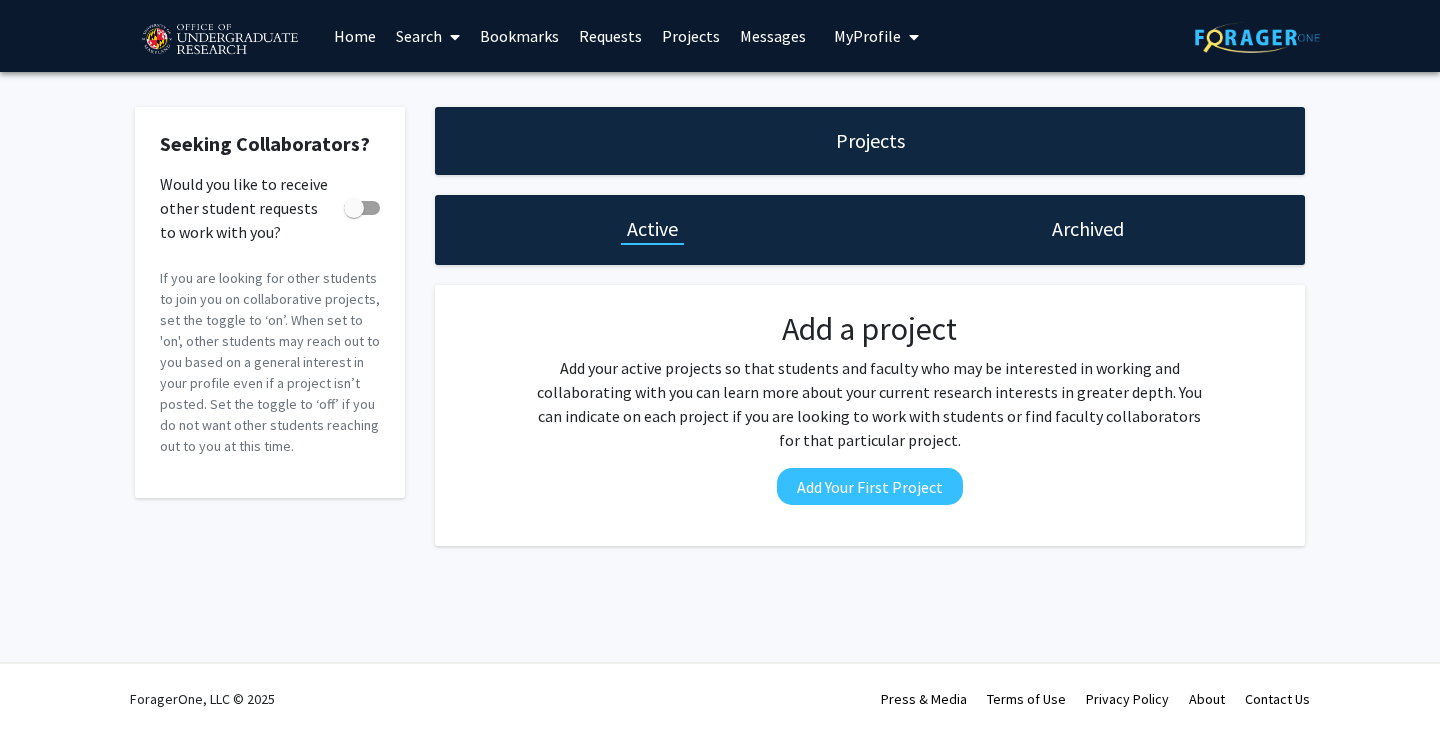 click on "Search" at bounding box center (428, 36) 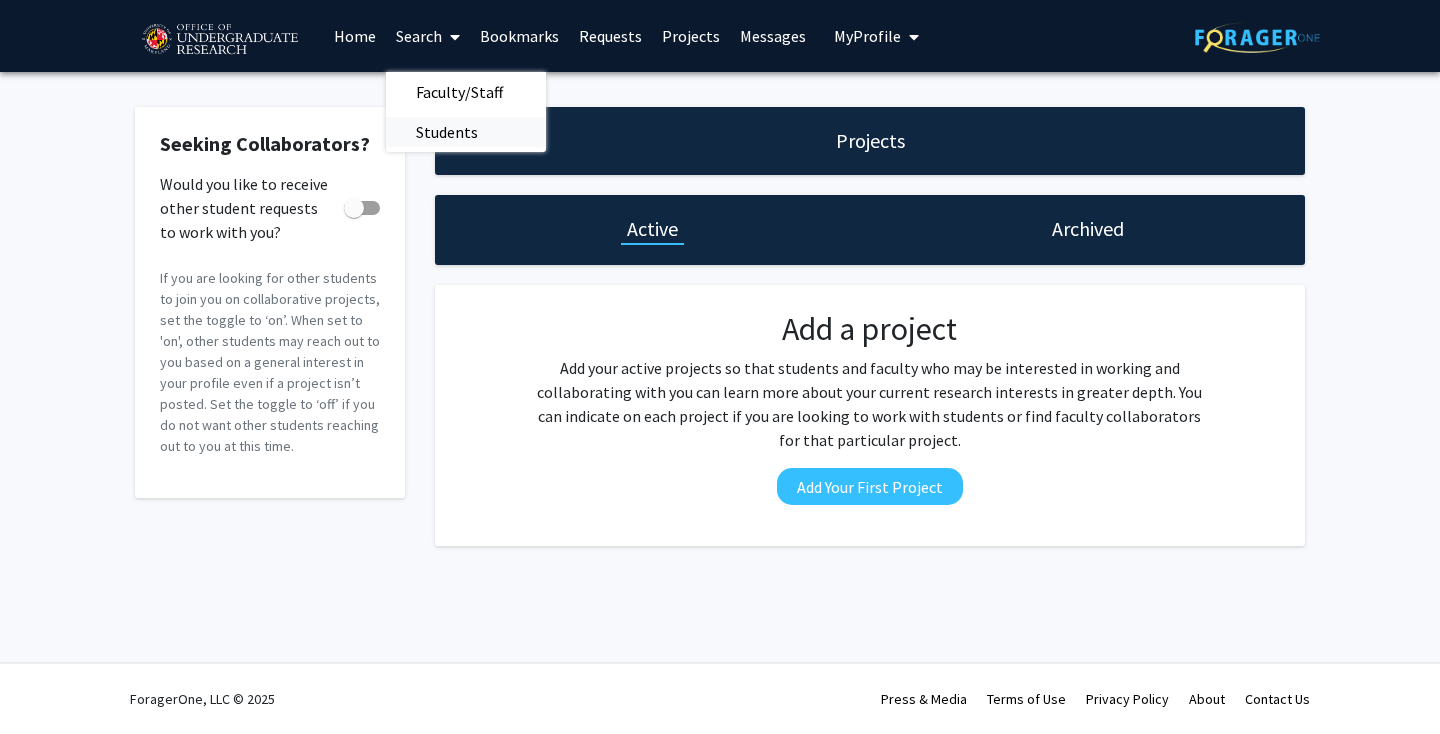 click on "Students" at bounding box center [447, 132] 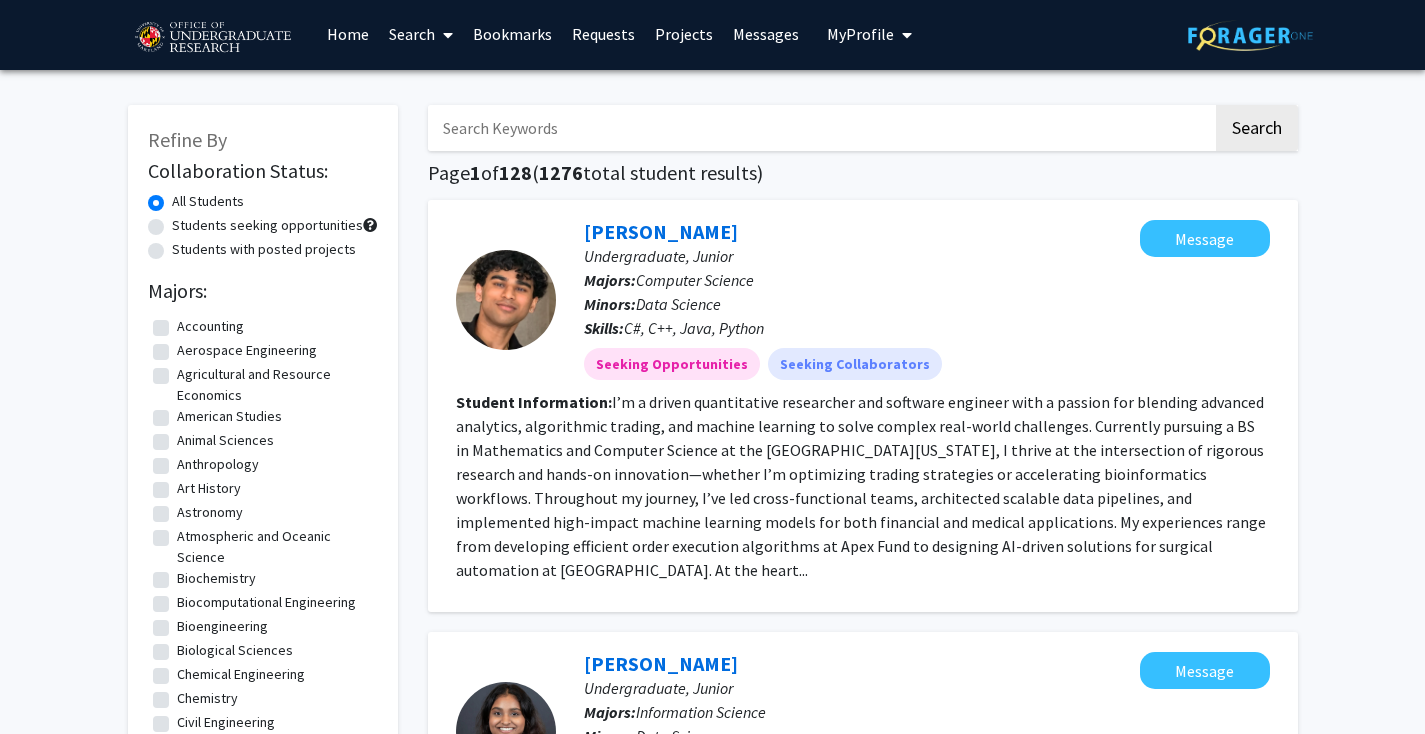 scroll, scrollTop: 0, scrollLeft: 0, axis: both 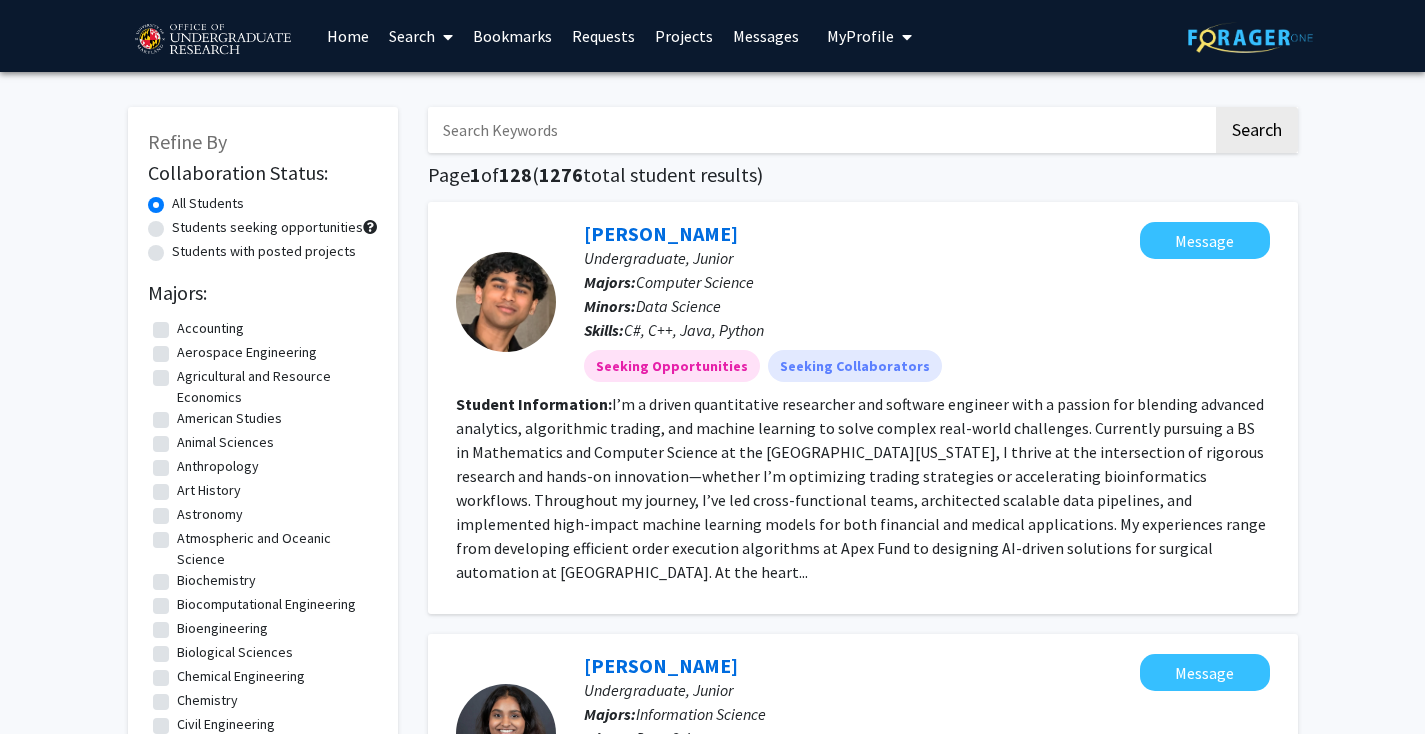 click on "Search" at bounding box center [421, 36] 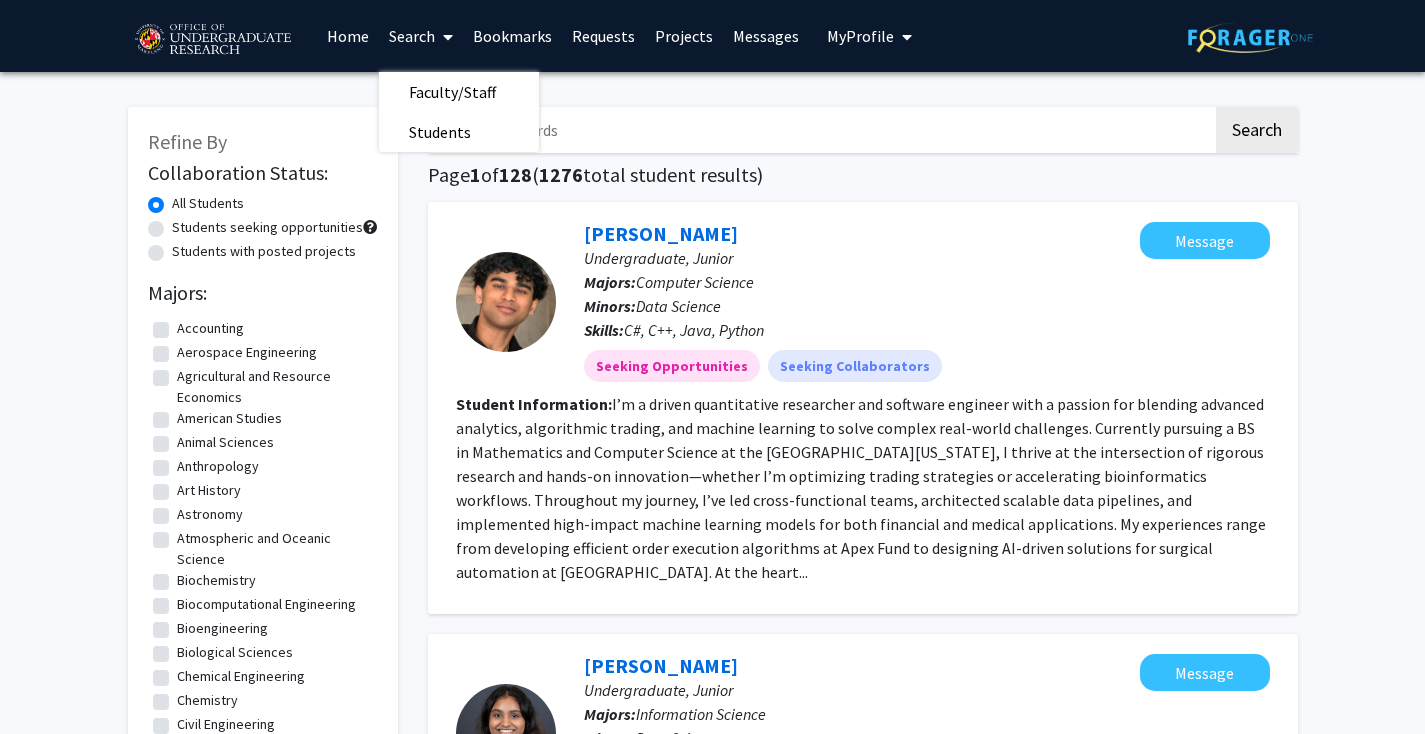 click on "Home" at bounding box center (348, 36) 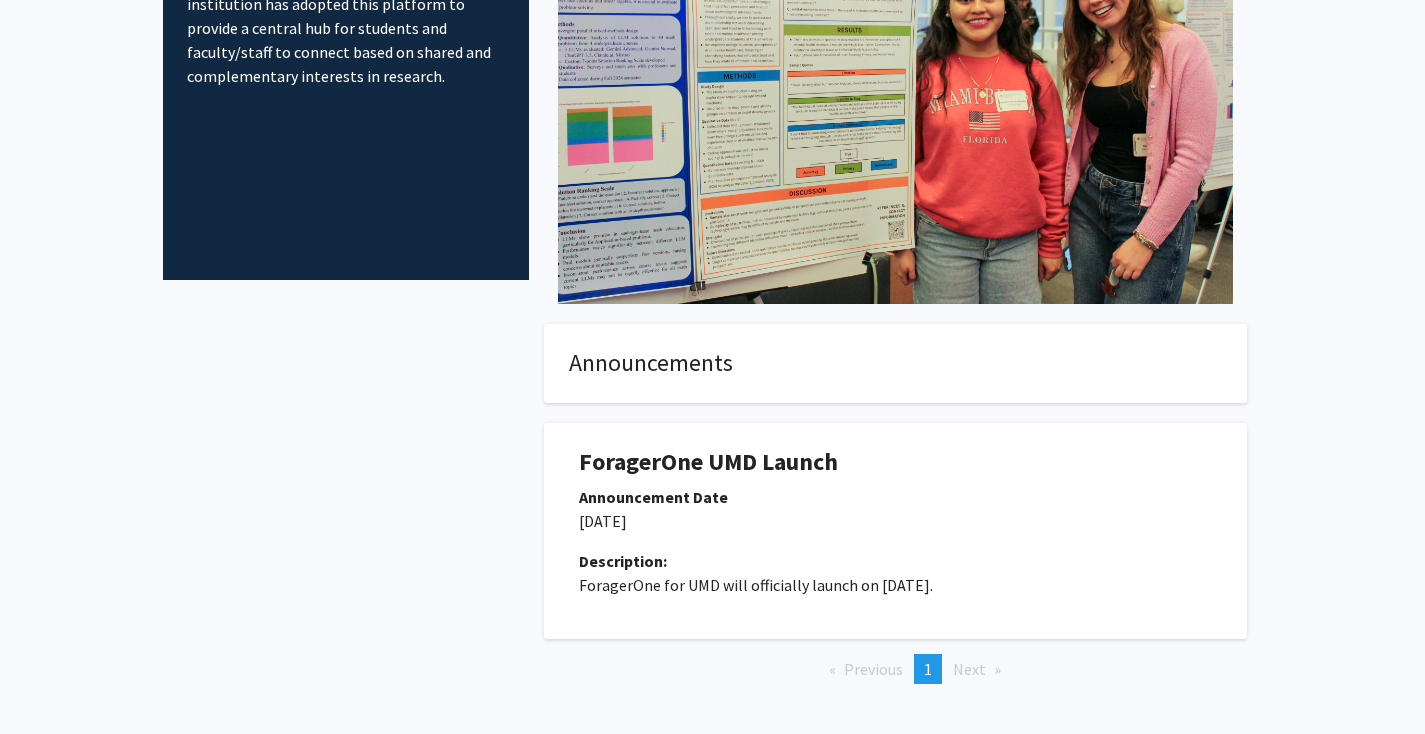 scroll, scrollTop: 243, scrollLeft: 0, axis: vertical 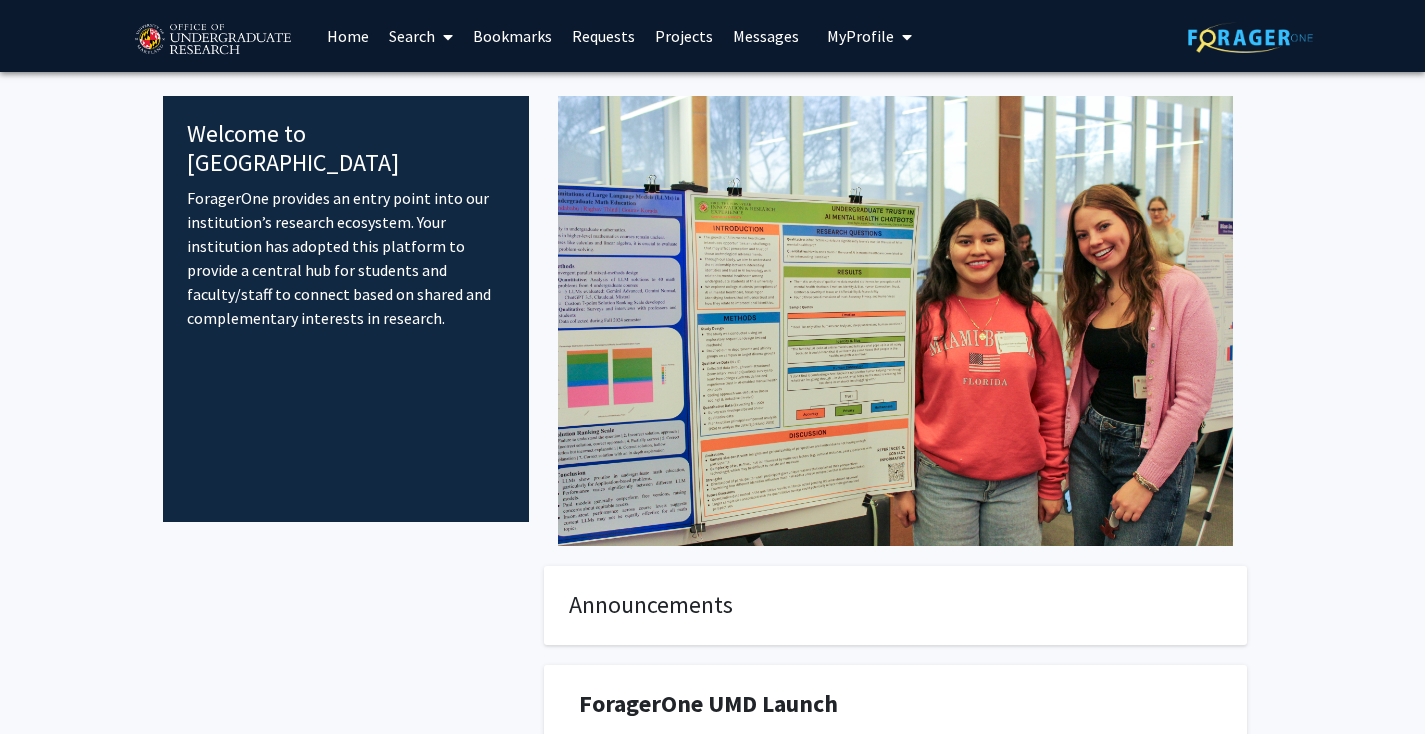 click on "Messages" at bounding box center (766, 36) 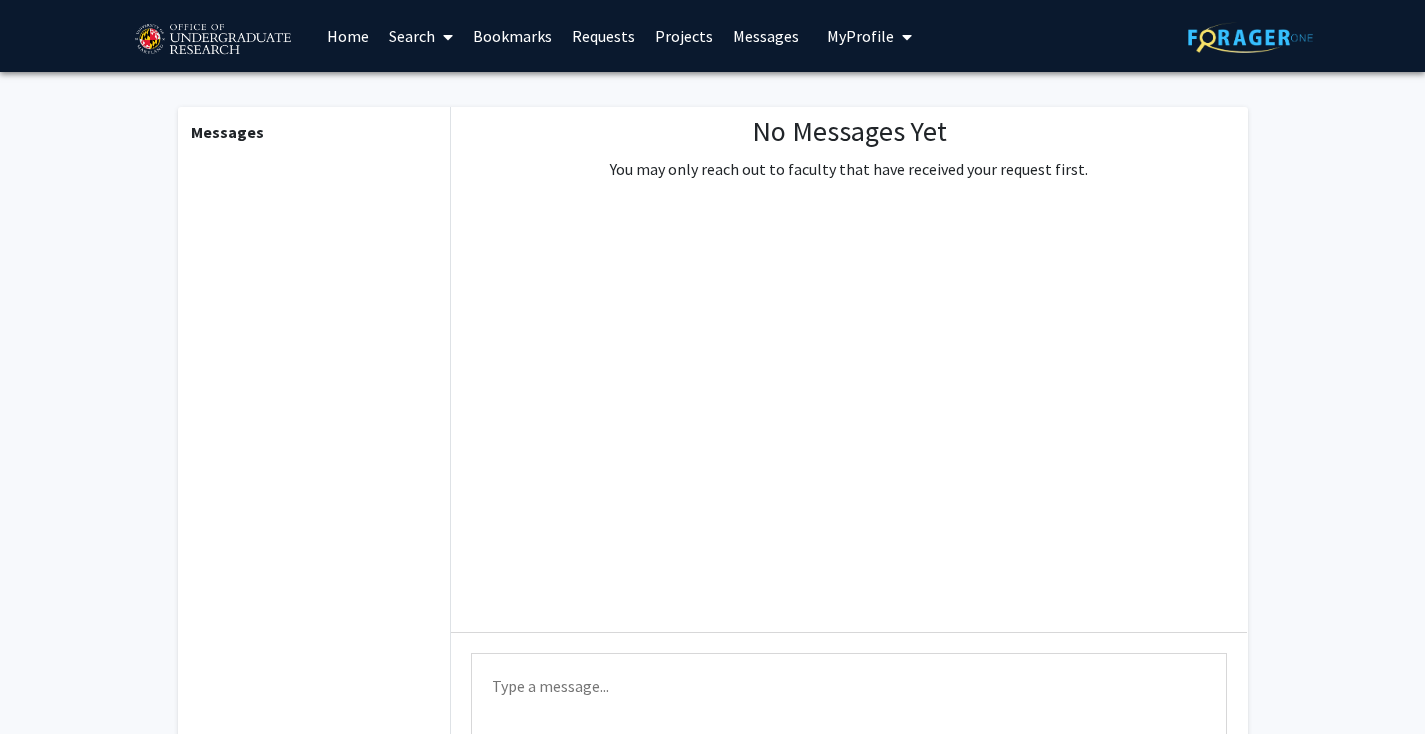 click on "My   Profile" at bounding box center [860, 36] 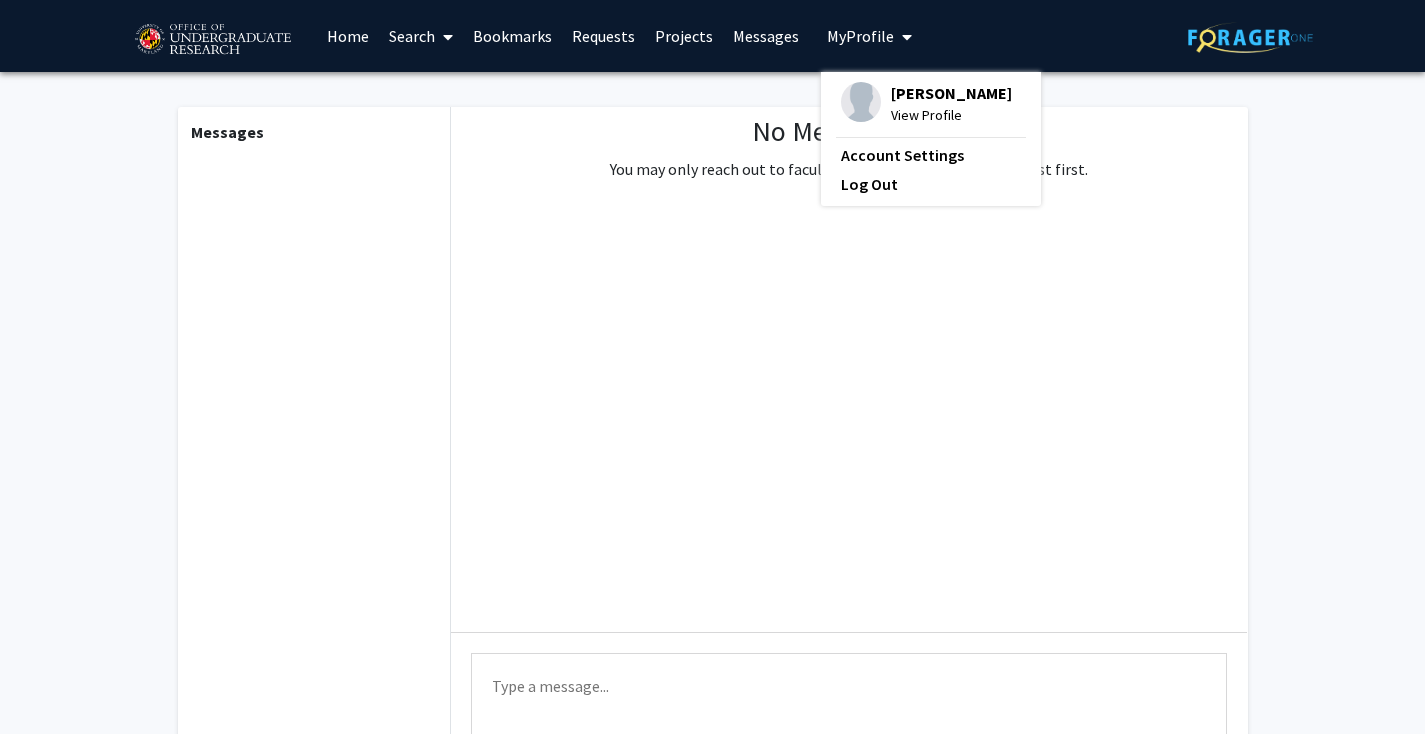 click on "[PERSON_NAME]" at bounding box center [951, 93] 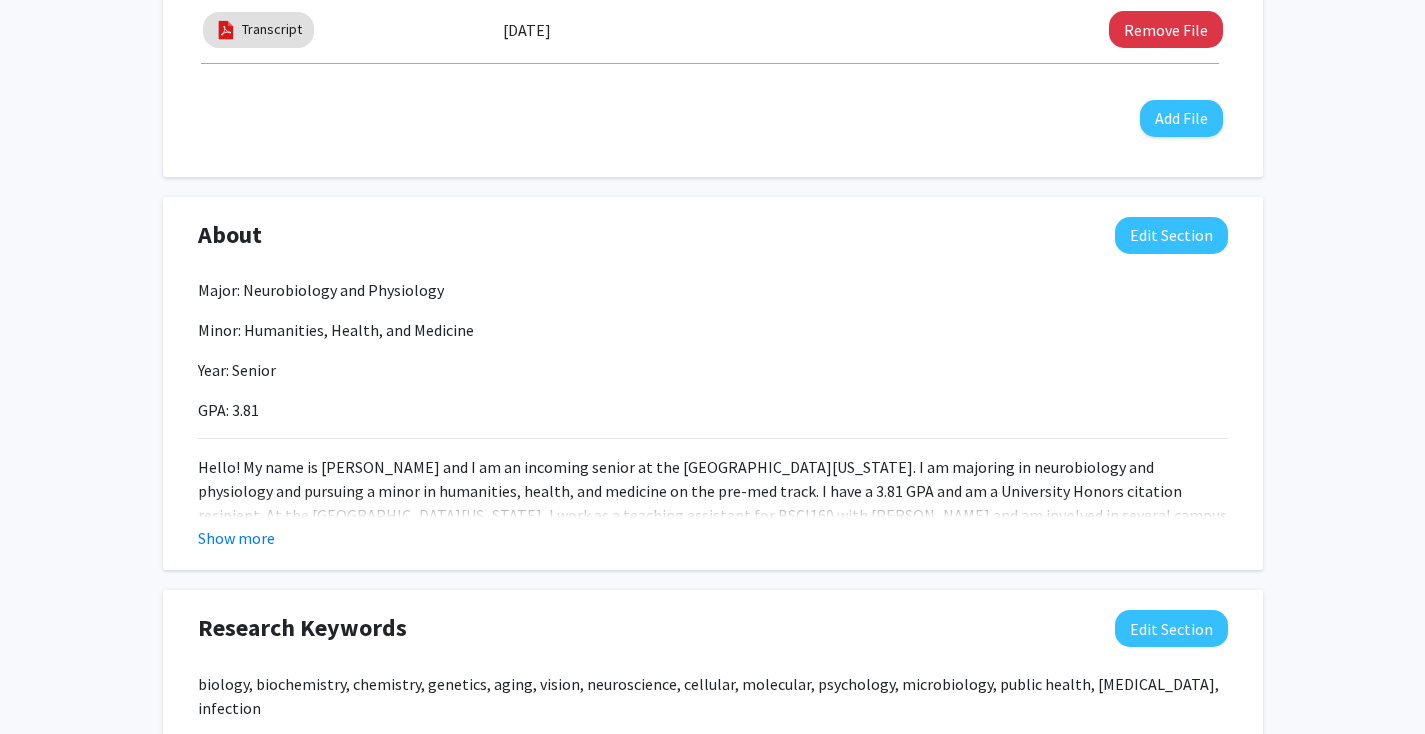 scroll, scrollTop: 720, scrollLeft: 0, axis: vertical 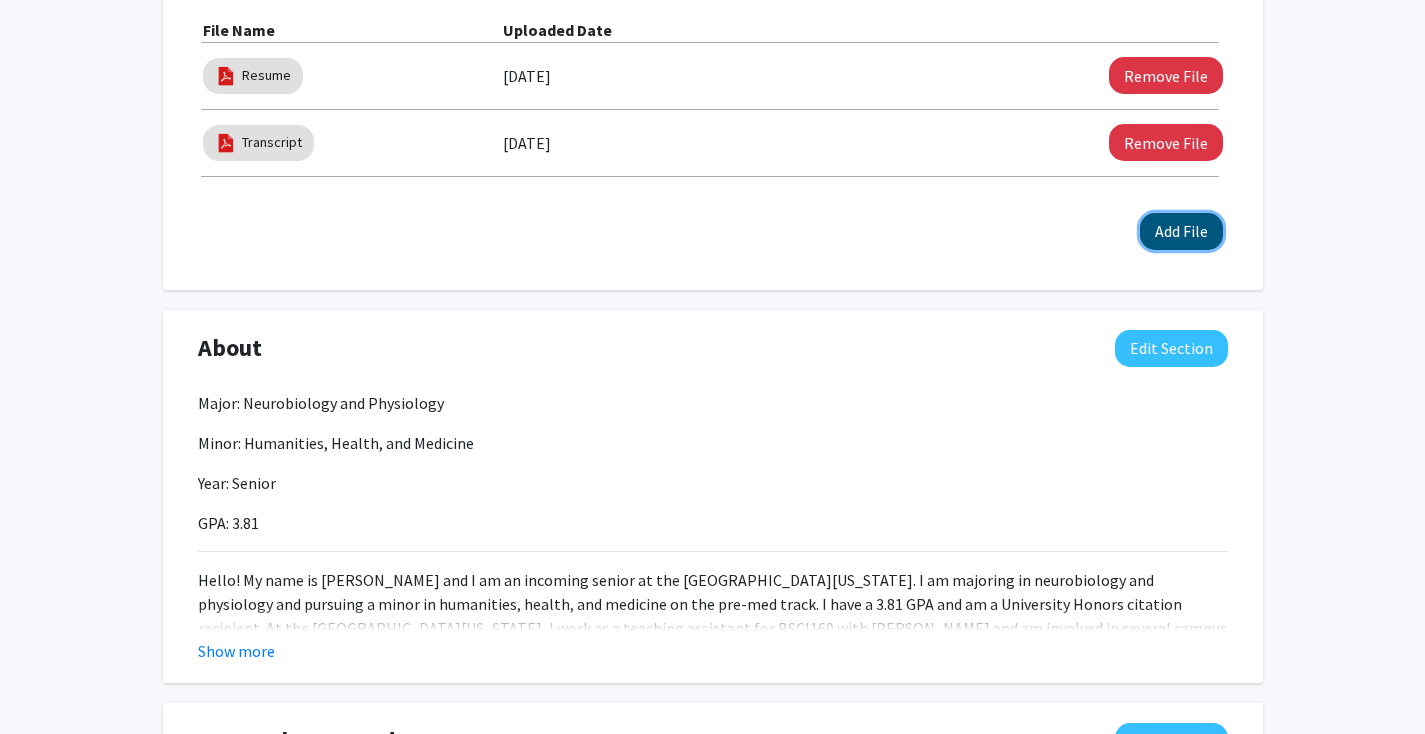click on "Add File" 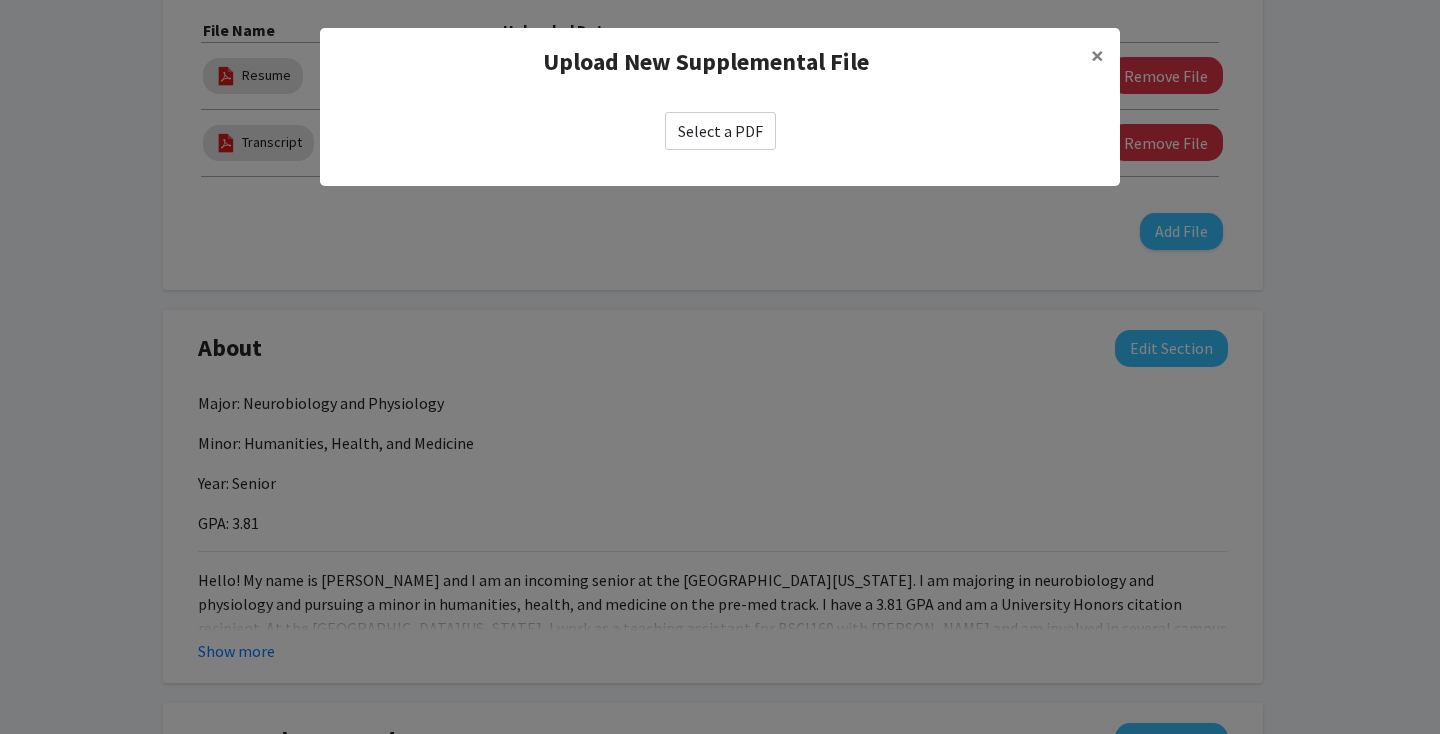 click on "Select a PDF" 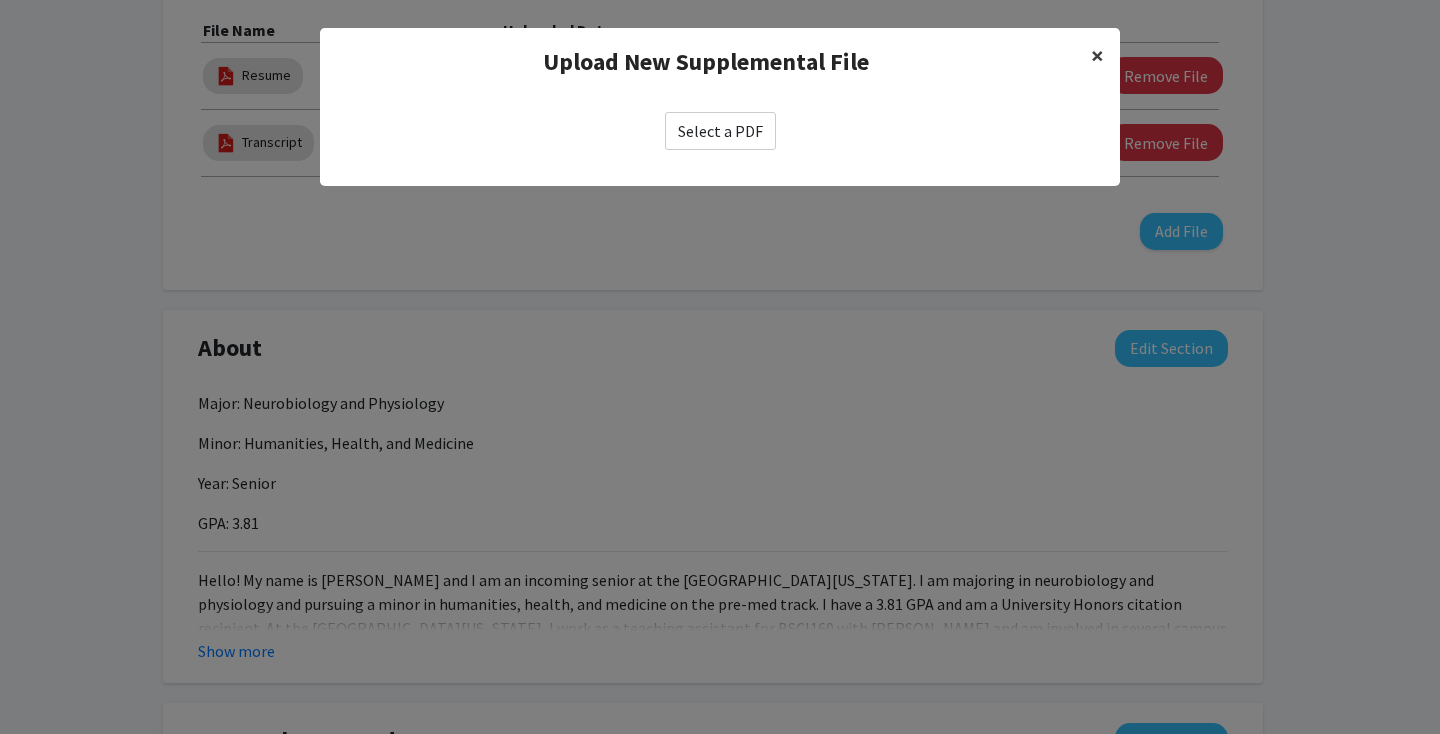 click on "×" 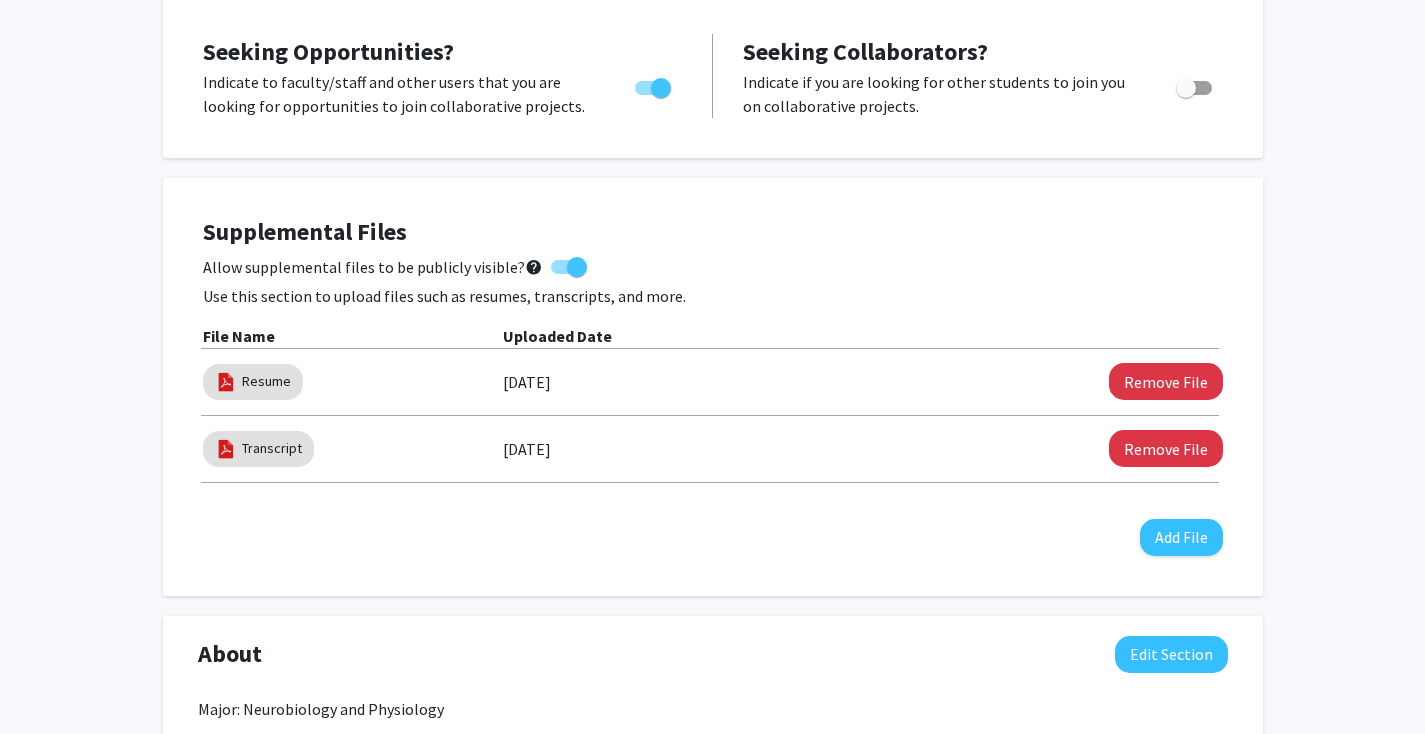 scroll, scrollTop: 0, scrollLeft: 0, axis: both 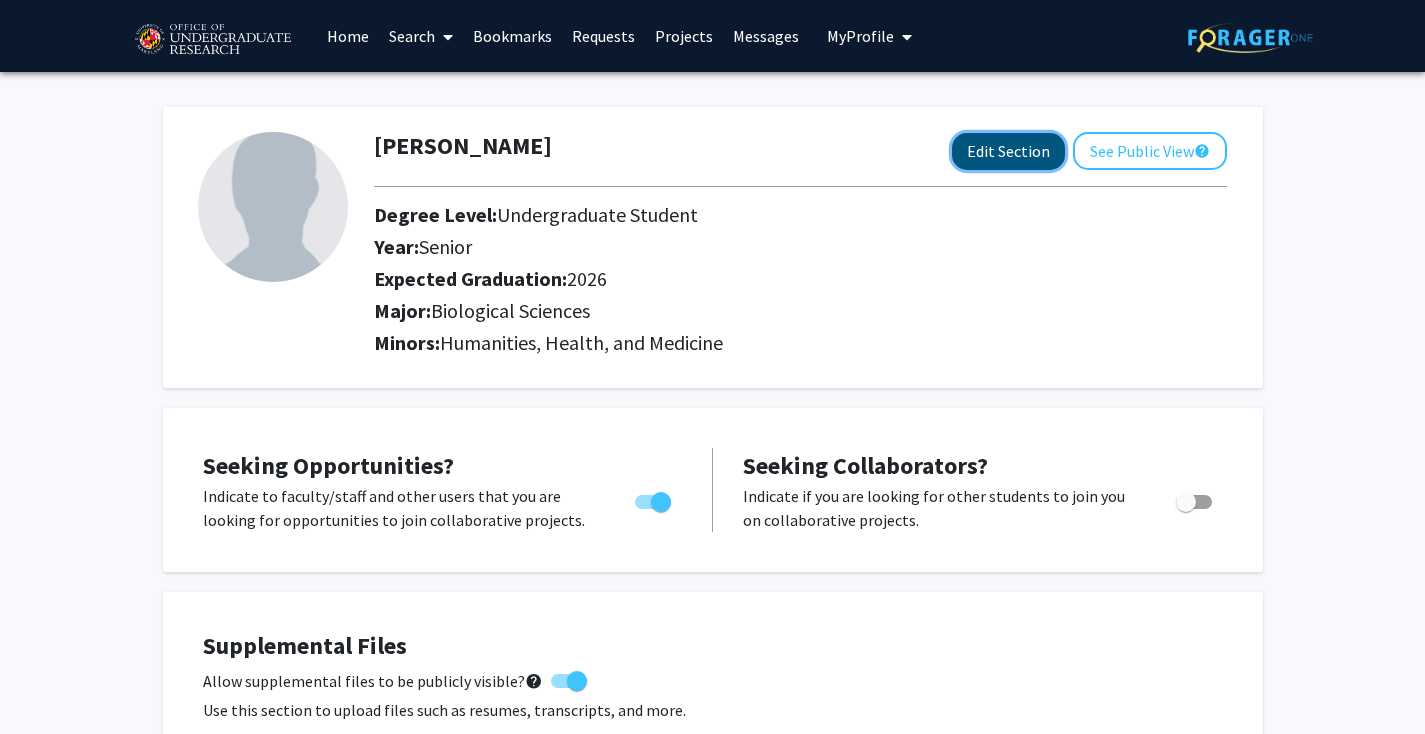 click on "Edit Section" 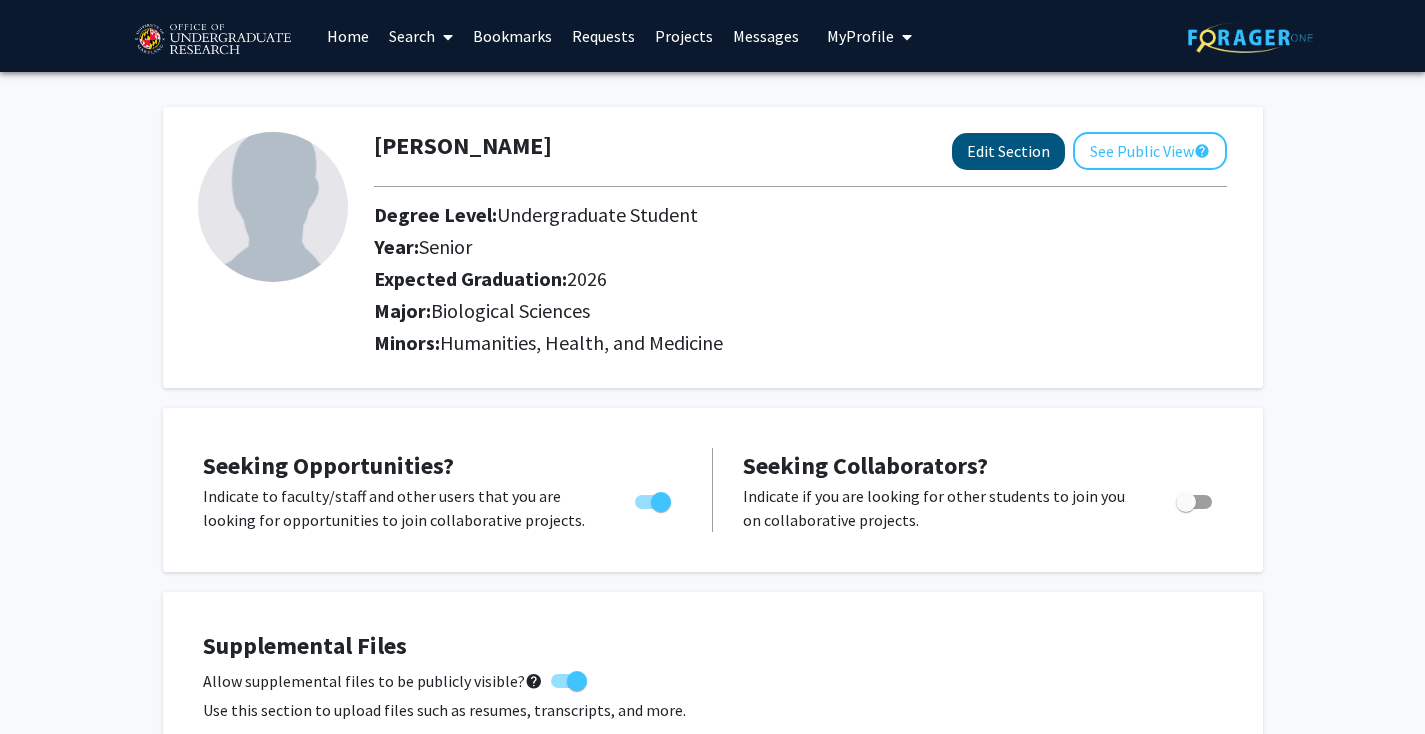 select on "senior" 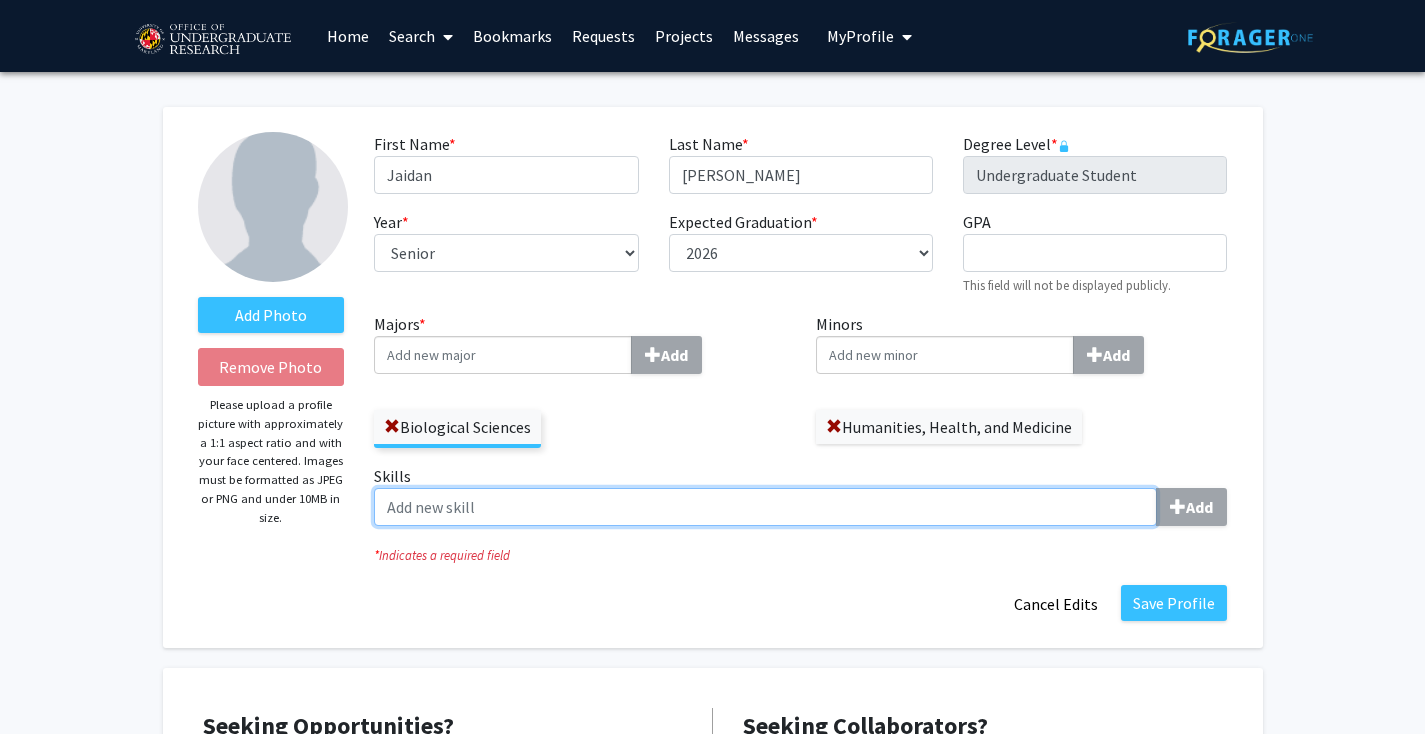 click on "Skills  Add" 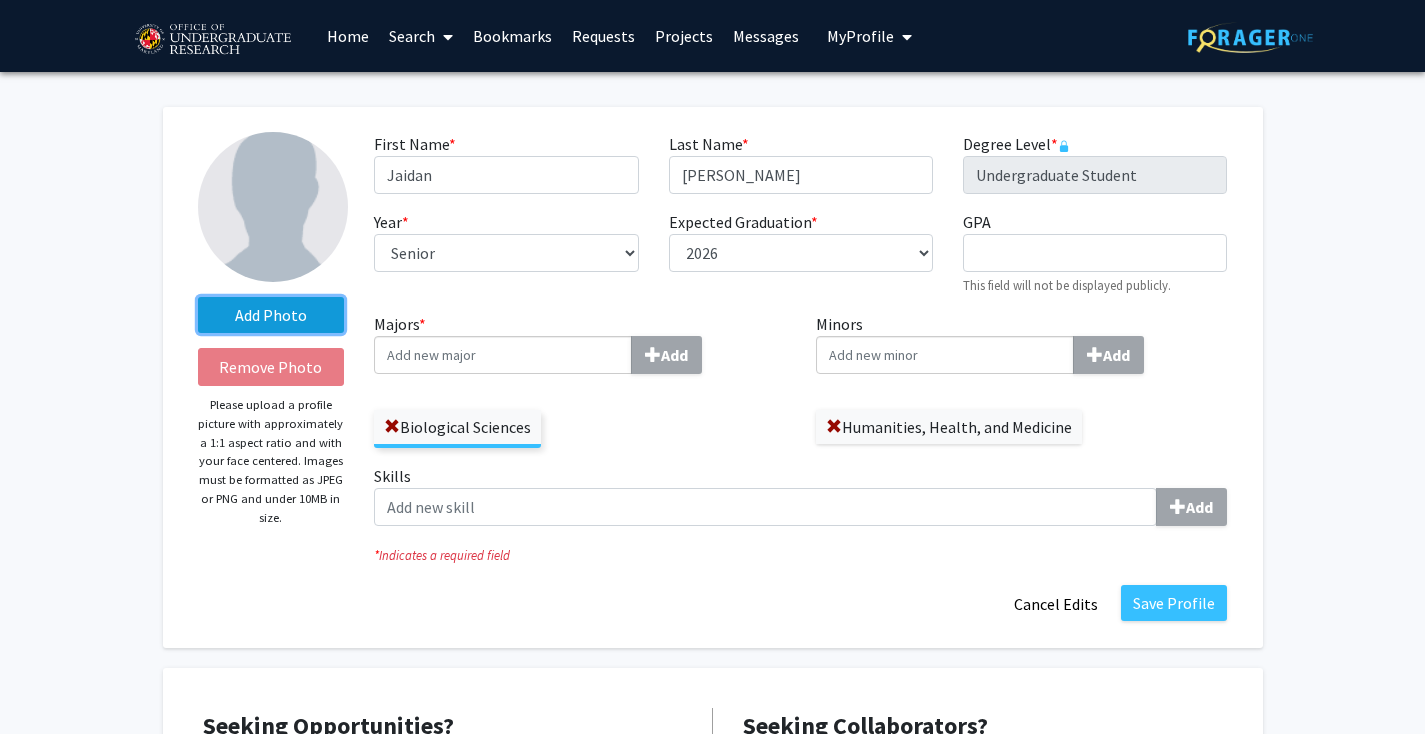click on "Add Photo" 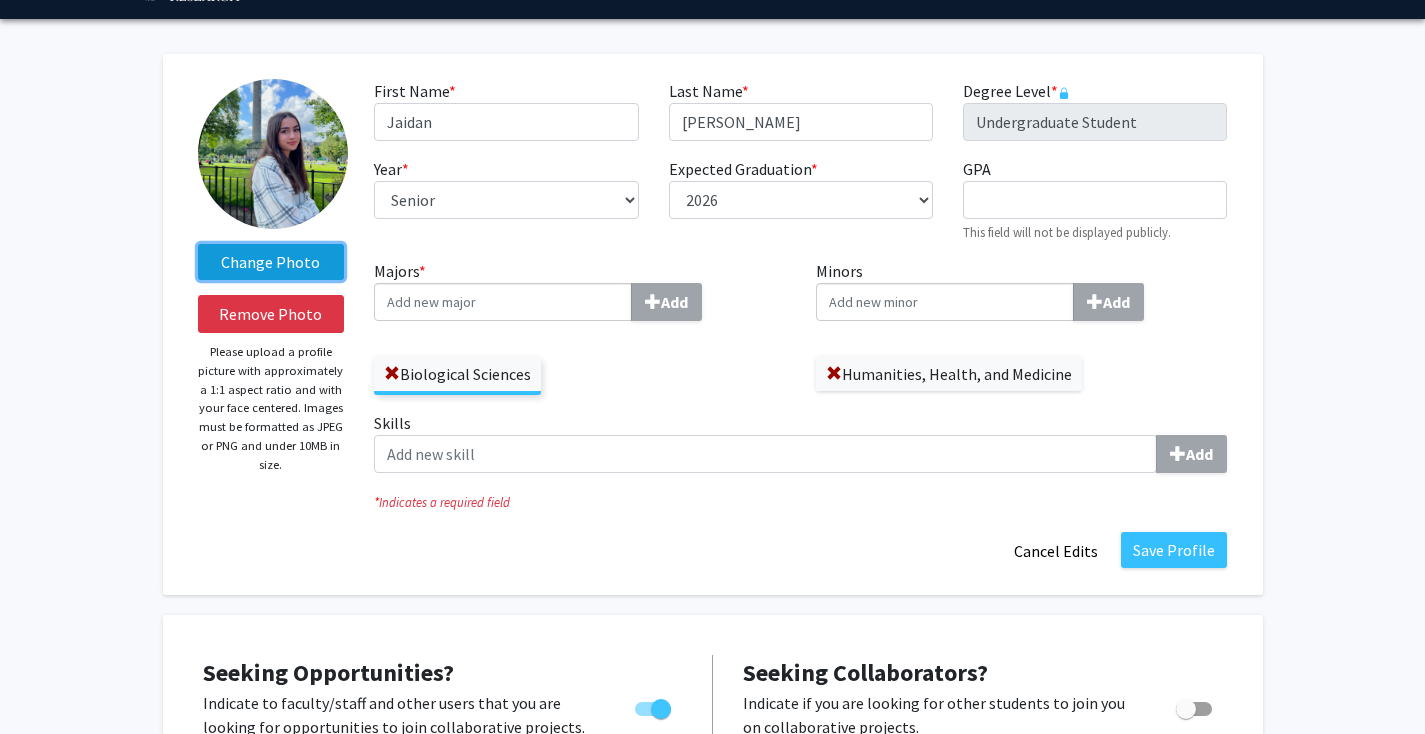 scroll, scrollTop: 89, scrollLeft: 0, axis: vertical 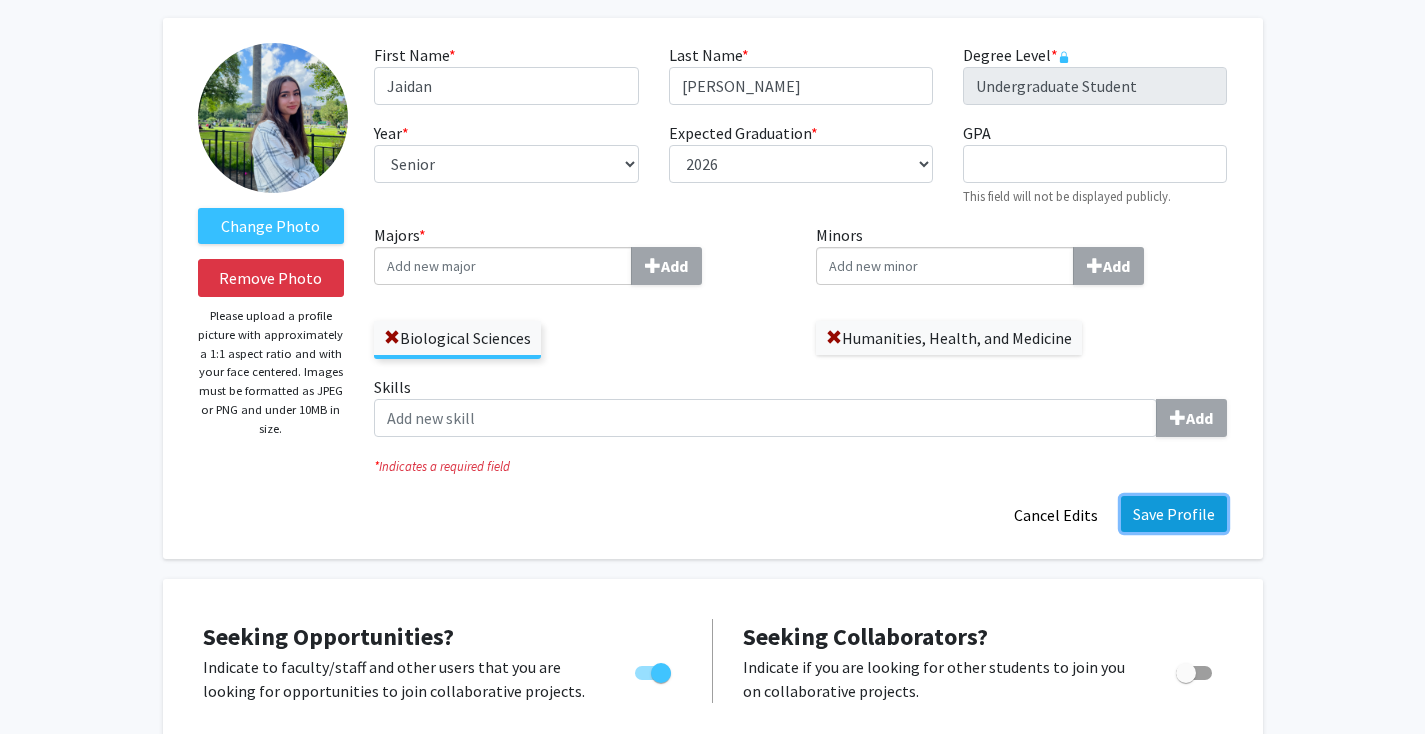 click on "Save Profile" 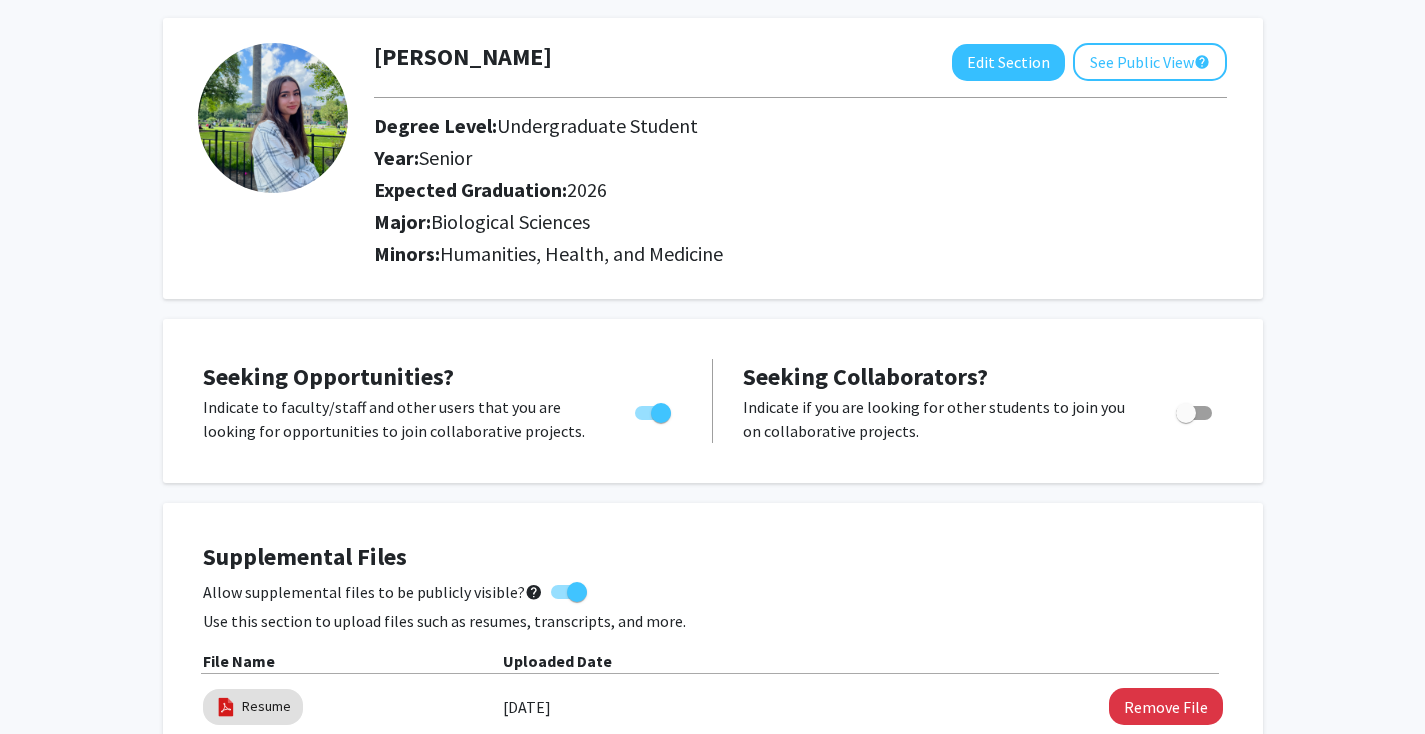 scroll, scrollTop: 0, scrollLeft: 0, axis: both 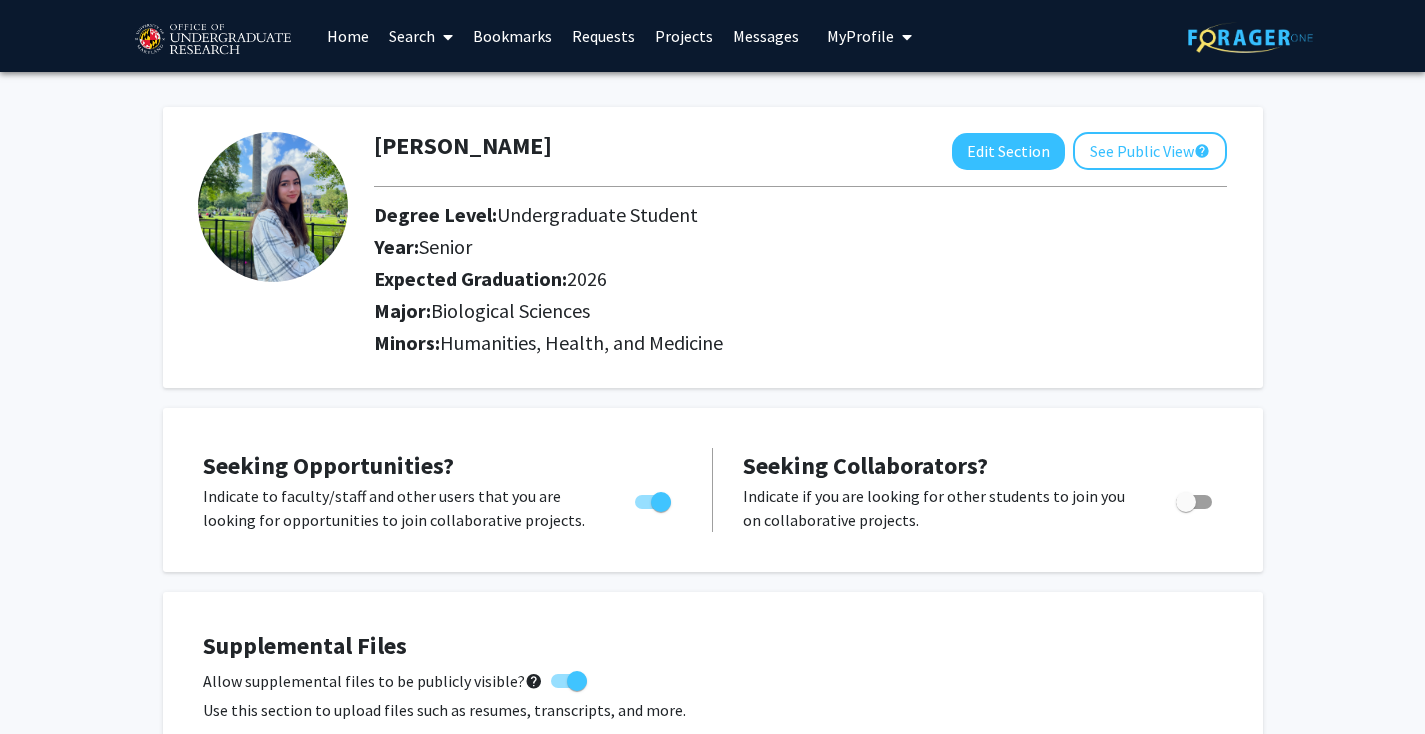click on "My   Profile" at bounding box center [860, 36] 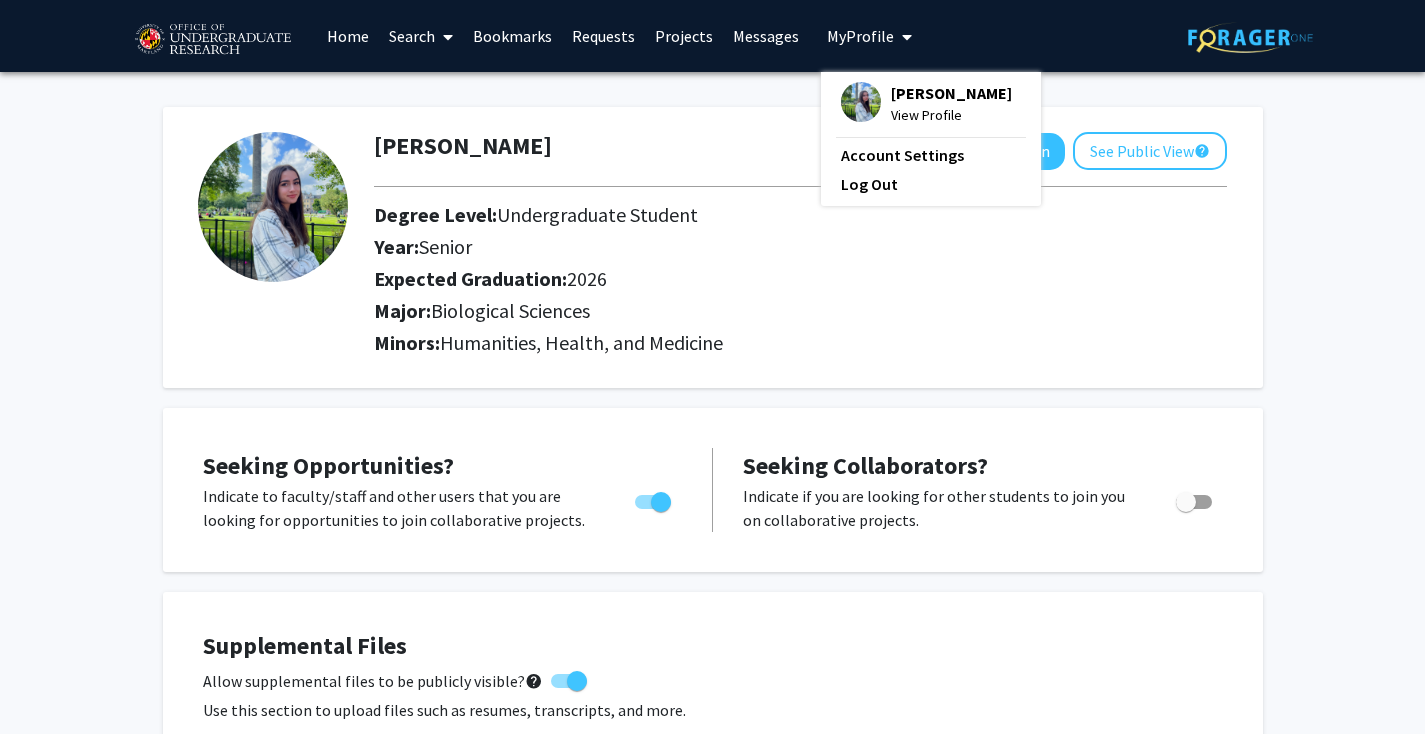 click on "View Profile" at bounding box center (951, 115) 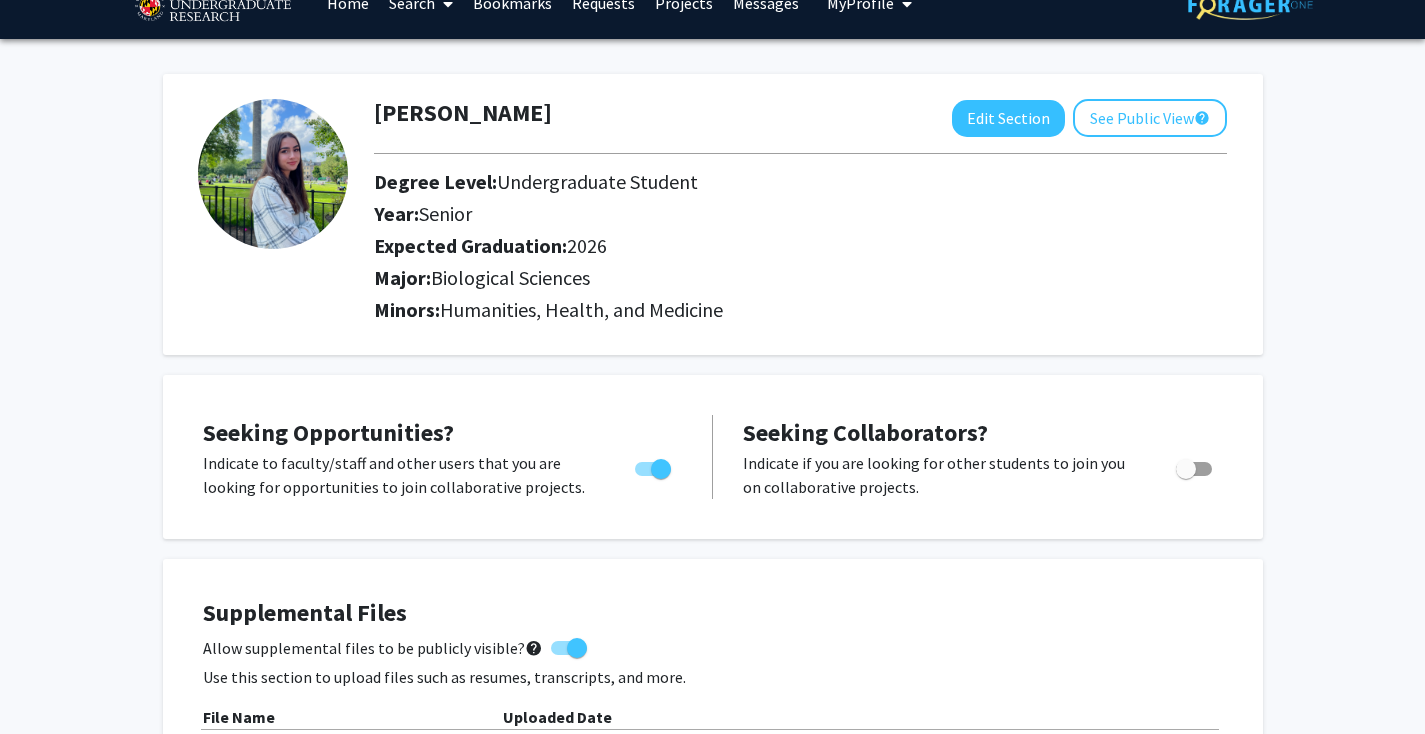 scroll, scrollTop: 0, scrollLeft: 0, axis: both 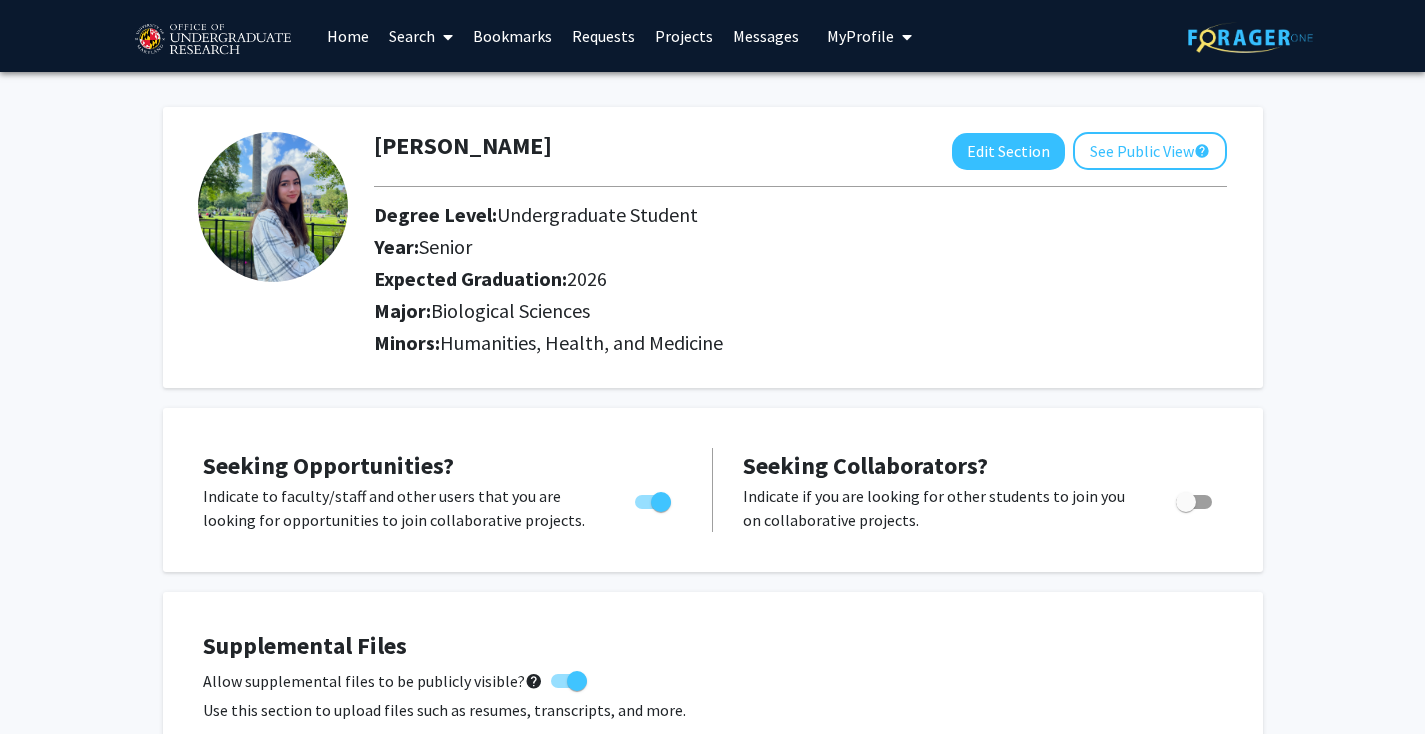 click on "Bookmarks" at bounding box center (512, 36) 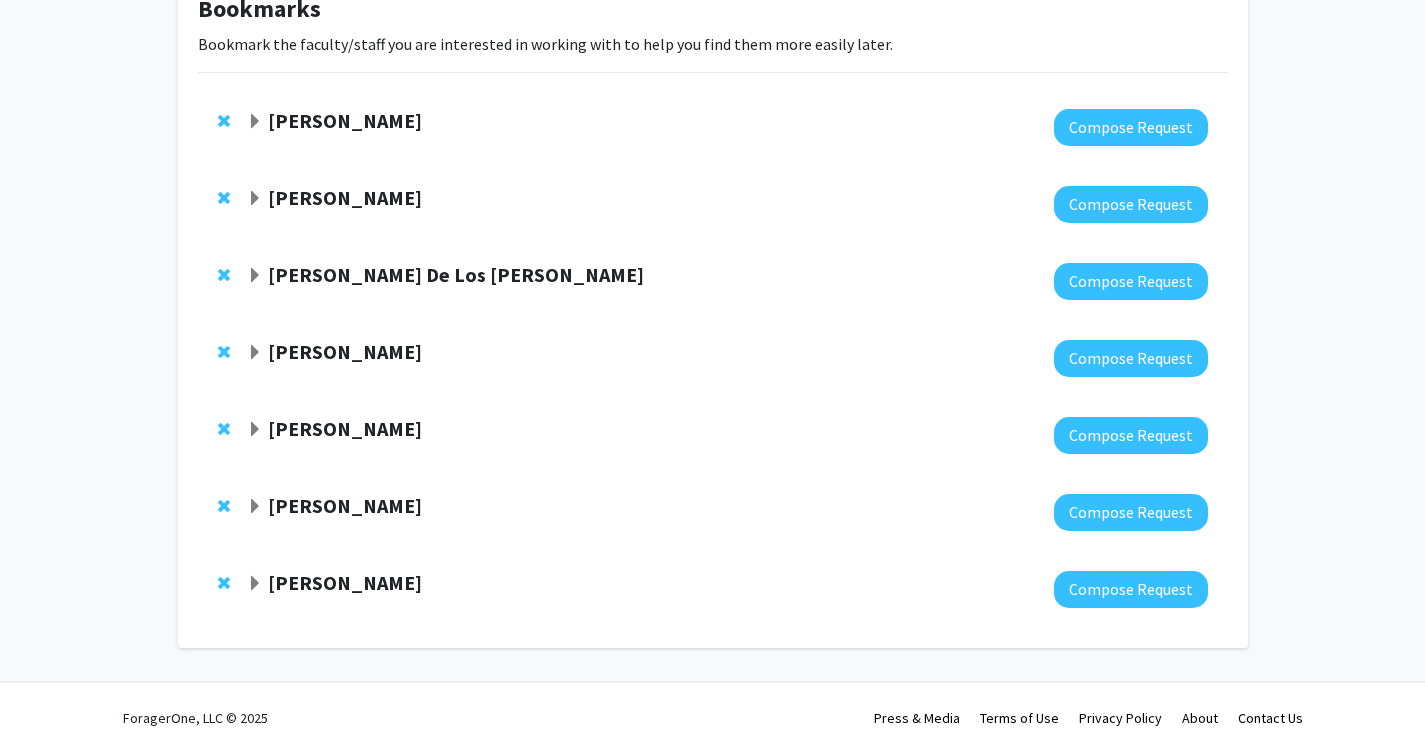 scroll, scrollTop: 135, scrollLeft: 0, axis: vertical 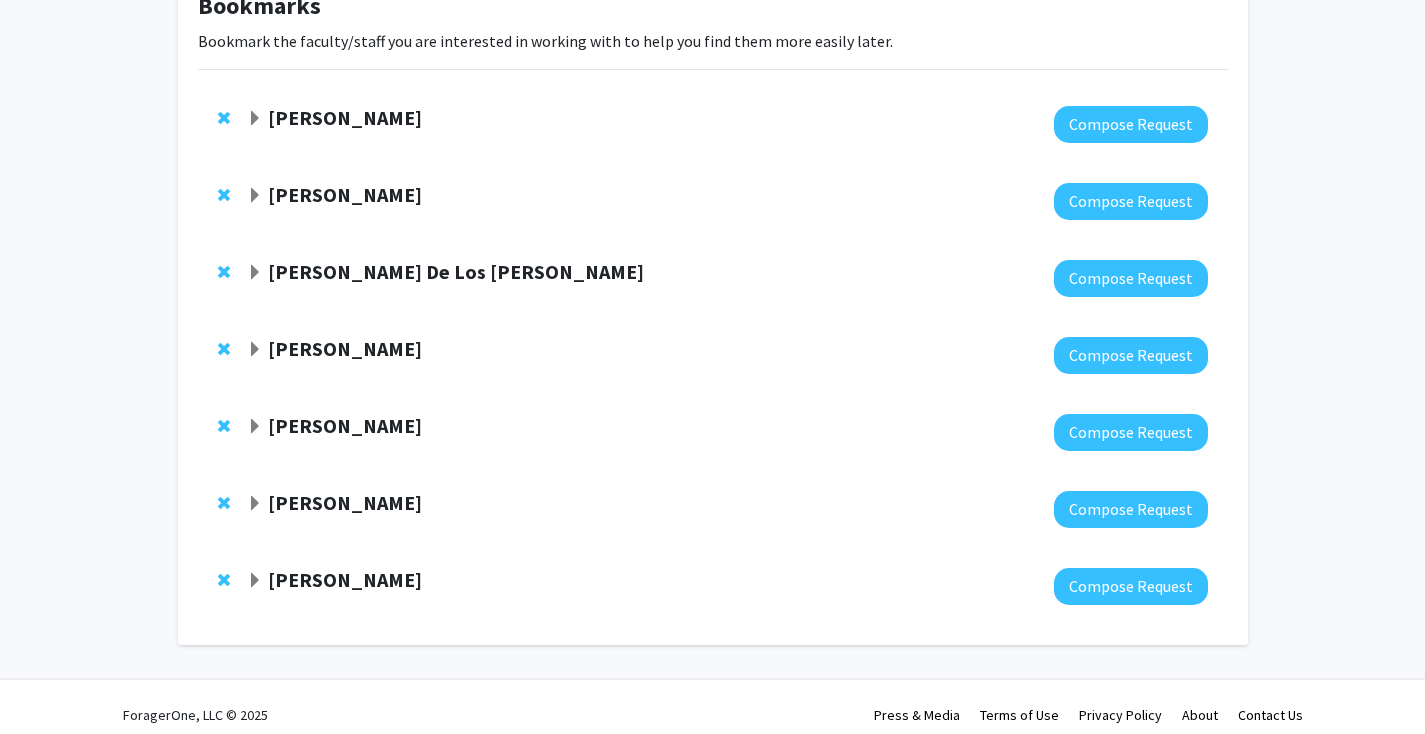 click on "[PERSON_NAME] De Los [PERSON_NAME]" 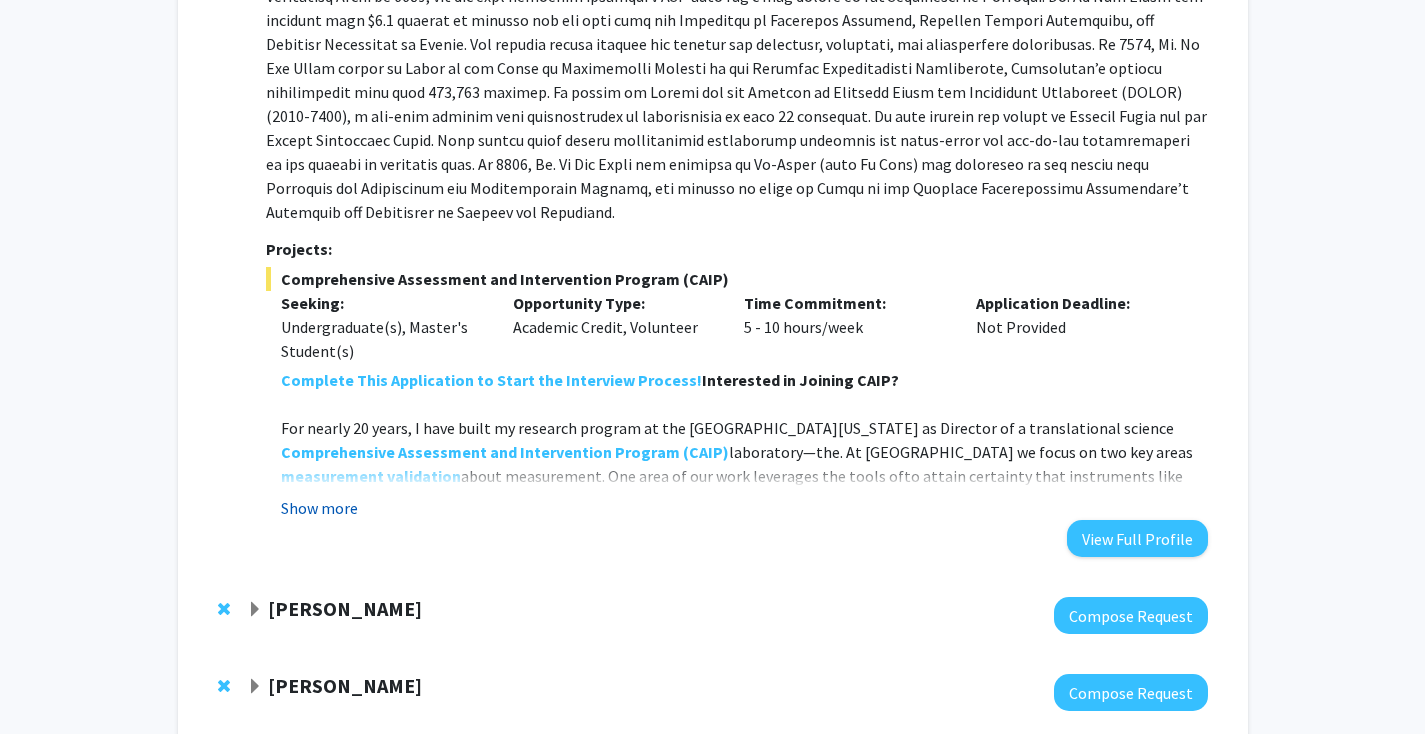 click on "Show more" at bounding box center [319, 508] 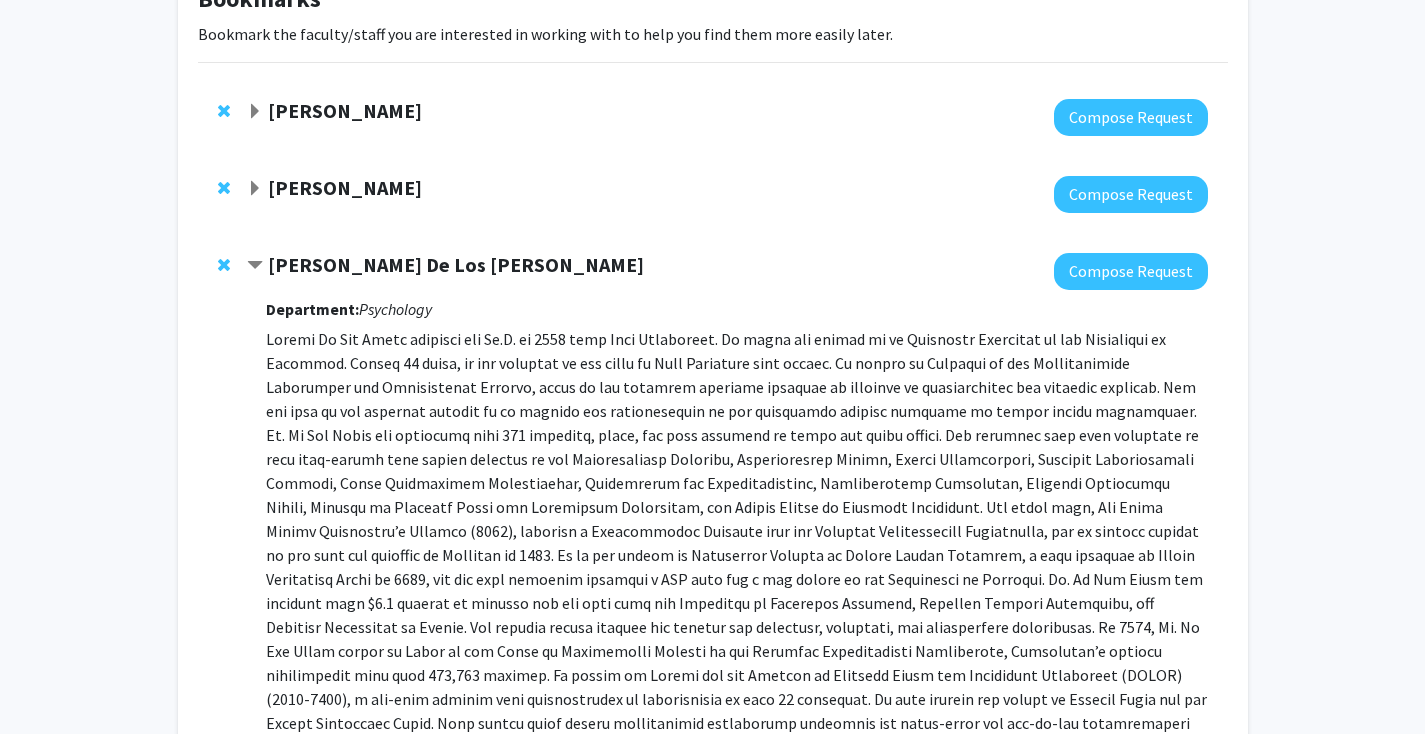 scroll, scrollTop: 123, scrollLeft: 0, axis: vertical 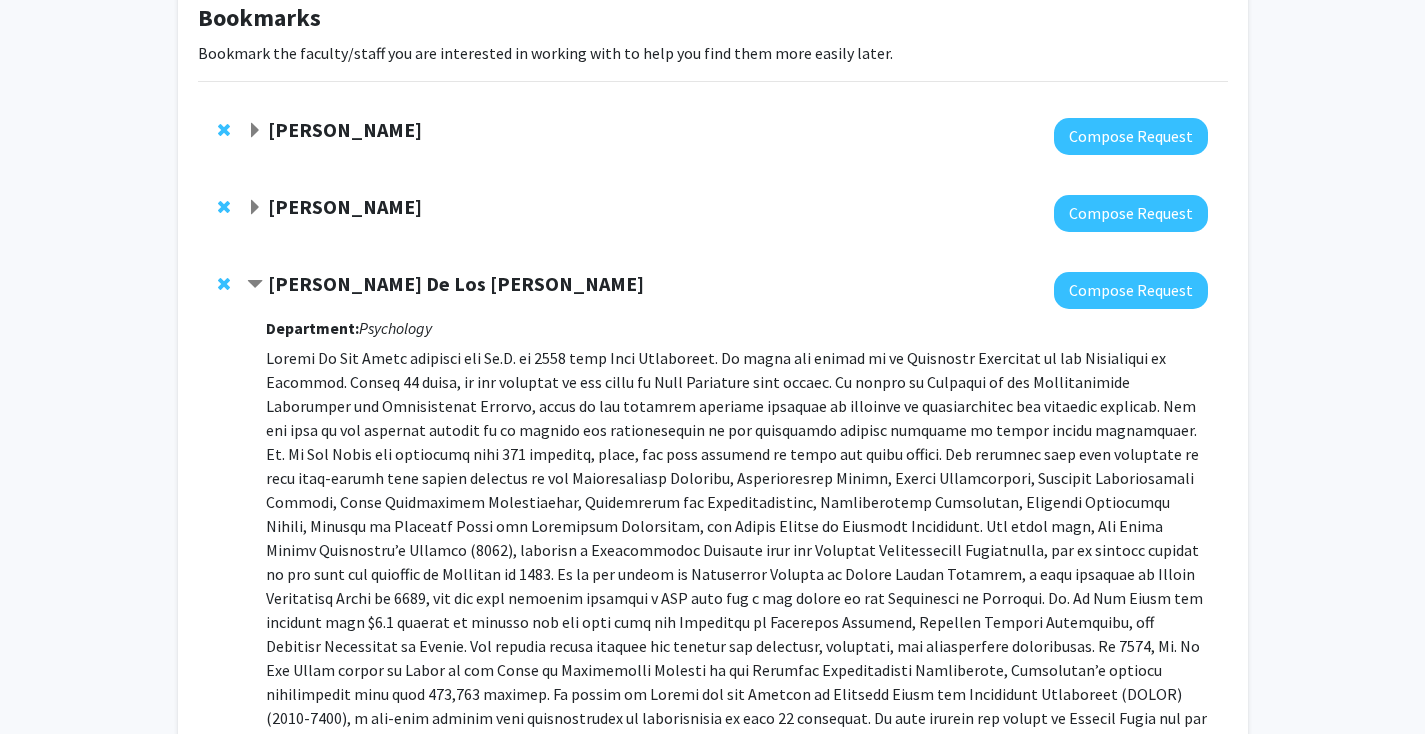 click on "[PERSON_NAME]" 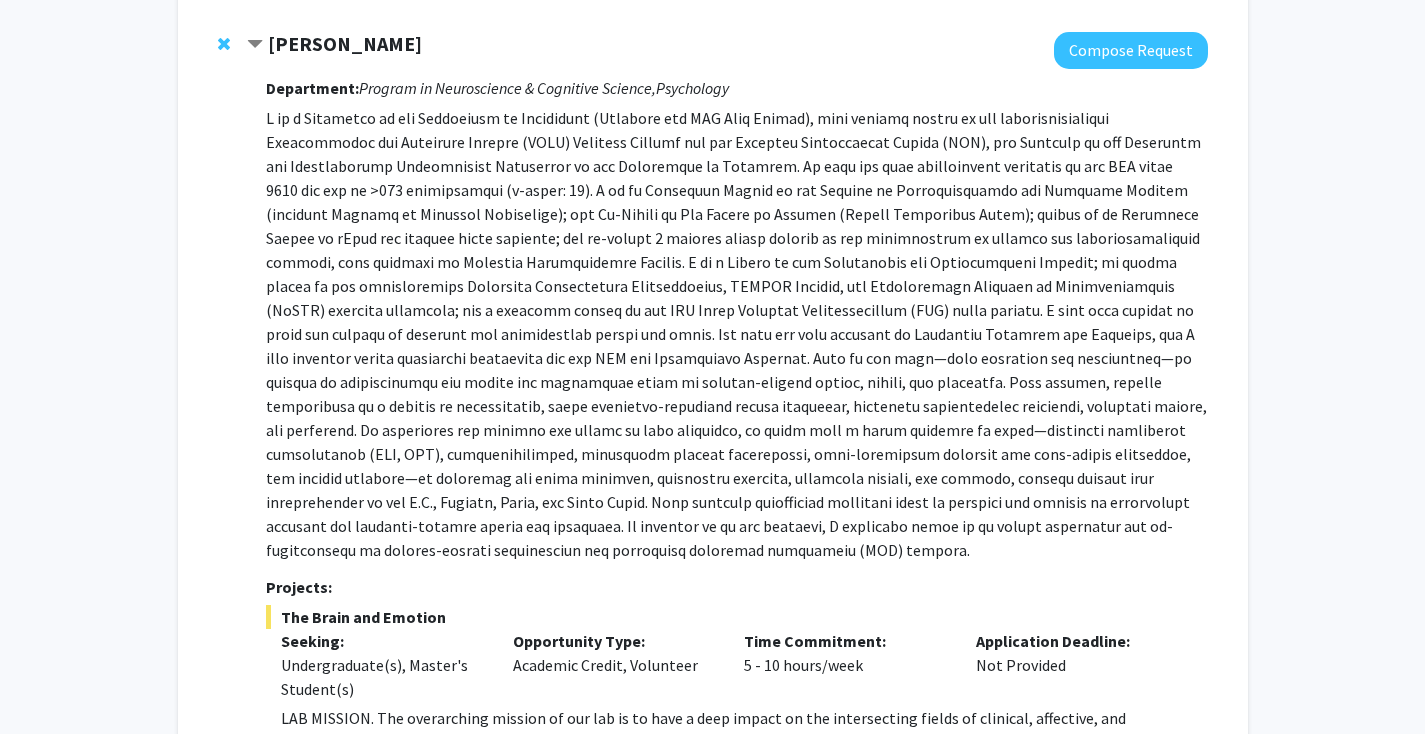 scroll, scrollTop: 447, scrollLeft: 0, axis: vertical 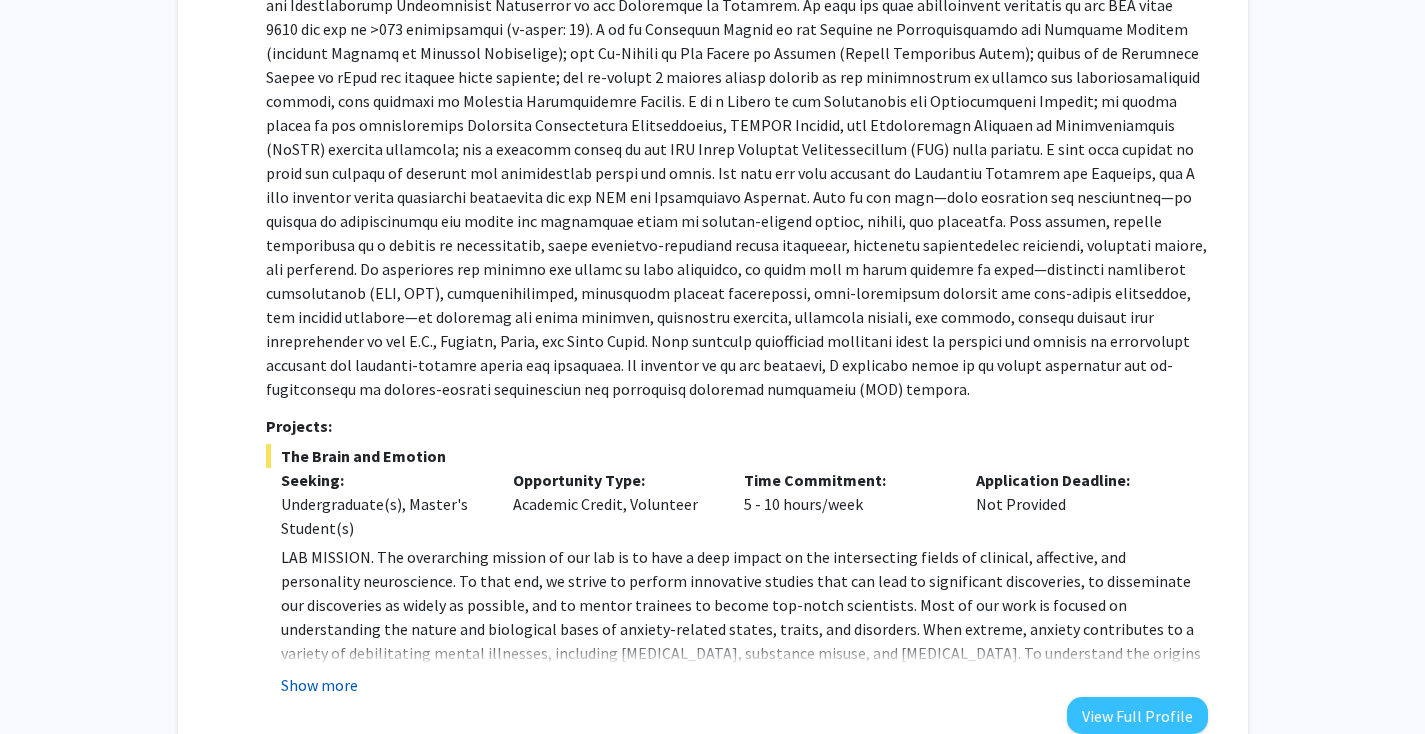 click on "Show more" at bounding box center (319, 685) 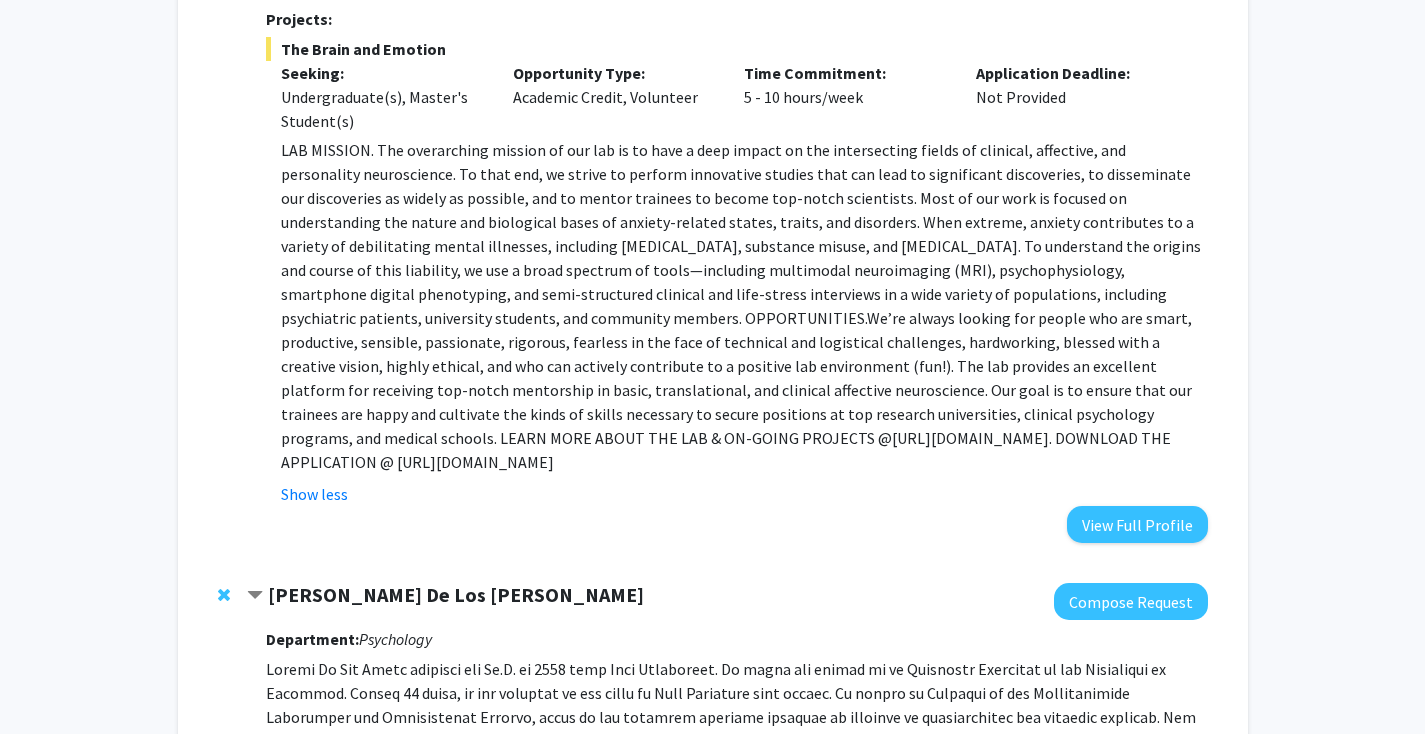scroll, scrollTop: 859, scrollLeft: 0, axis: vertical 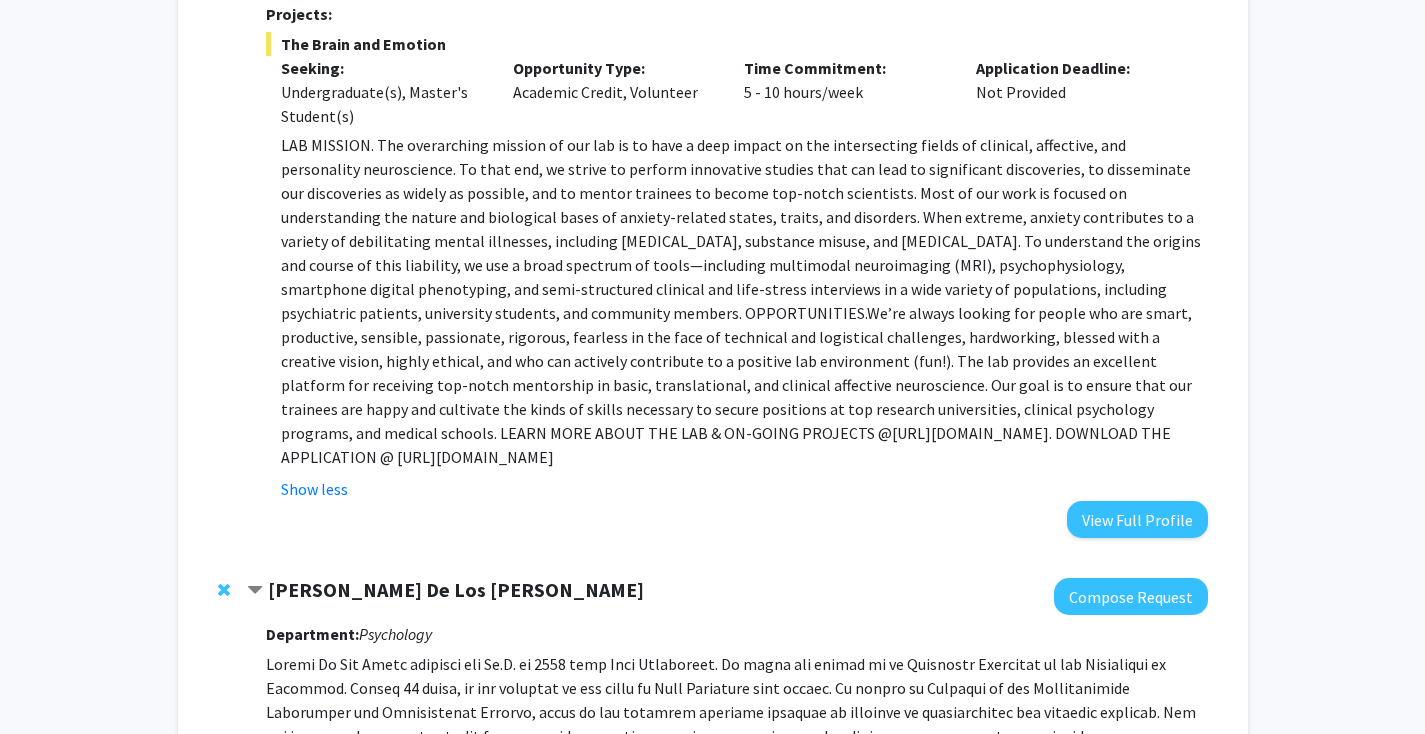 drag, startPoint x: 768, startPoint y: 434, endPoint x: 1199, endPoint y: 428, distance: 431.04175 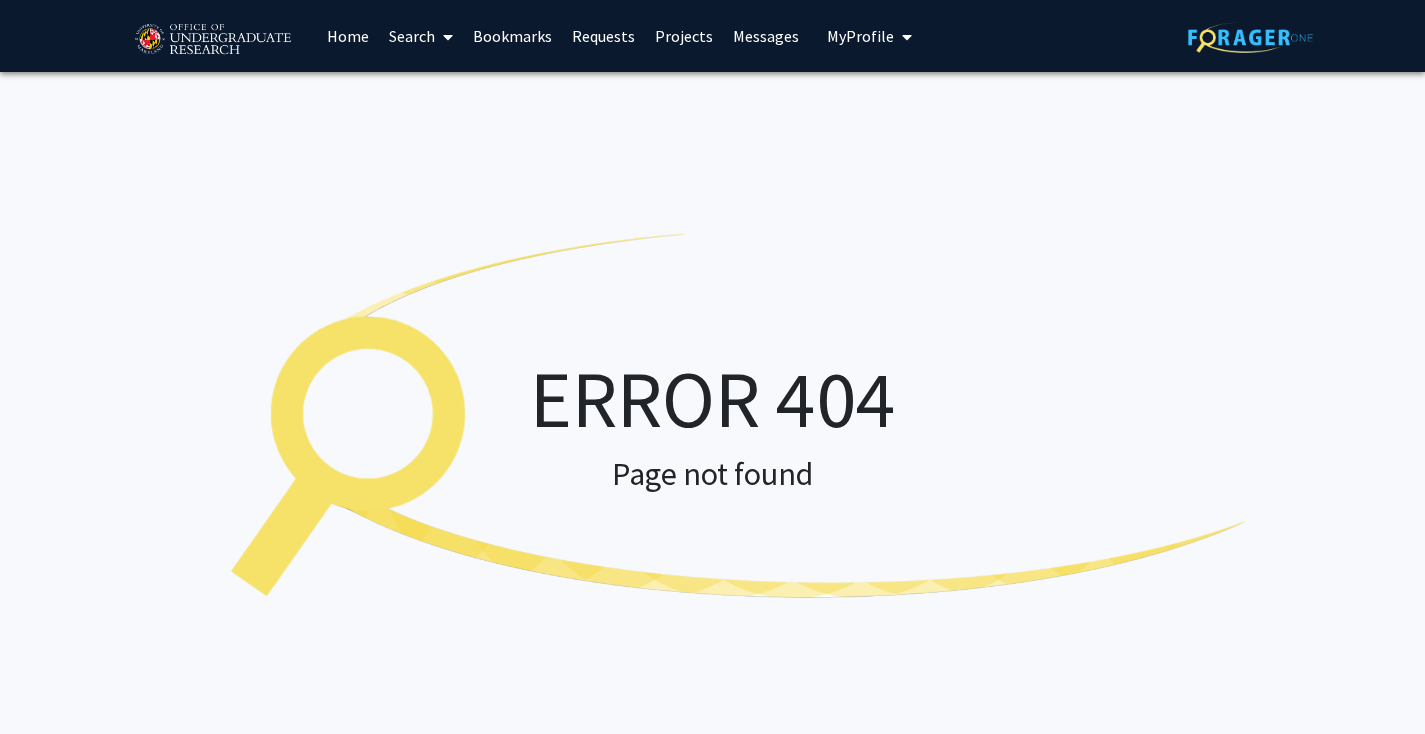 scroll, scrollTop: 0, scrollLeft: 0, axis: both 